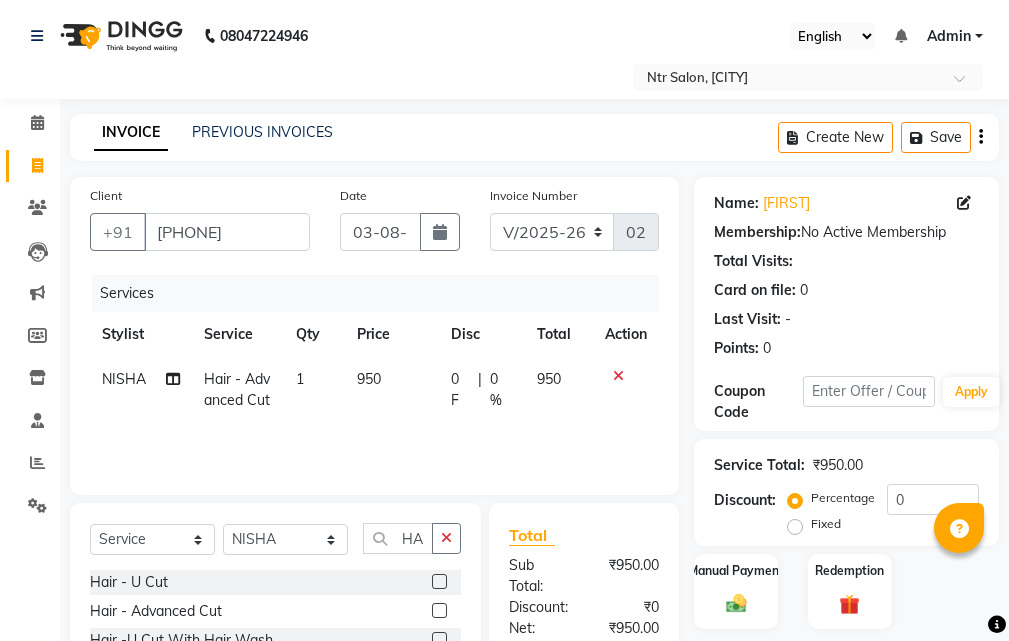 select on "5173" 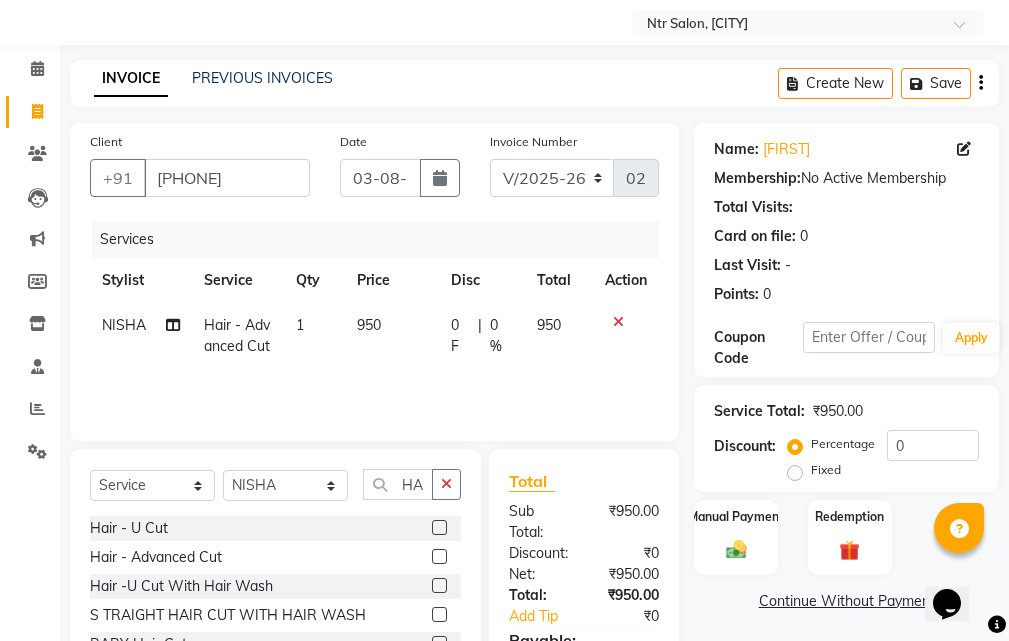 scroll, scrollTop: 0, scrollLeft: 0, axis: both 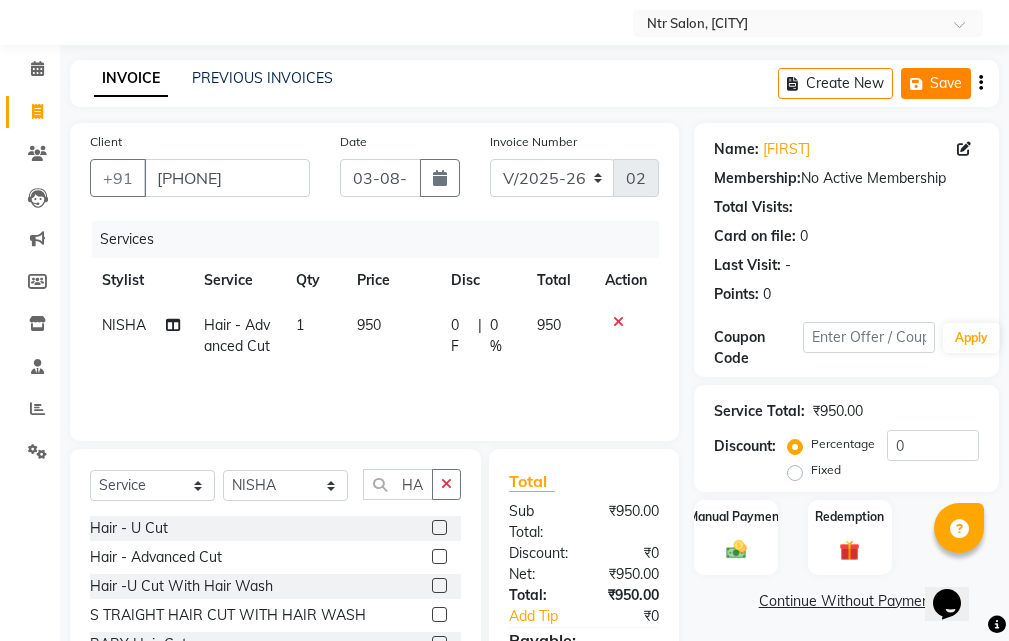 click on "Save" 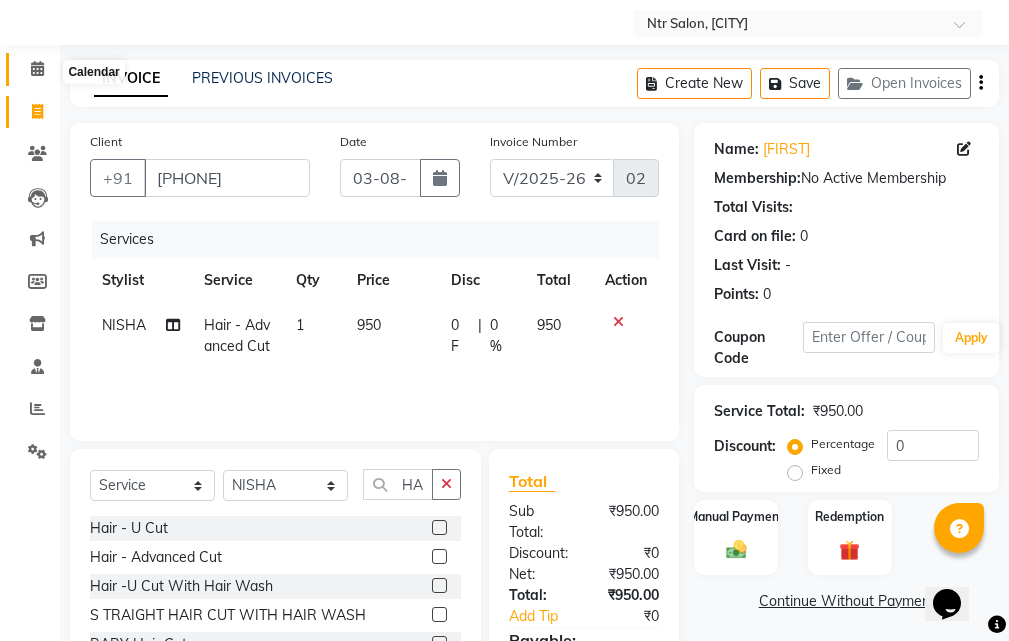 click 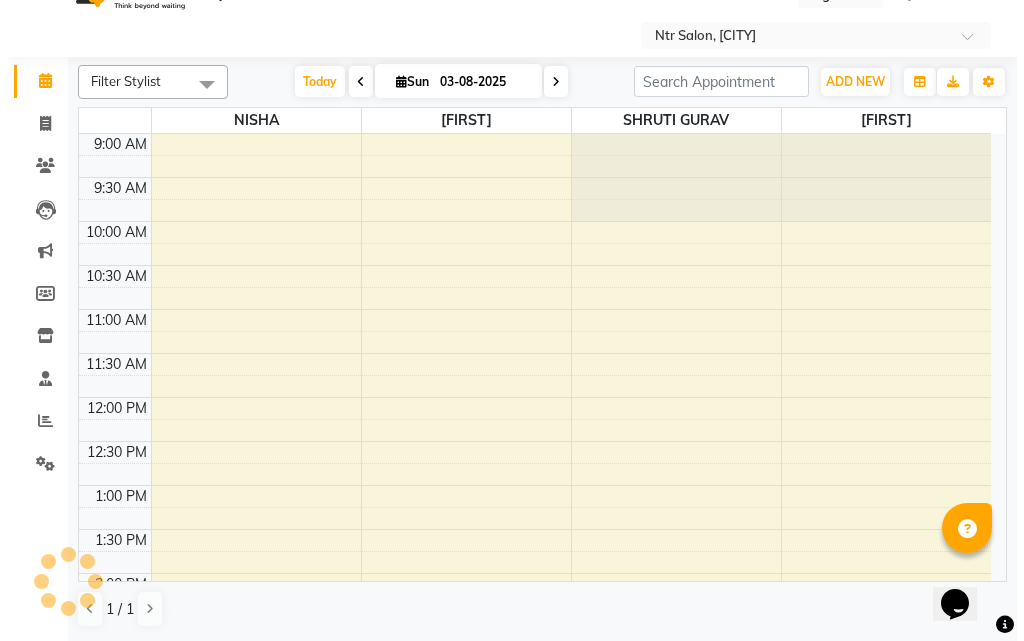 scroll, scrollTop: 0, scrollLeft: 0, axis: both 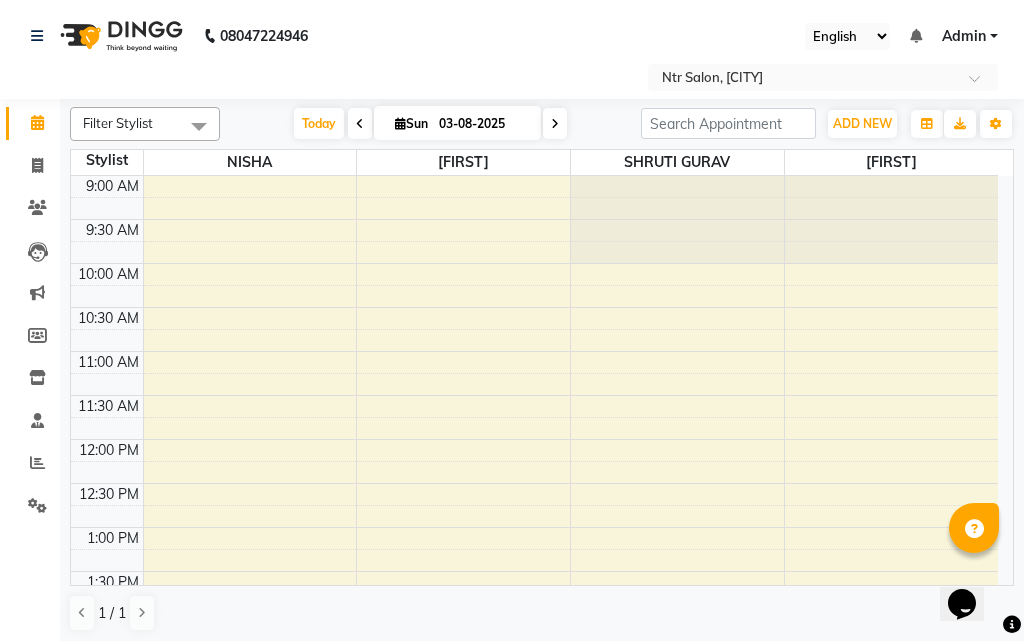 click on "Clients" 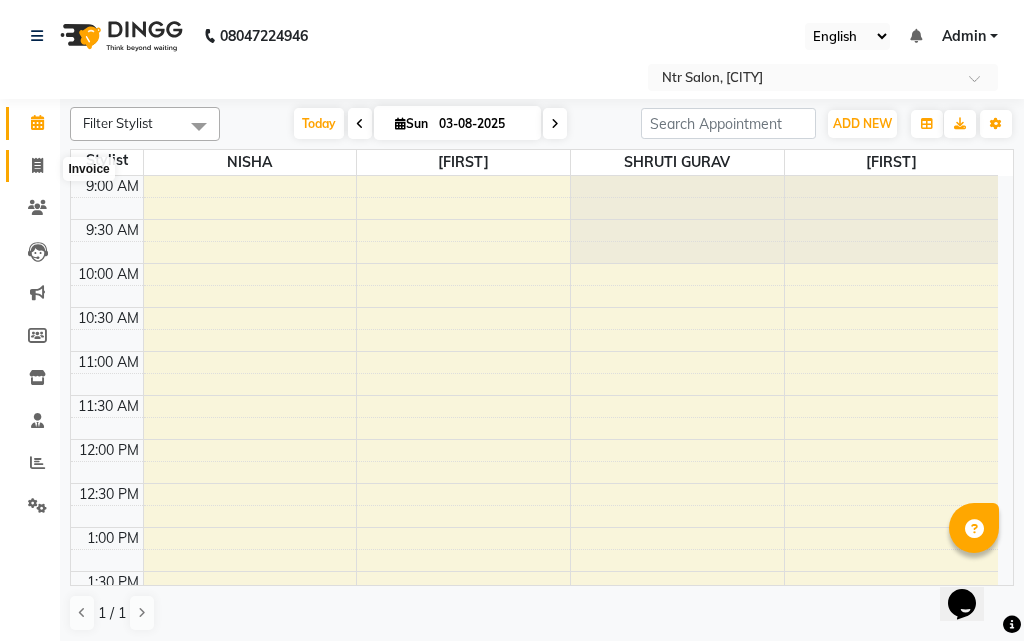 click 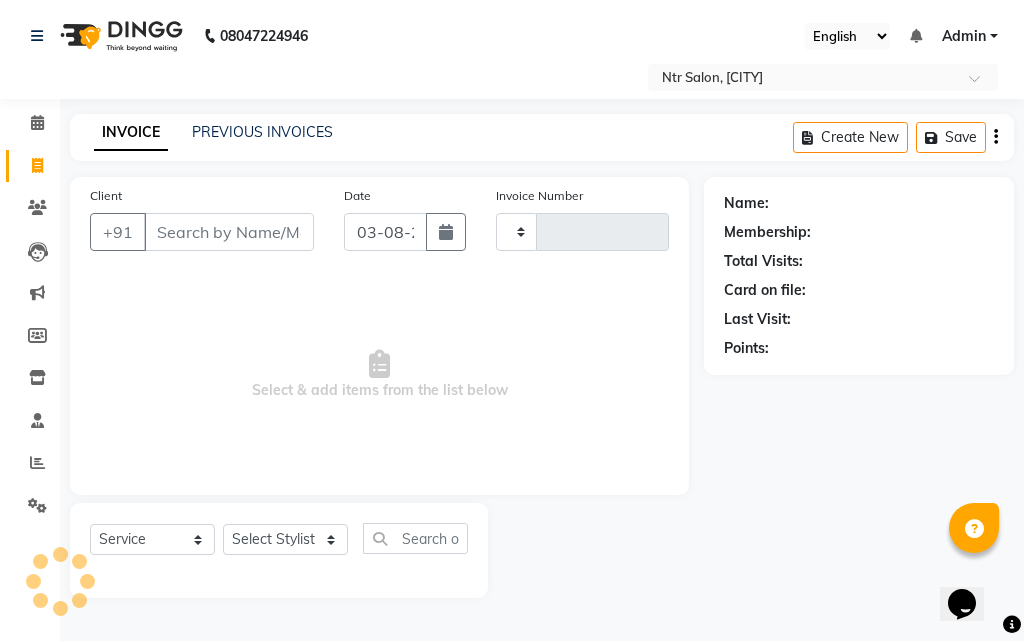 type on "0282" 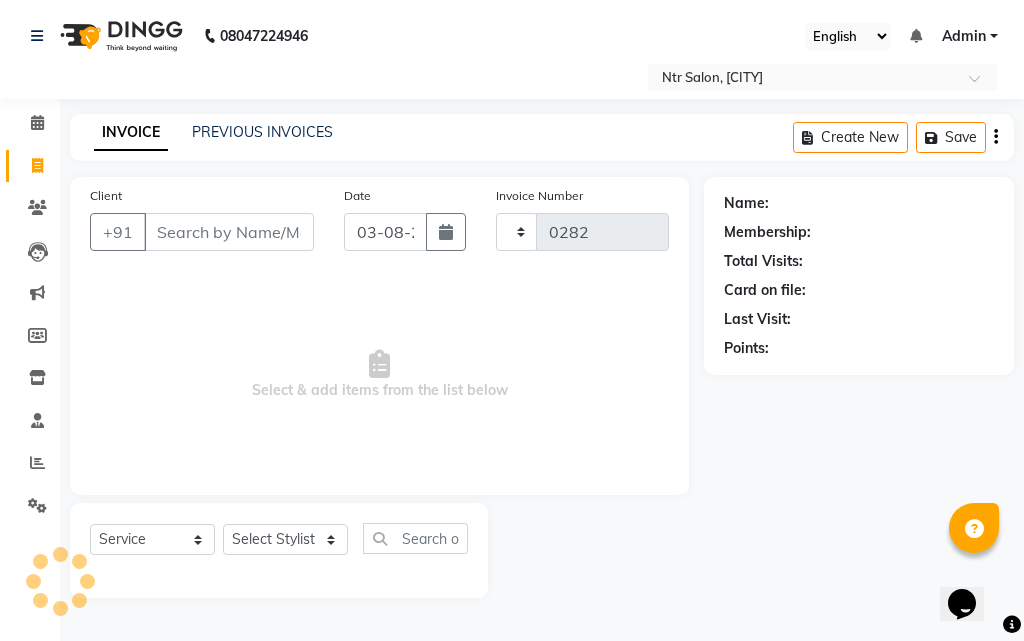 select on "5173" 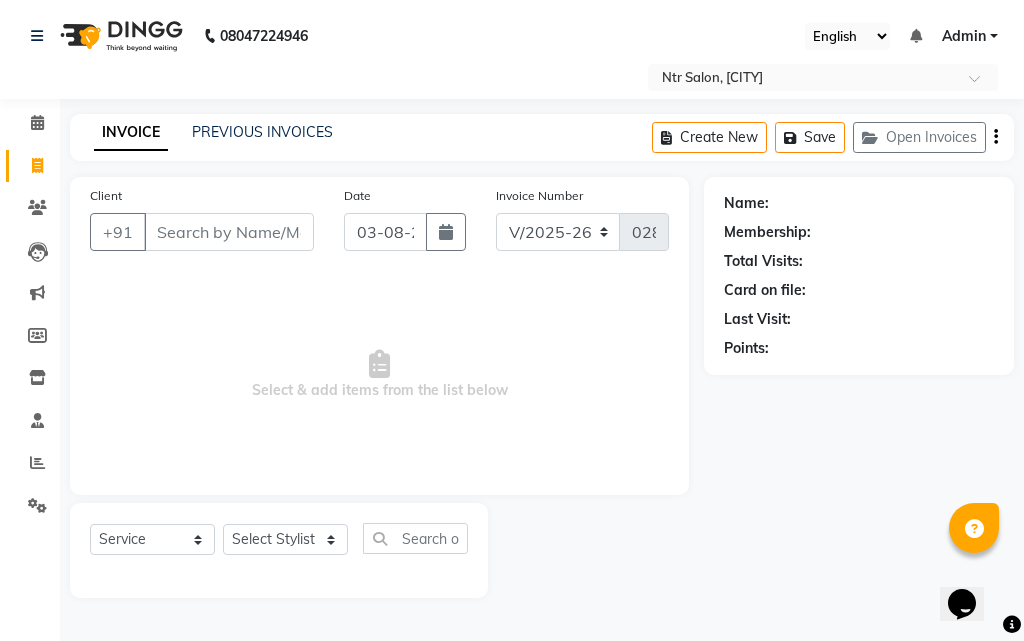 click on "Client" at bounding box center (229, 232) 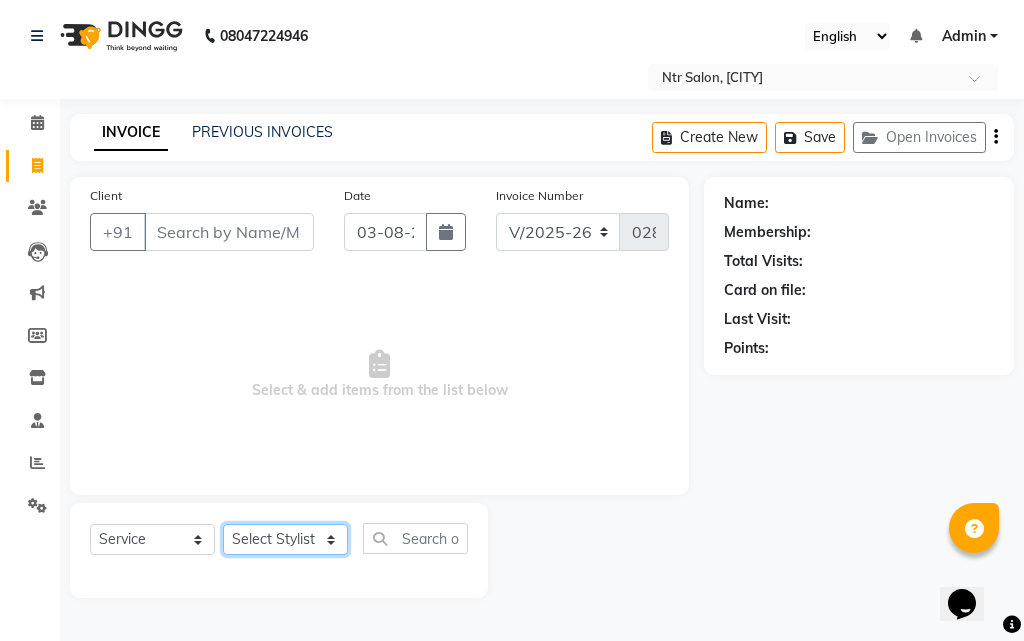 click on "Select Stylist [FIRST] [FIRST] [FIRST] [FIRST]" 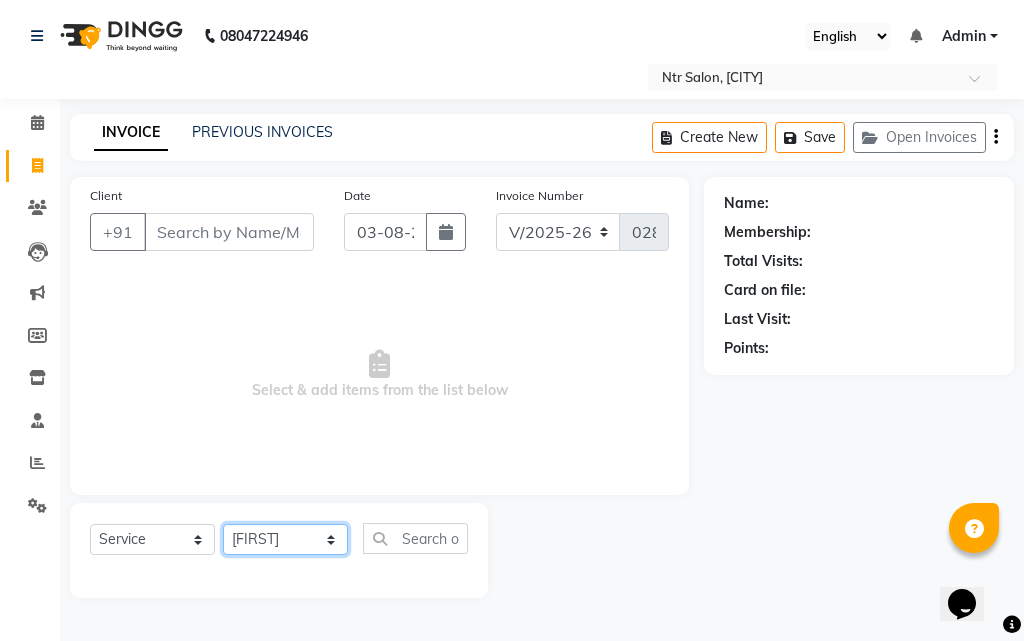 click on "Select Stylist [FIRST] [FIRST] [FIRST] [FIRST]" 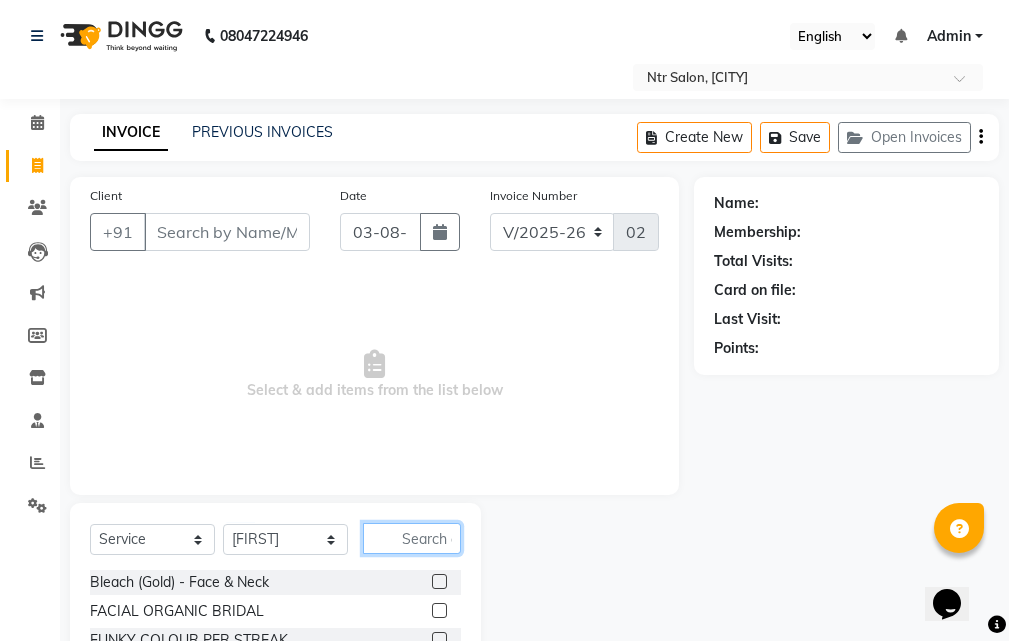 click 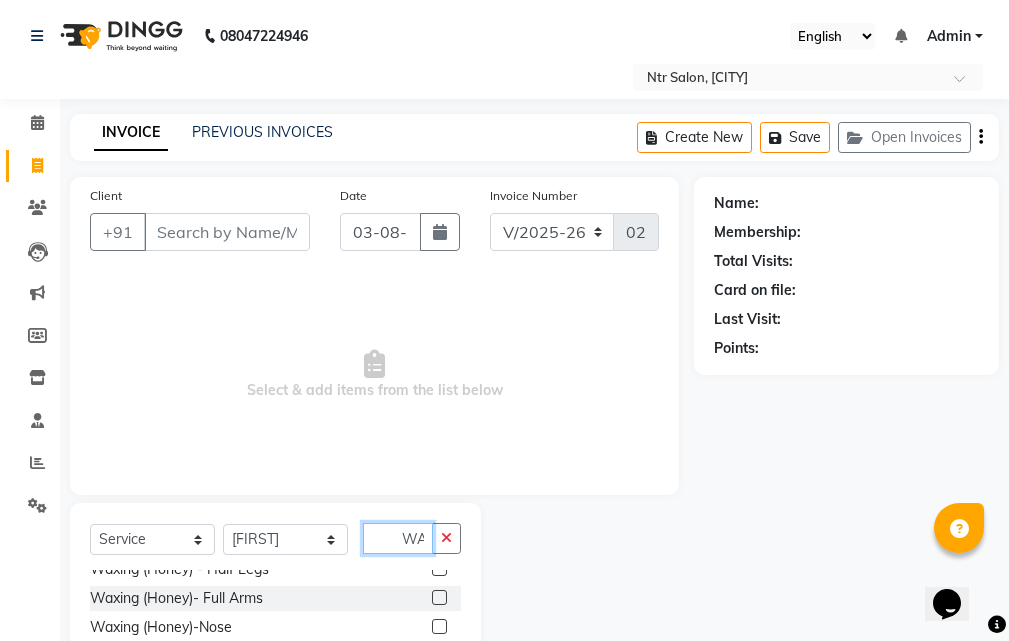 scroll, scrollTop: 500, scrollLeft: 0, axis: vertical 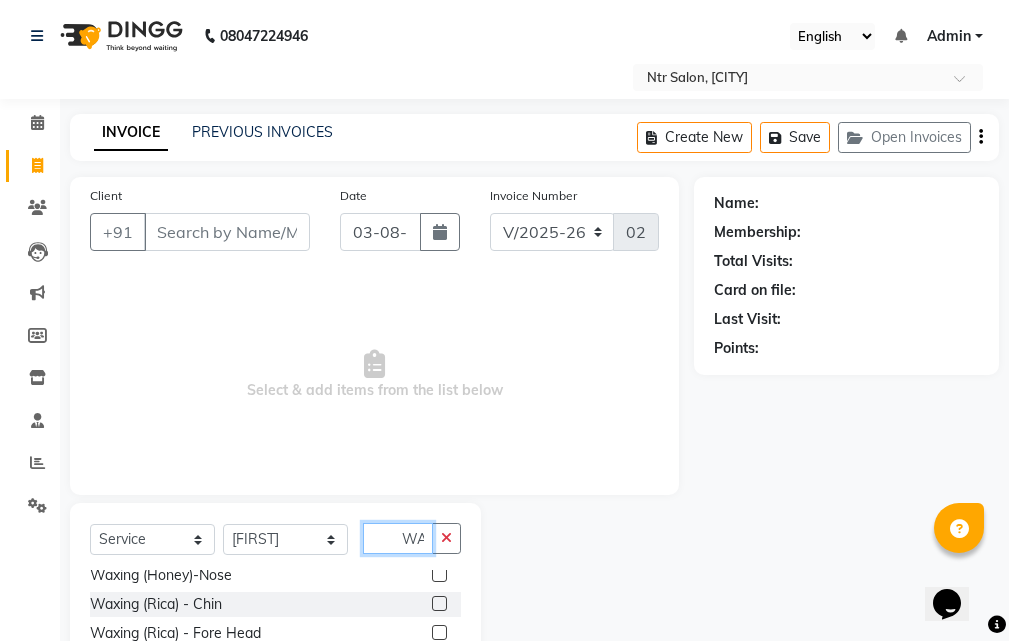 type on "WAX" 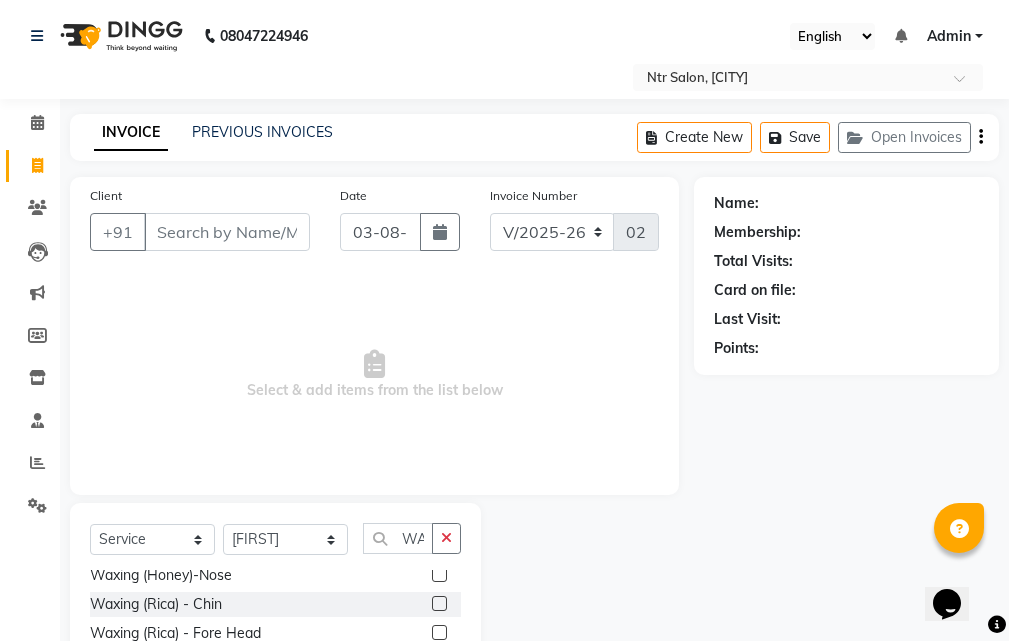 click 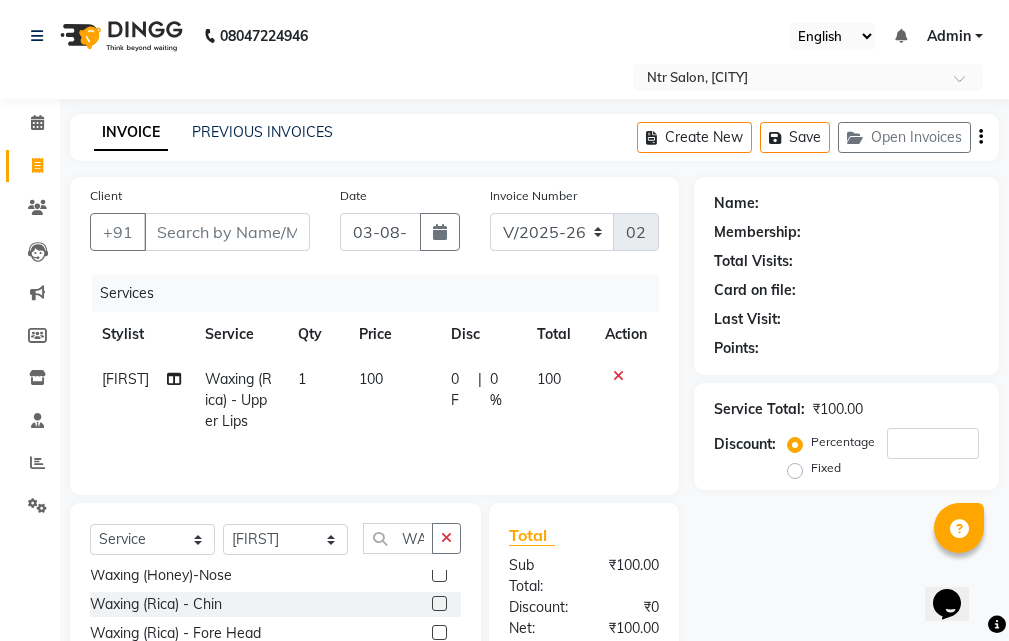 checkbox on "false" 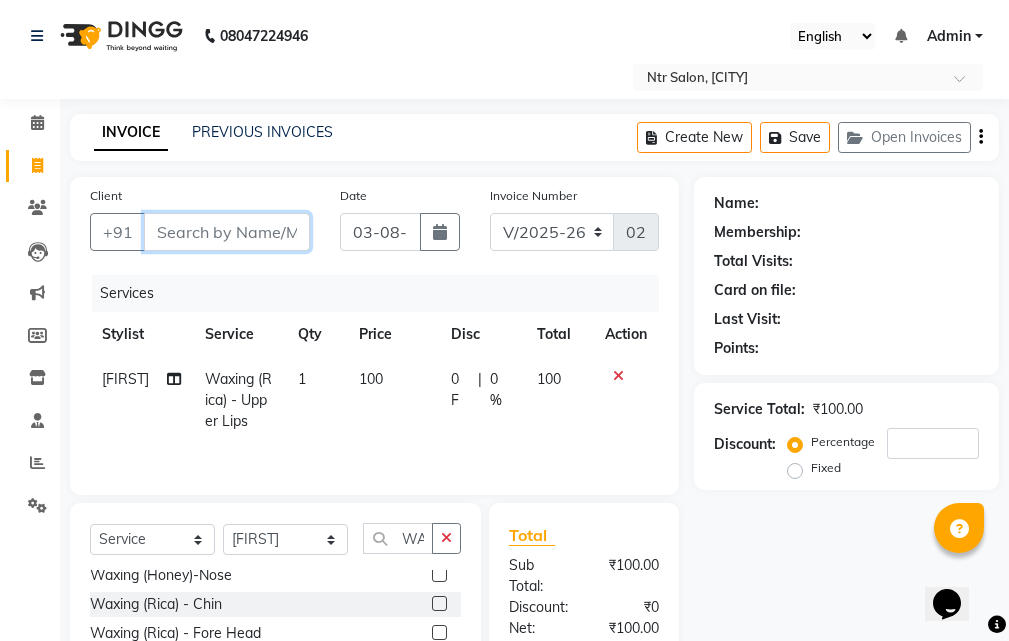 click on "Client" at bounding box center (227, 232) 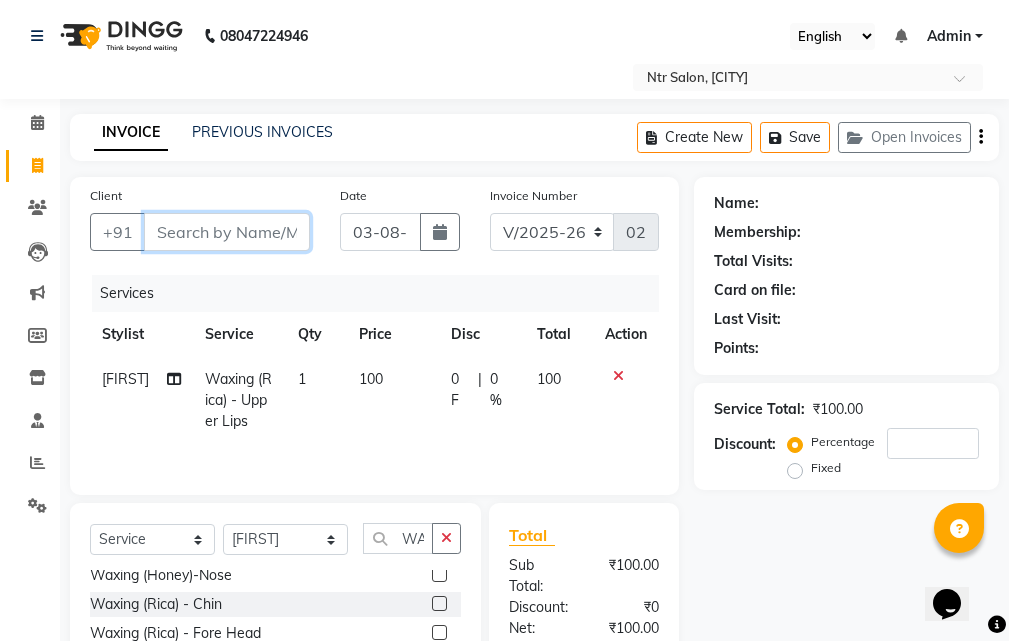 drag, startPoint x: 274, startPoint y: 205, endPoint x: 290, endPoint y: 206, distance: 16.03122 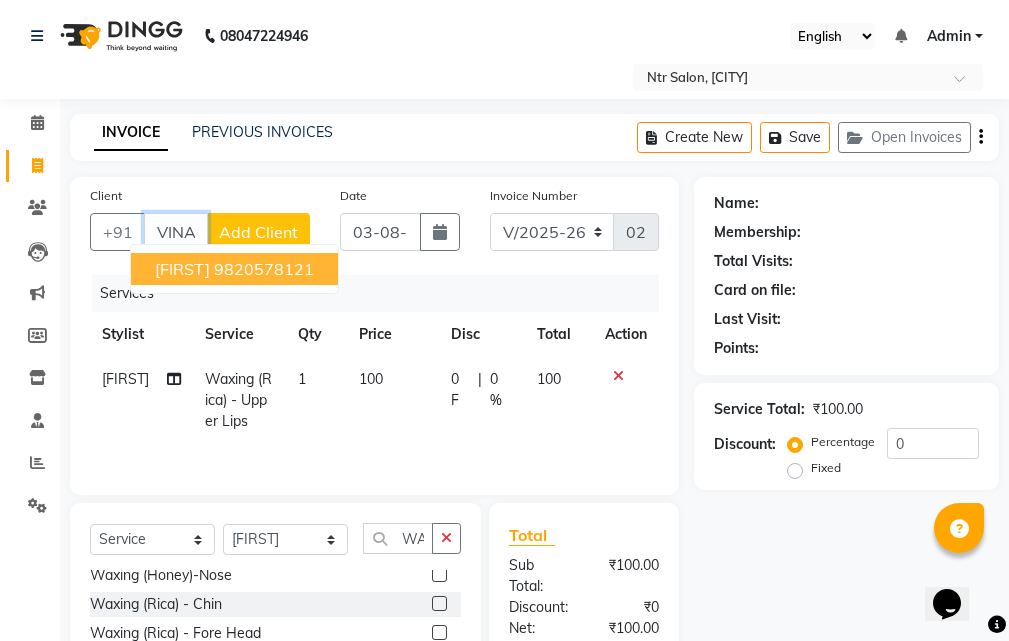 click on "[FIRST] [PHONE]" at bounding box center [234, 269] 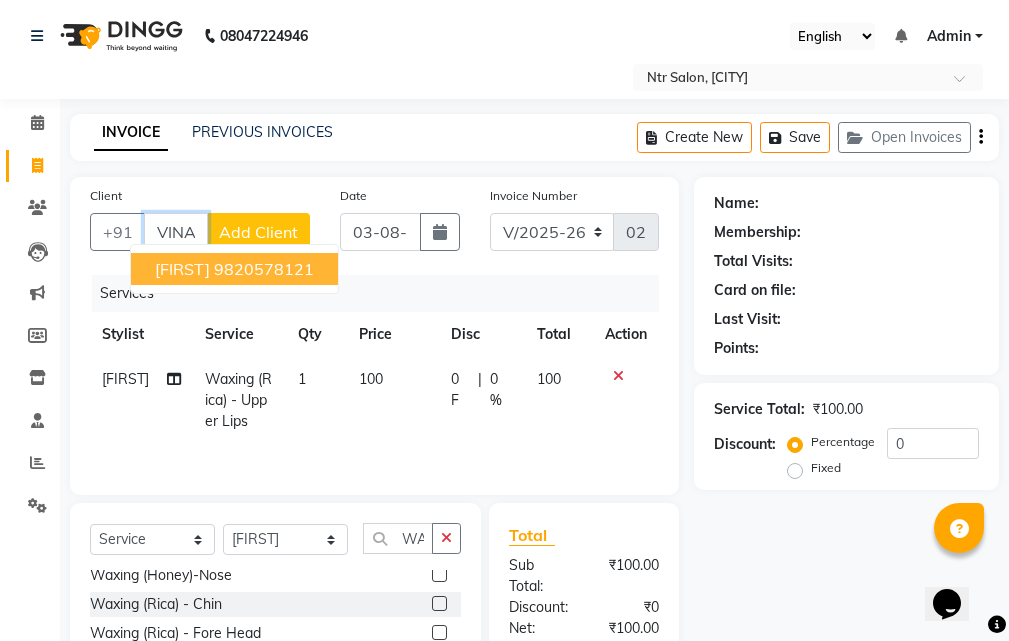 click on "9820578121" at bounding box center [264, 269] 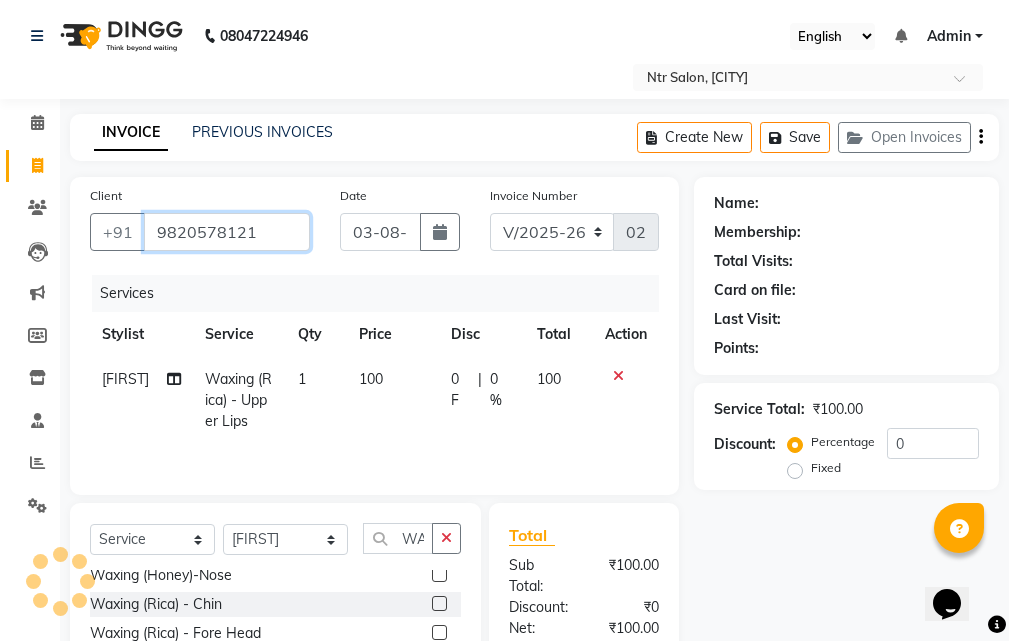 type on "9820578121" 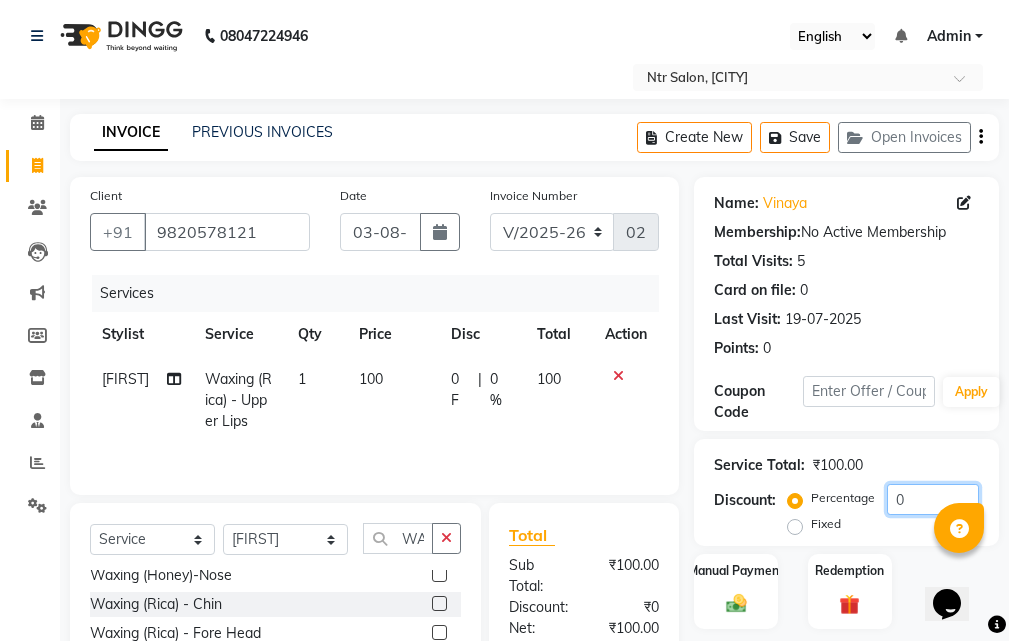 click on "0" 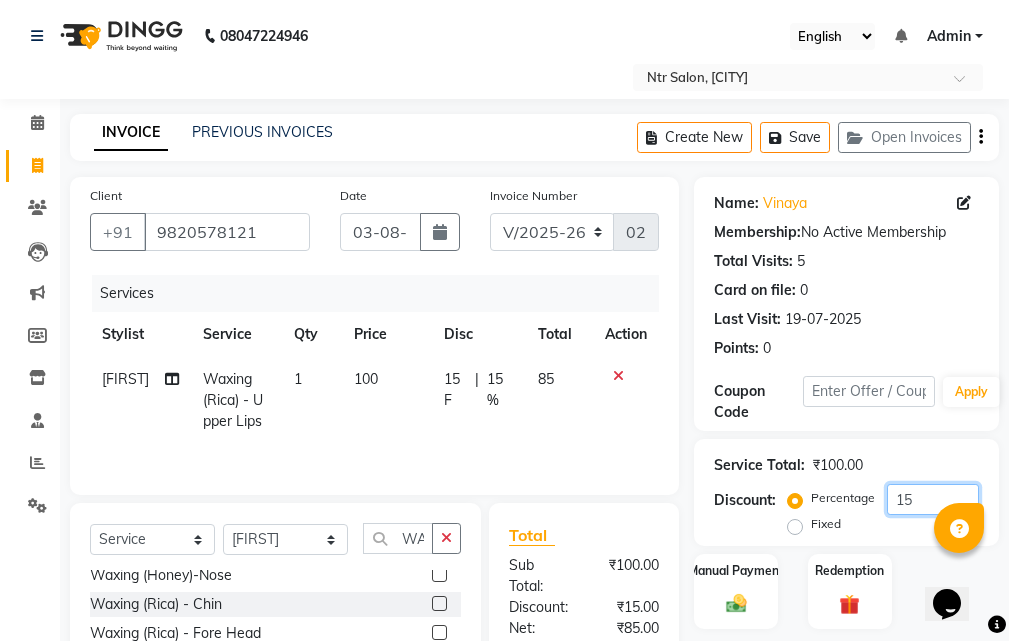 type on "1" 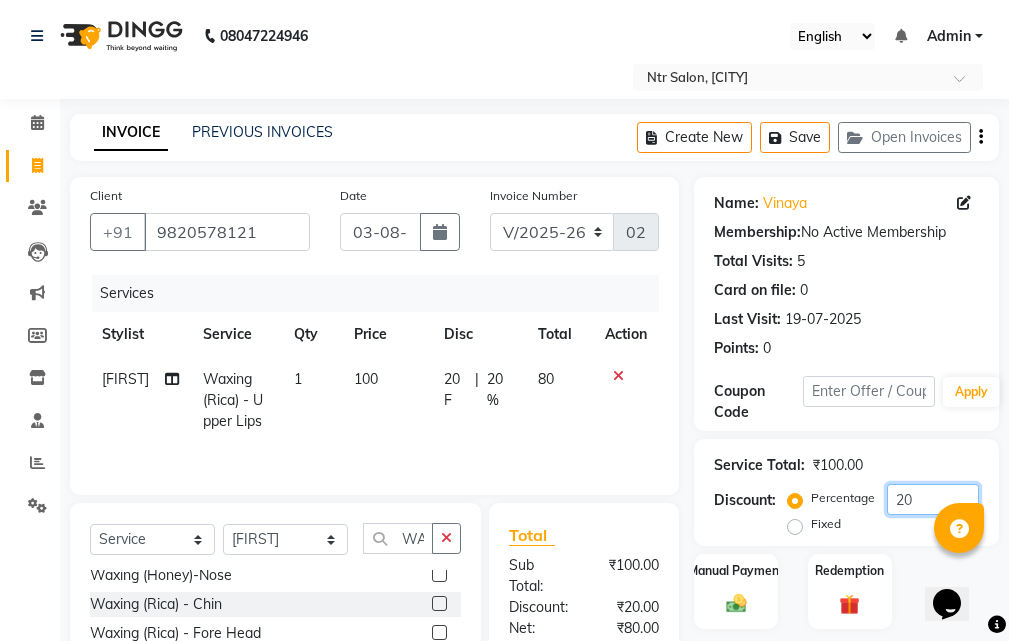 scroll, scrollTop: 119, scrollLeft: 0, axis: vertical 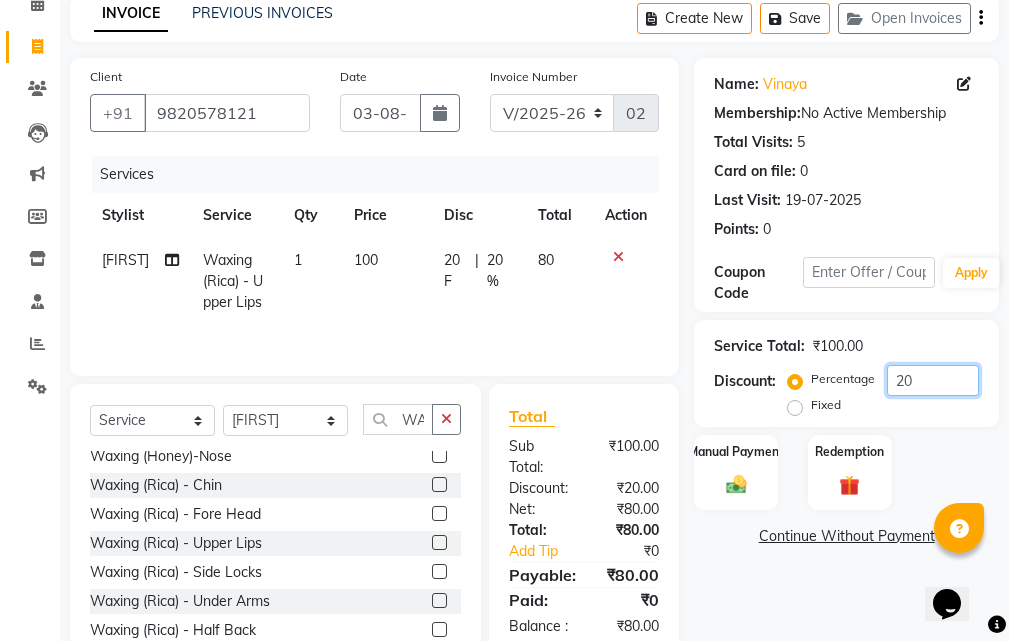 type on "20" 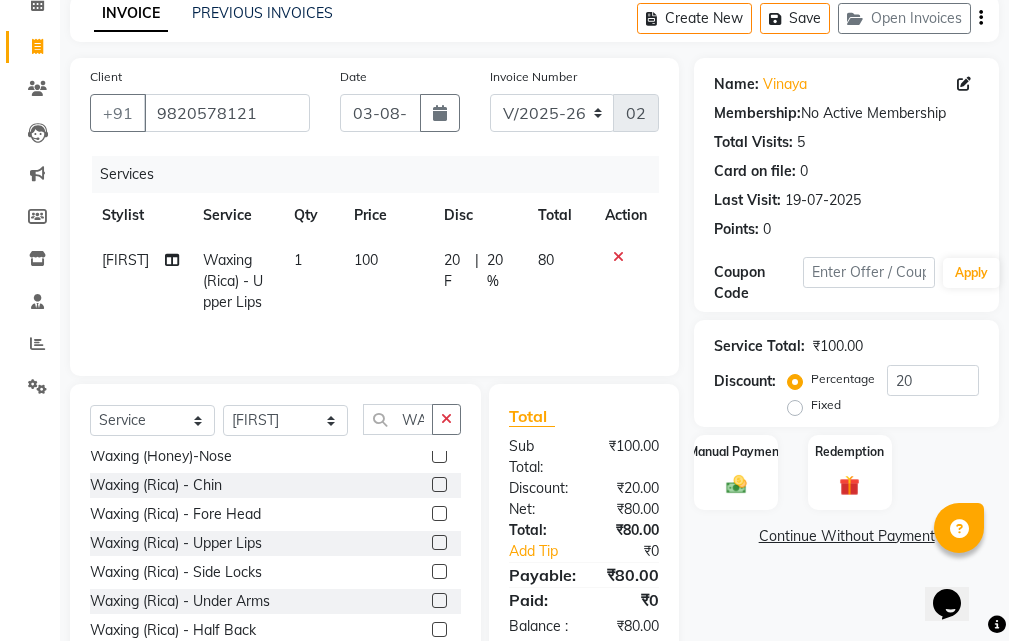 drag, startPoint x: 730, startPoint y: 578, endPoint x: 680, endPoint y: 534, distance: 66.6033 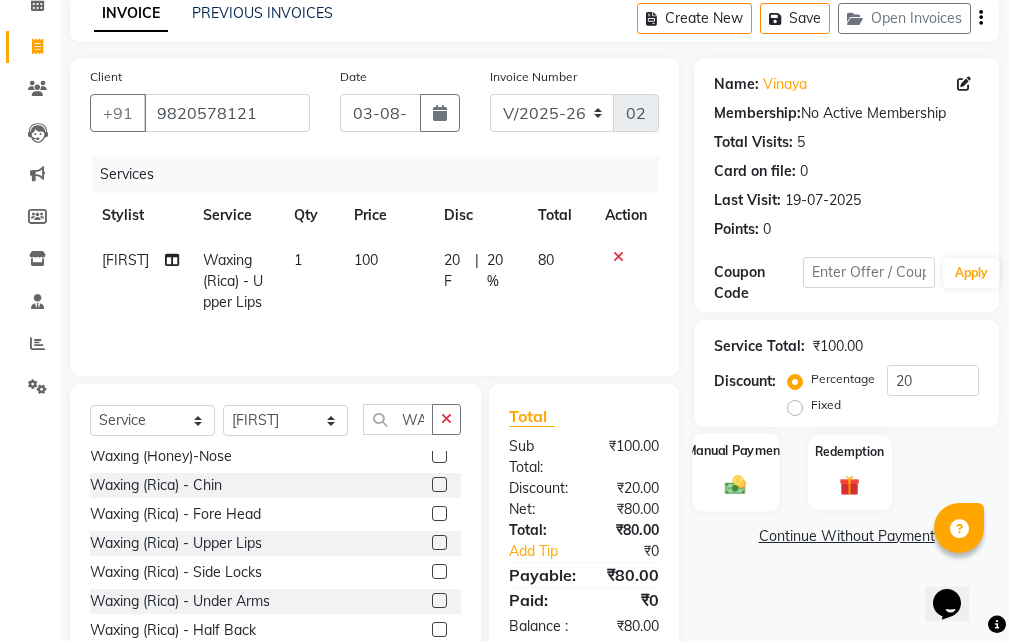 click 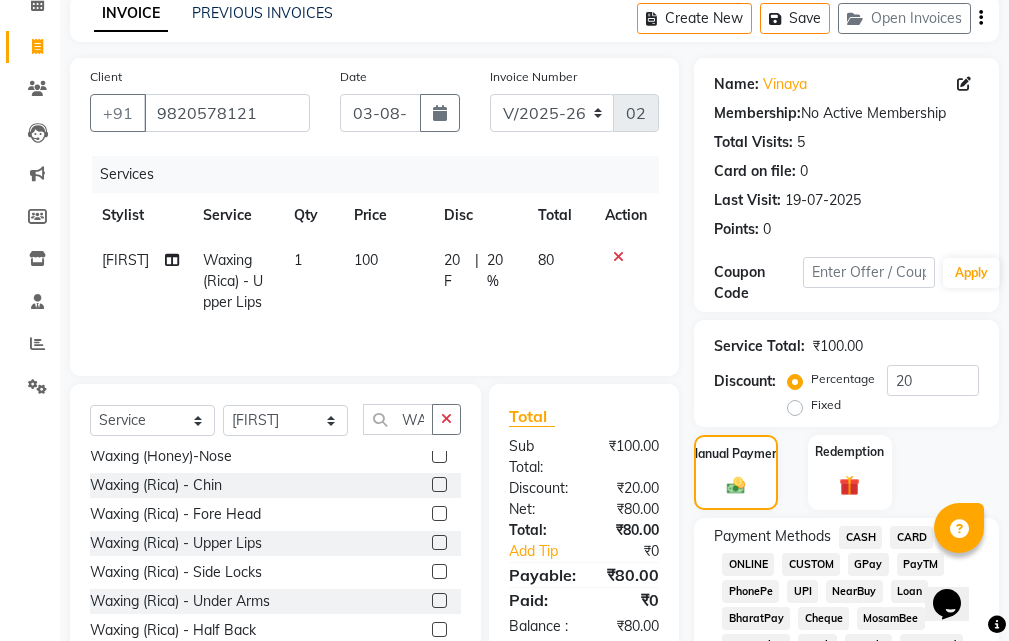 scroll, scrollTop: 319, scrollLeft: 0, axis: vertical 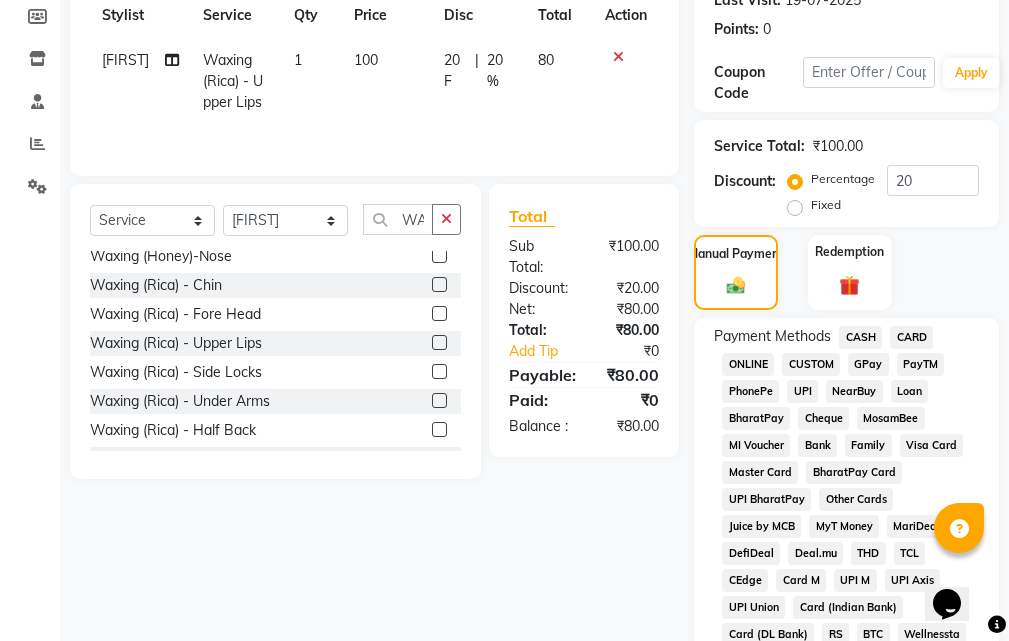 click on "GPay" 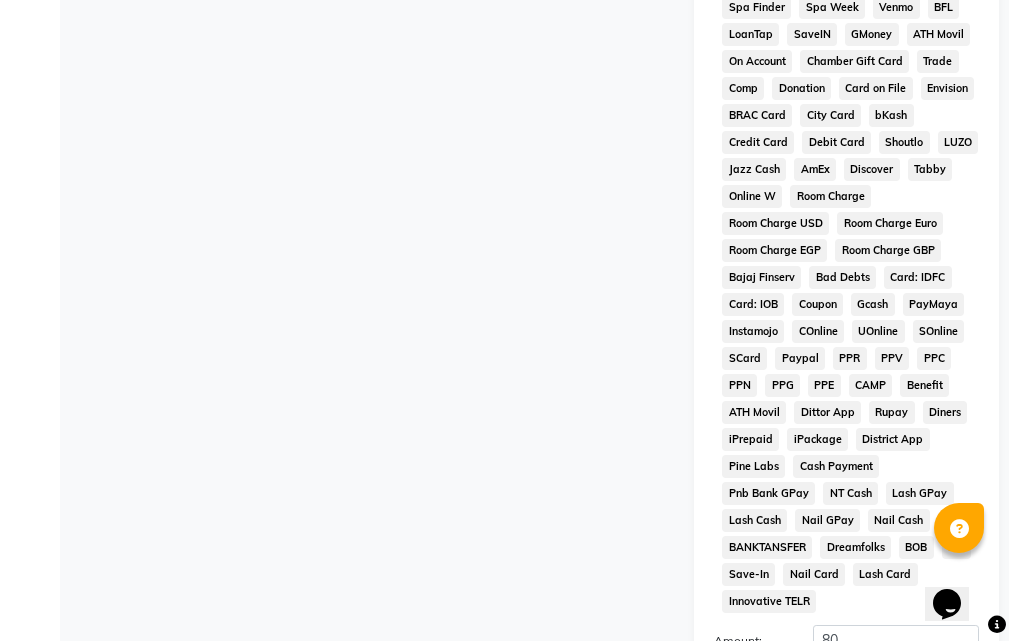 scroll, scrollTop: 1020, scrollLeft: 0, axis: vertical 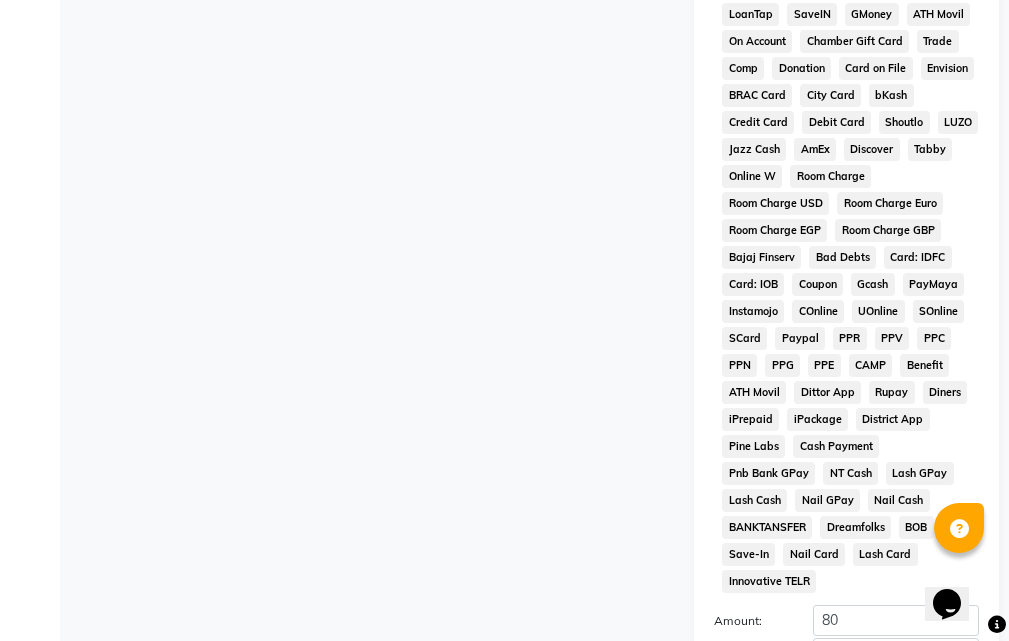 click on "Add Payment" 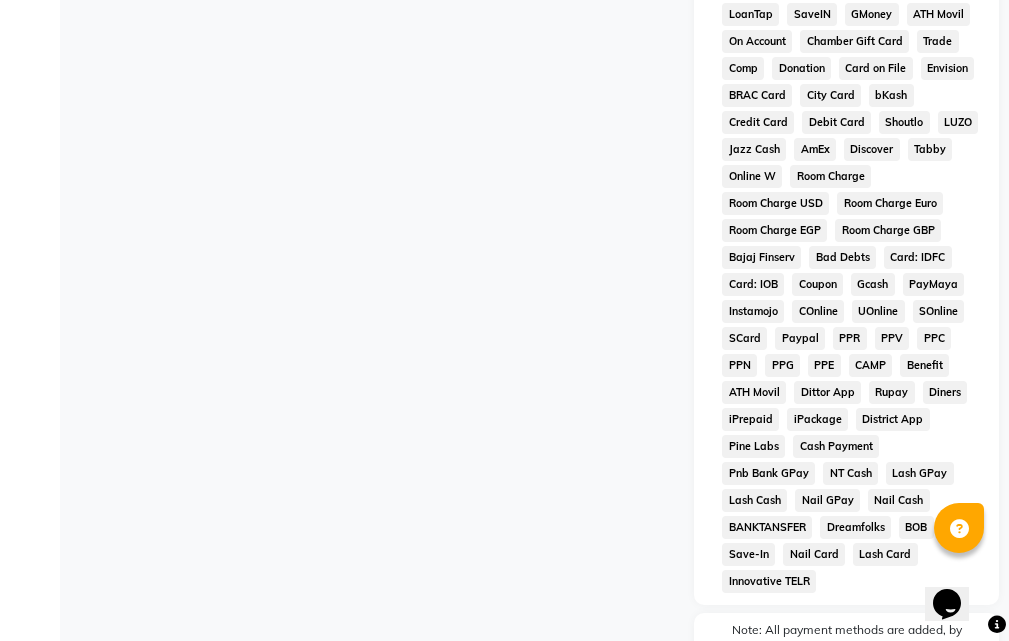 click on "Checkout" 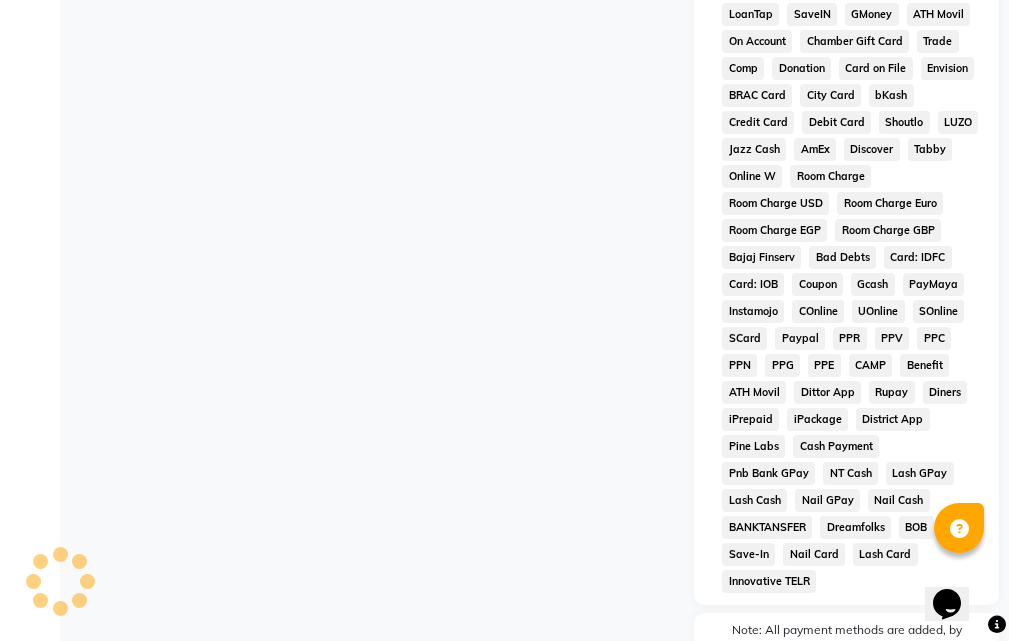 scroll, scrollTop: 1025, scrollLeft: 0, axis: vertical 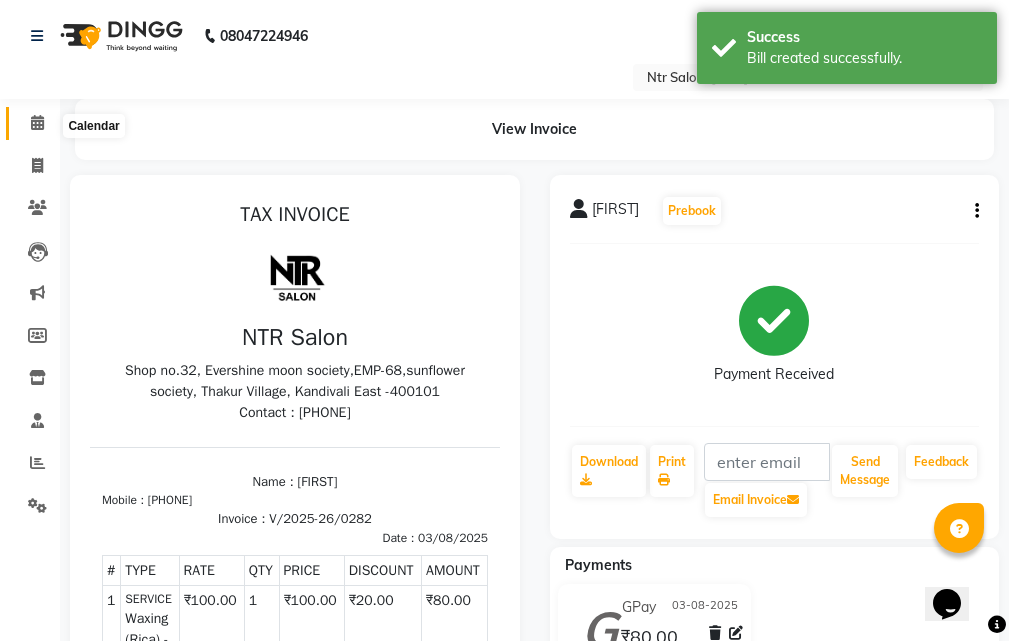 click 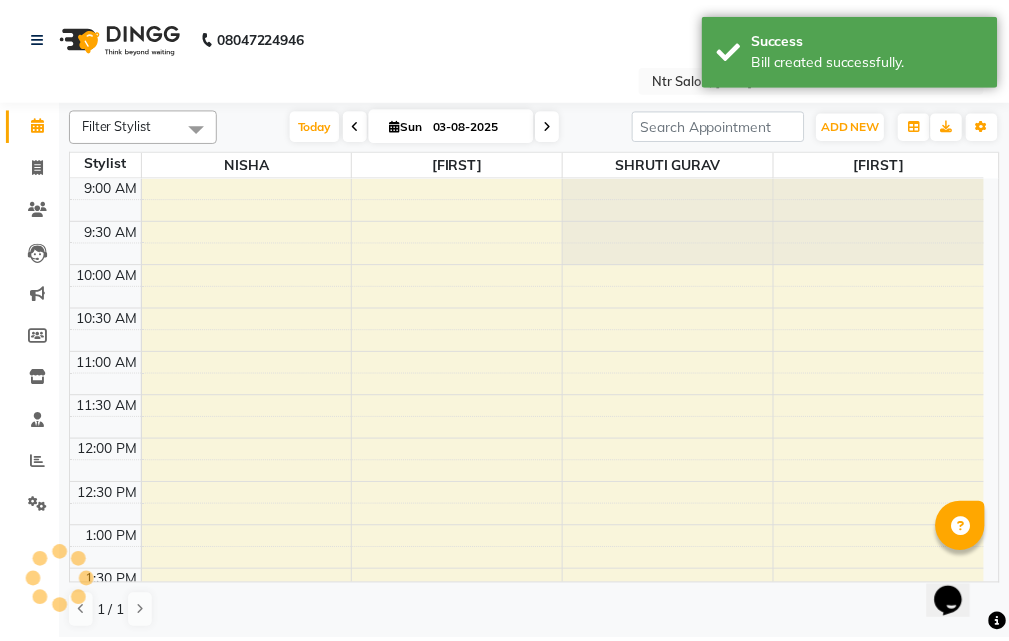 scroll, scrollTop: 0, scrollLeft: 0, axis: both 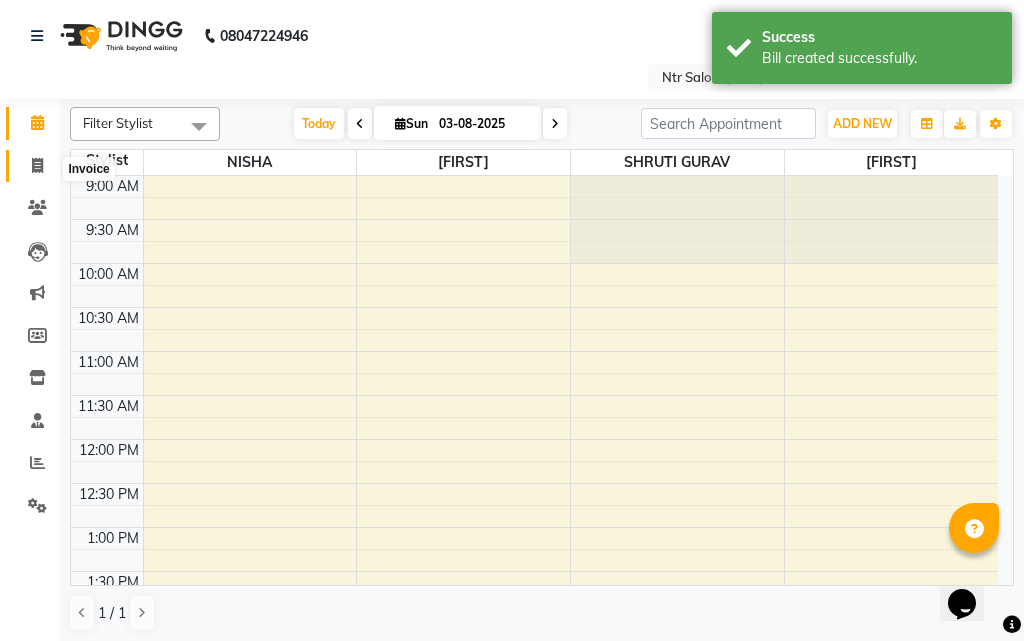 click 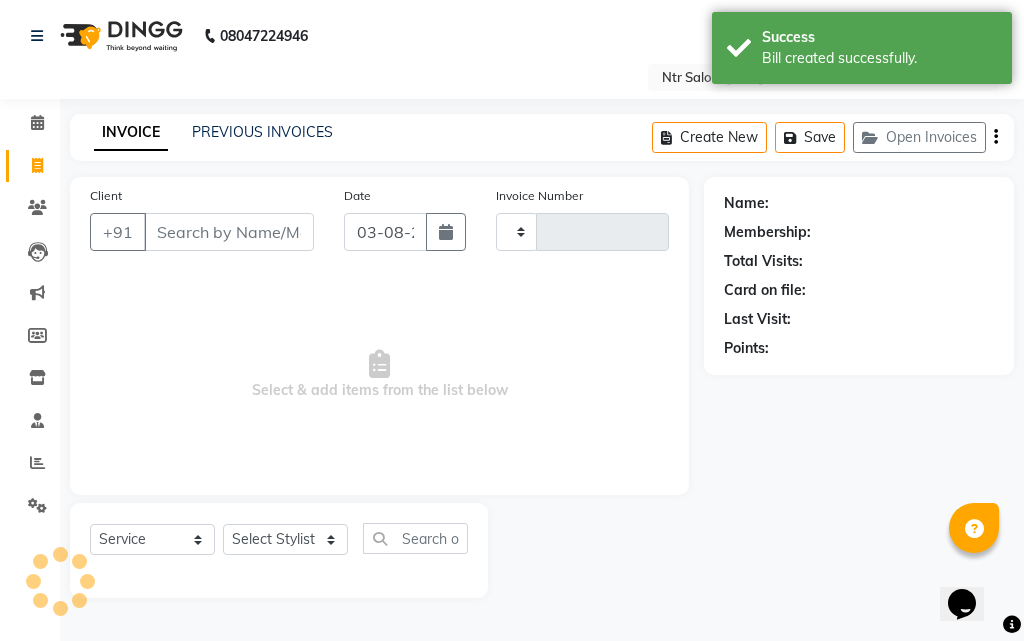 type on "0283" 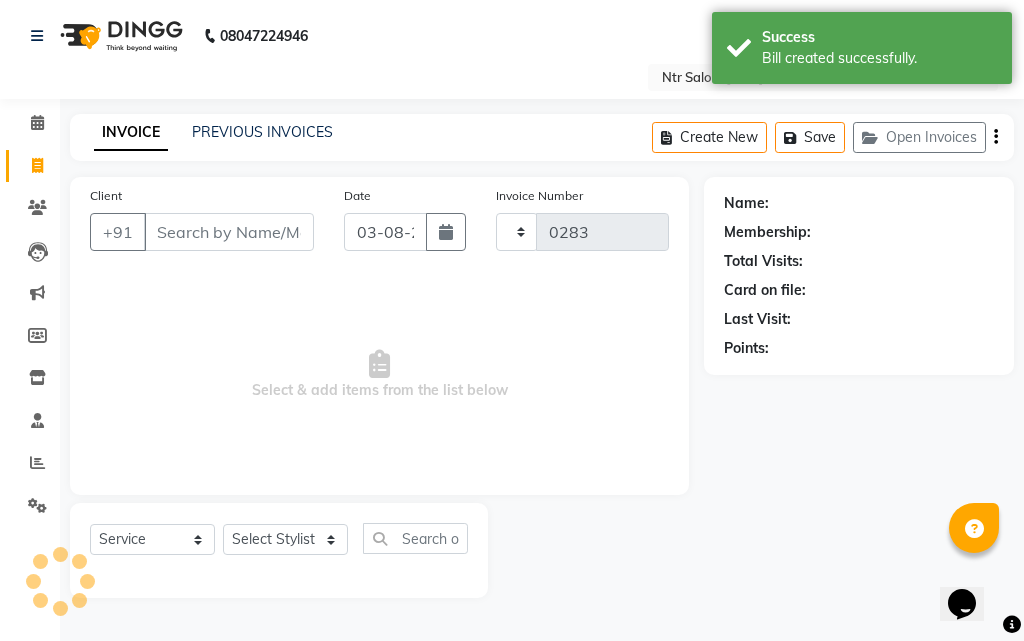 select on "5173" 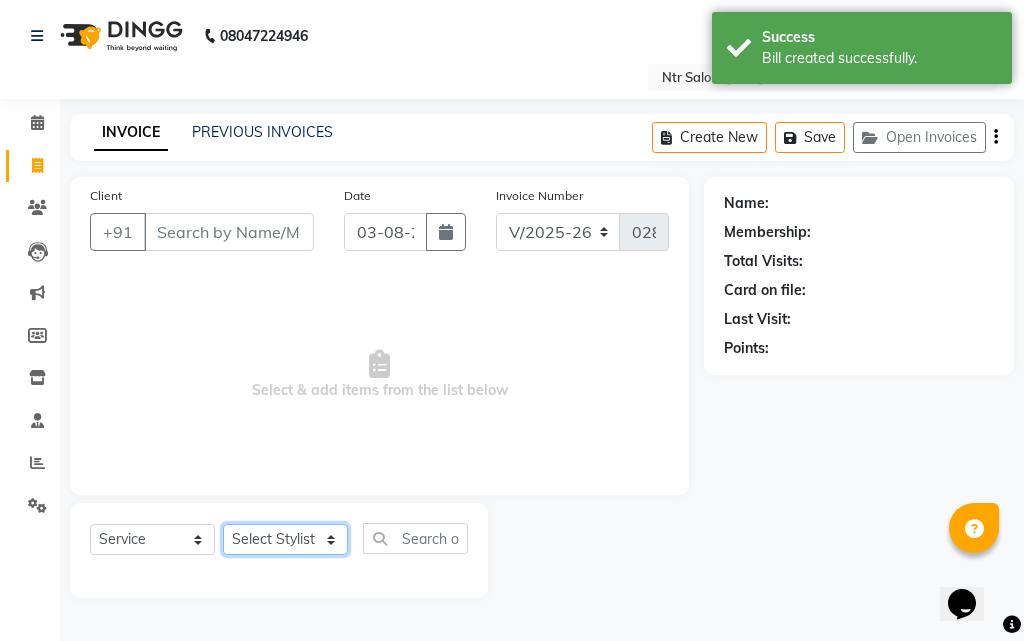 click on "Select Stylist [FIRST] [FIRST] [FIRST] [FIRST]" 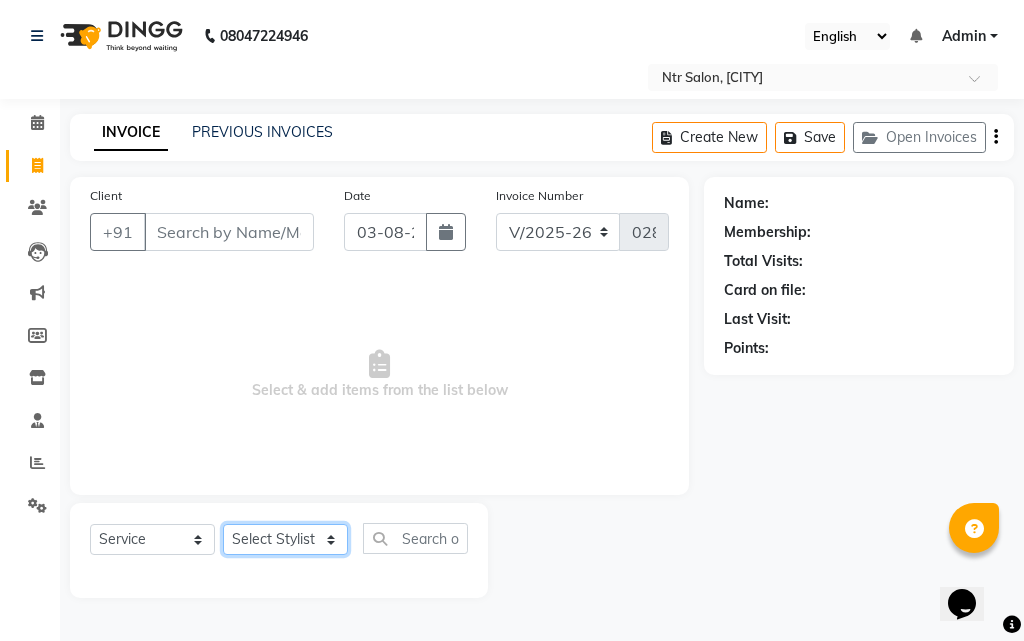 select on "34856" 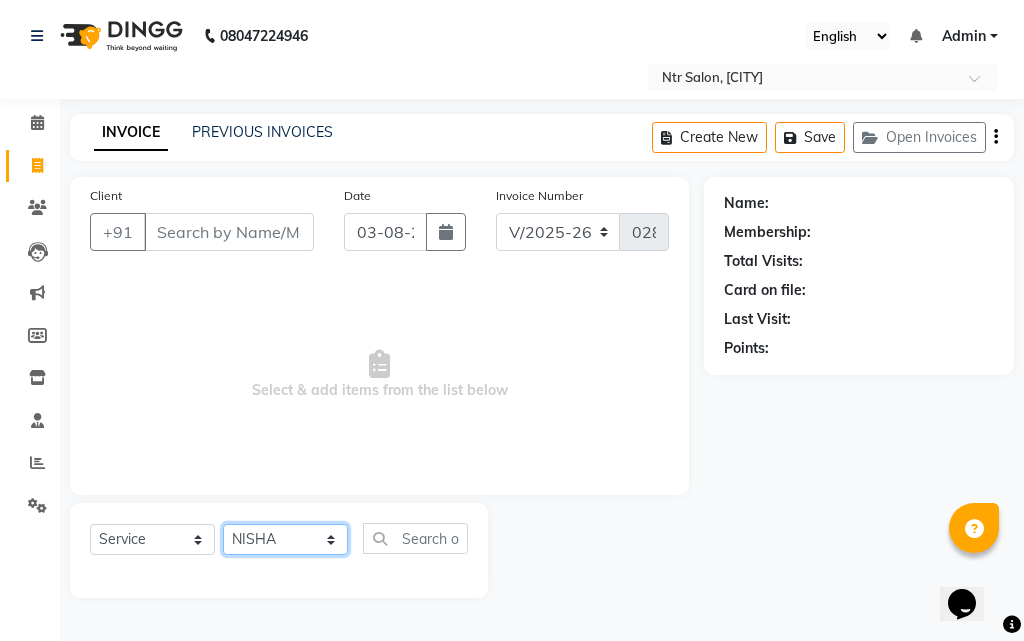 click on "Select Stylist [FIRST] [FIRST] [FIRST] [FIRST]" 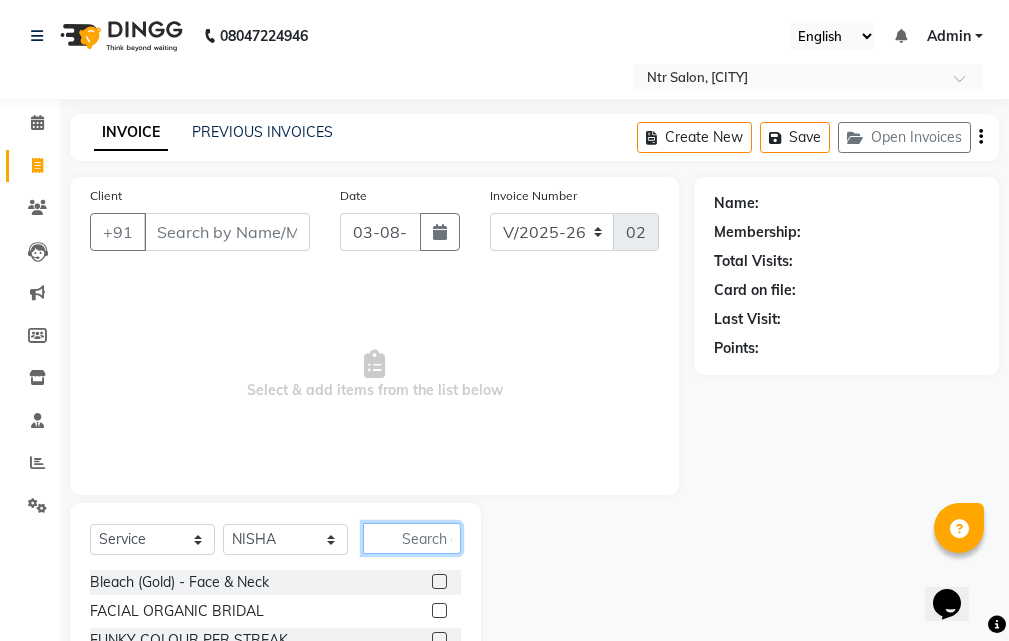 click 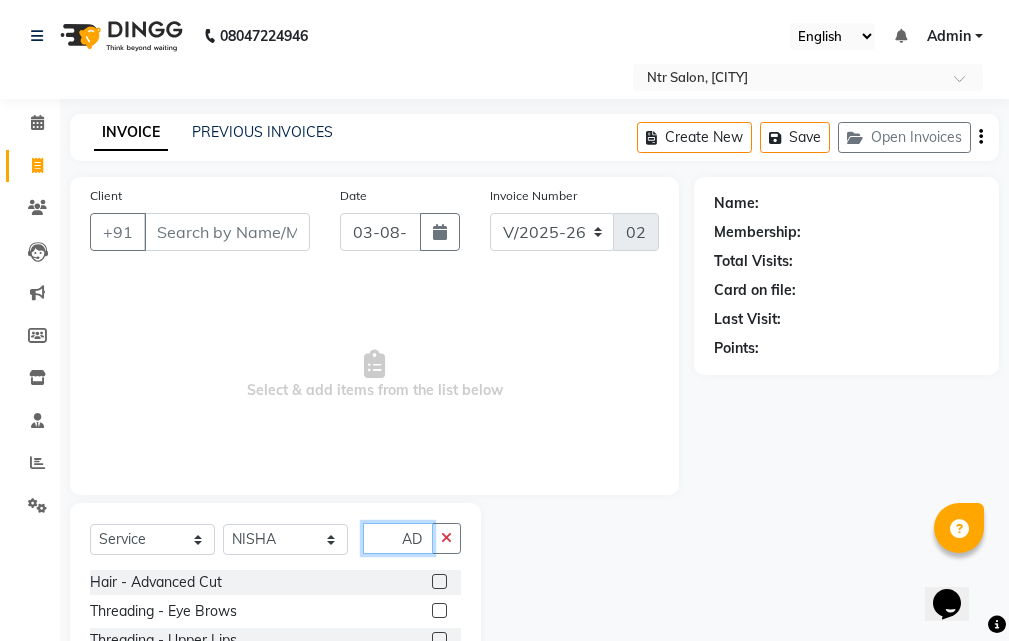 type on "AD" 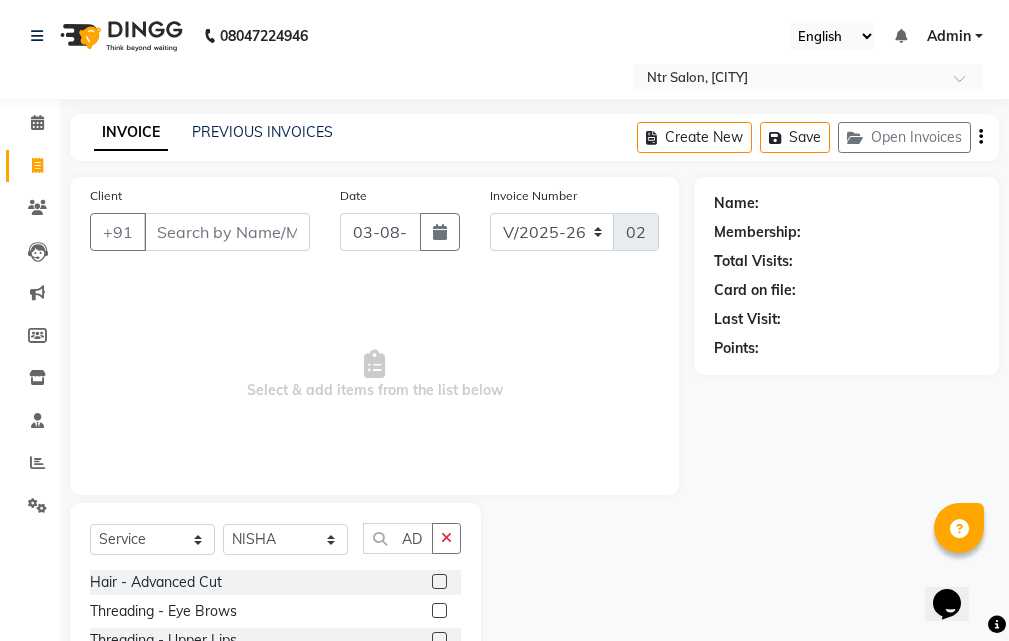 click 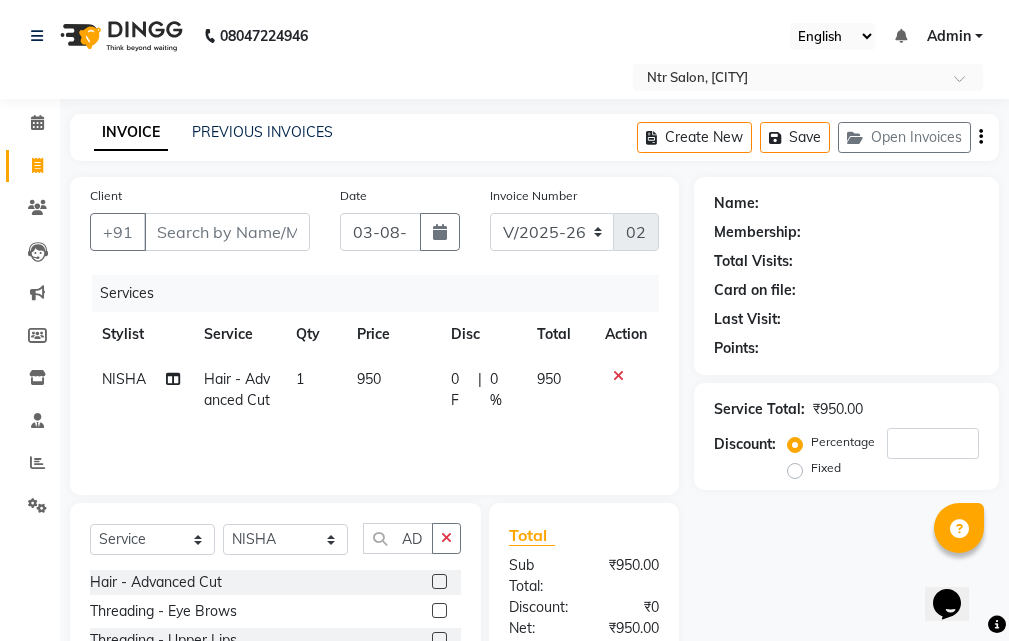 click 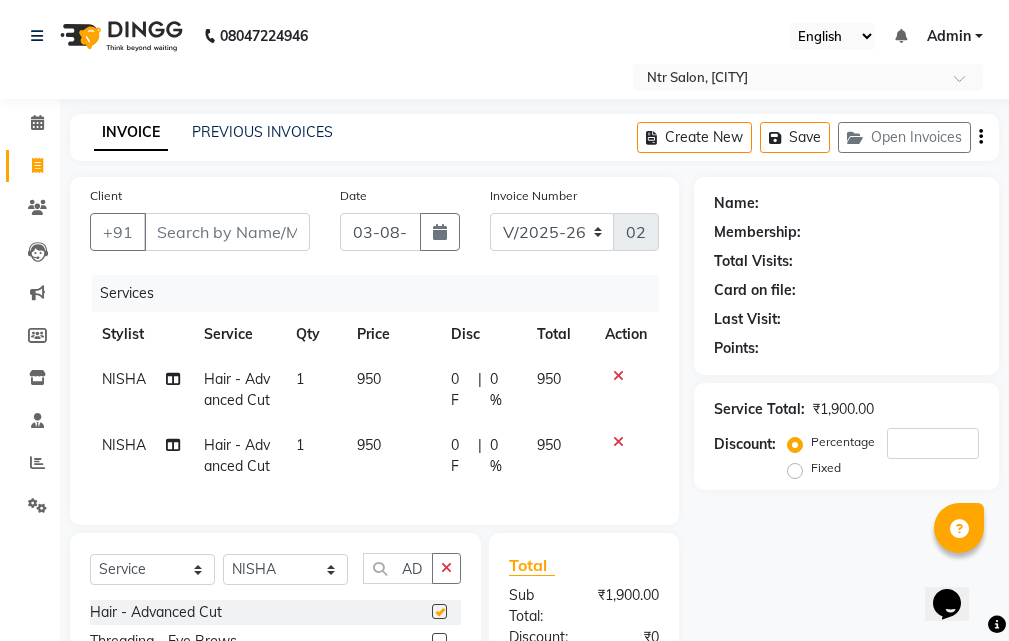 checkbox on "false" 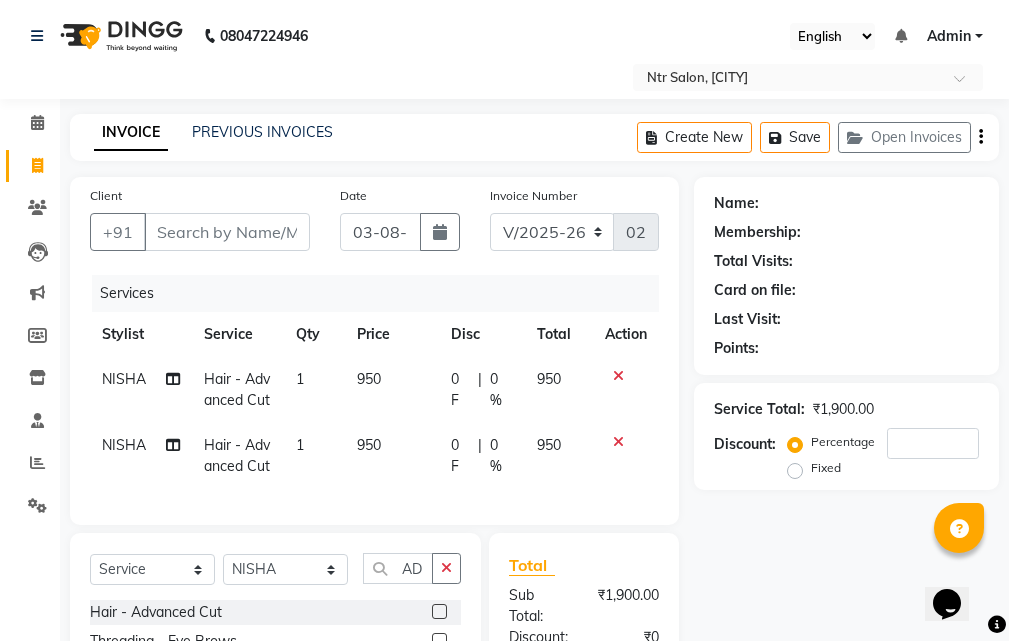 click on "Service Total: ₹1,900.00 Discount: Percentage Fixed" 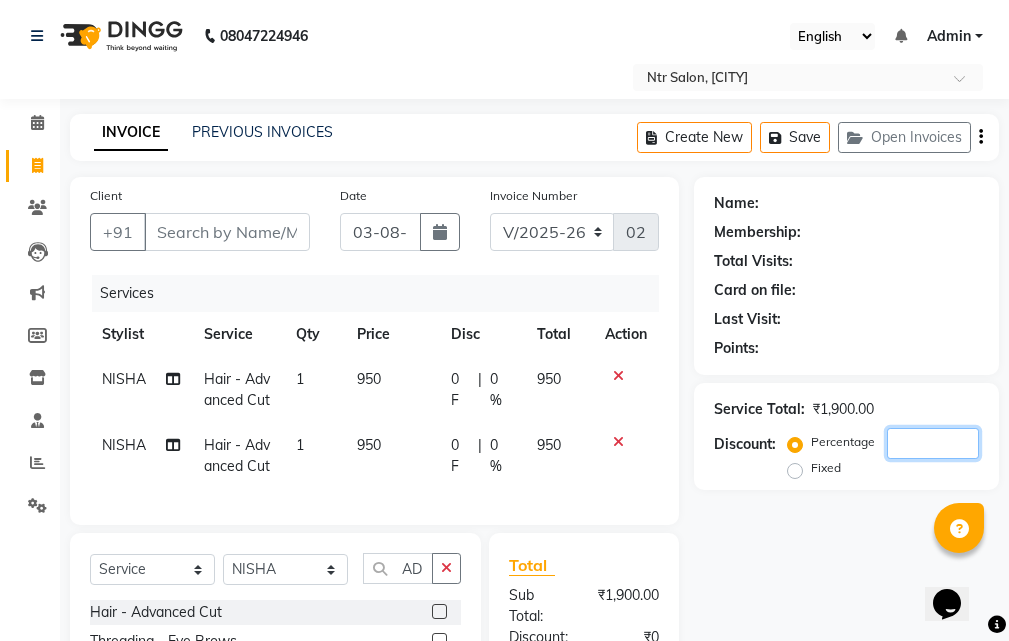 click 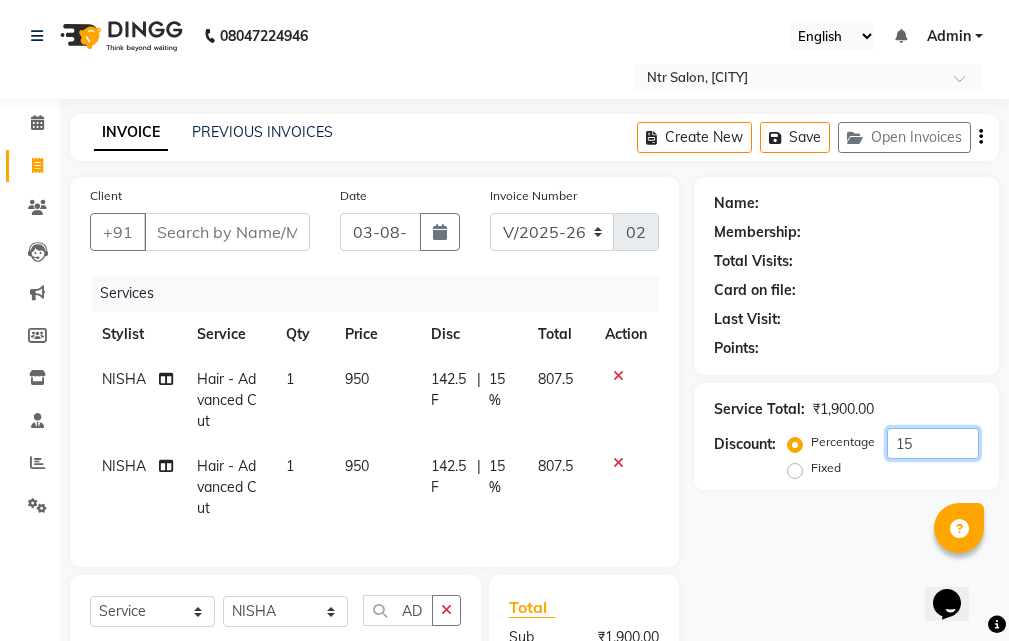 type on "15" 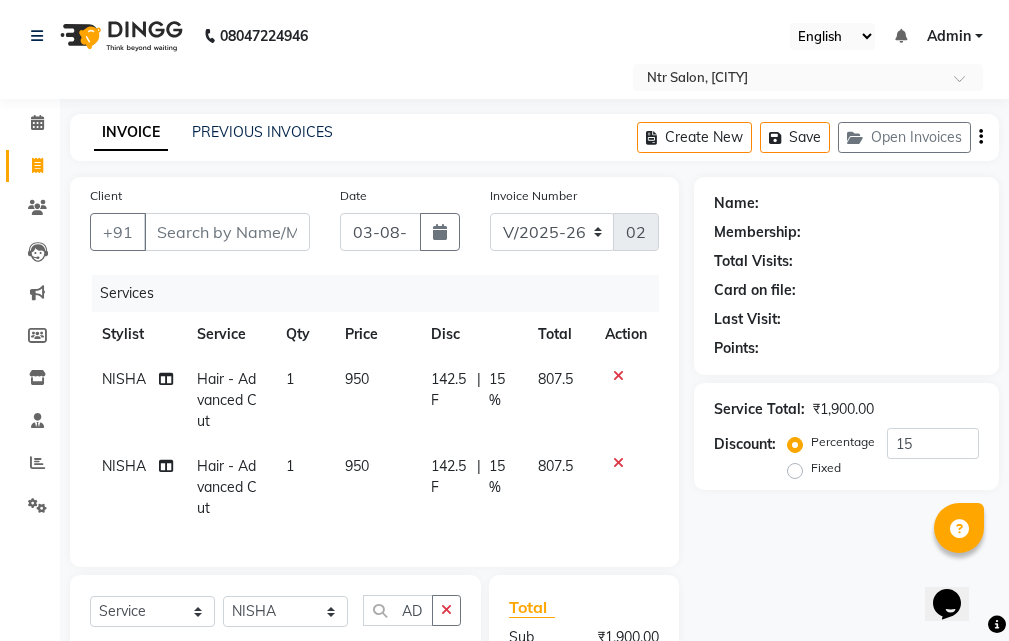 click on "Name: Membership: Total Visits: Card on file: Last Visit: Points: Service Total: ₹1,900.00 Discount: Percentage Fixed 15" 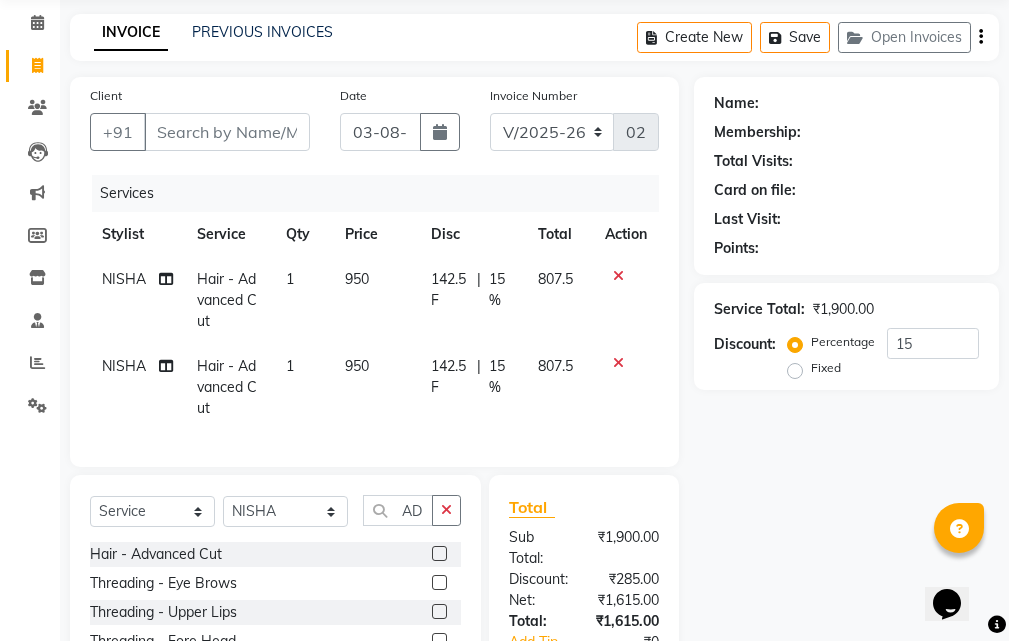 click on "15 %" 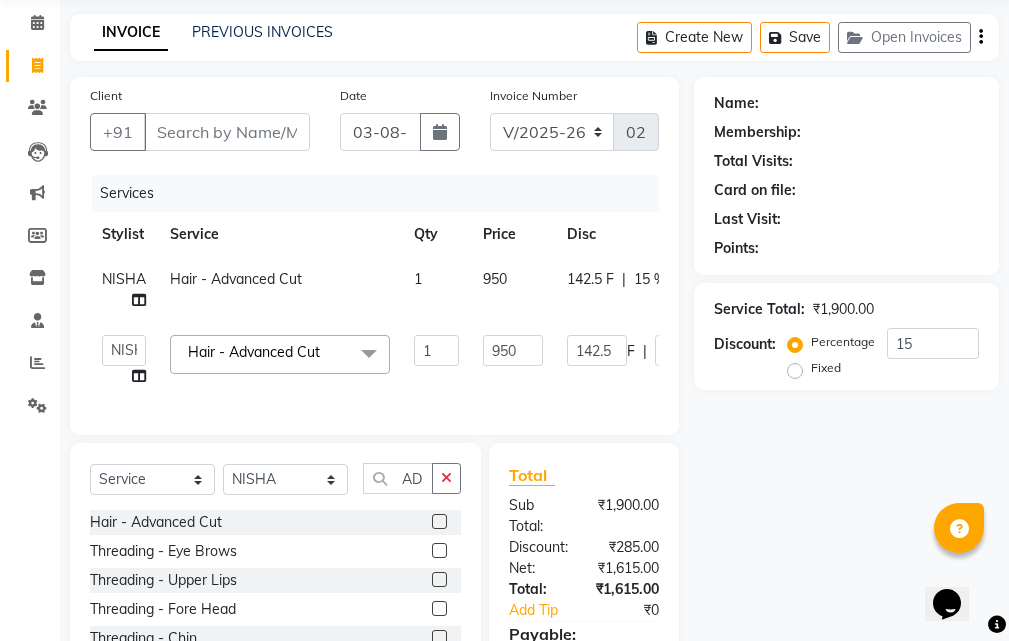 click 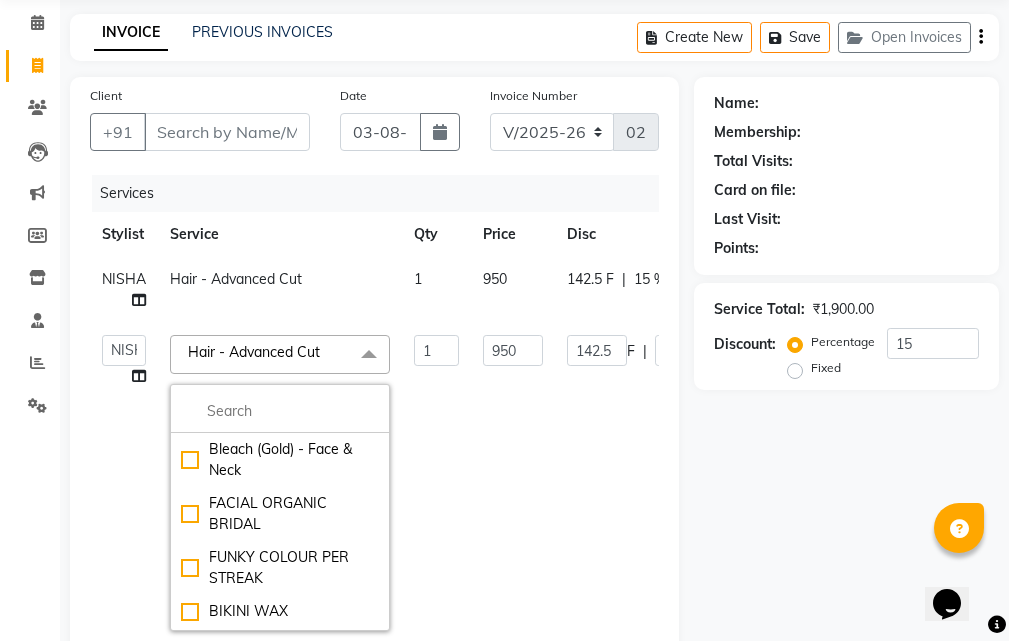 click 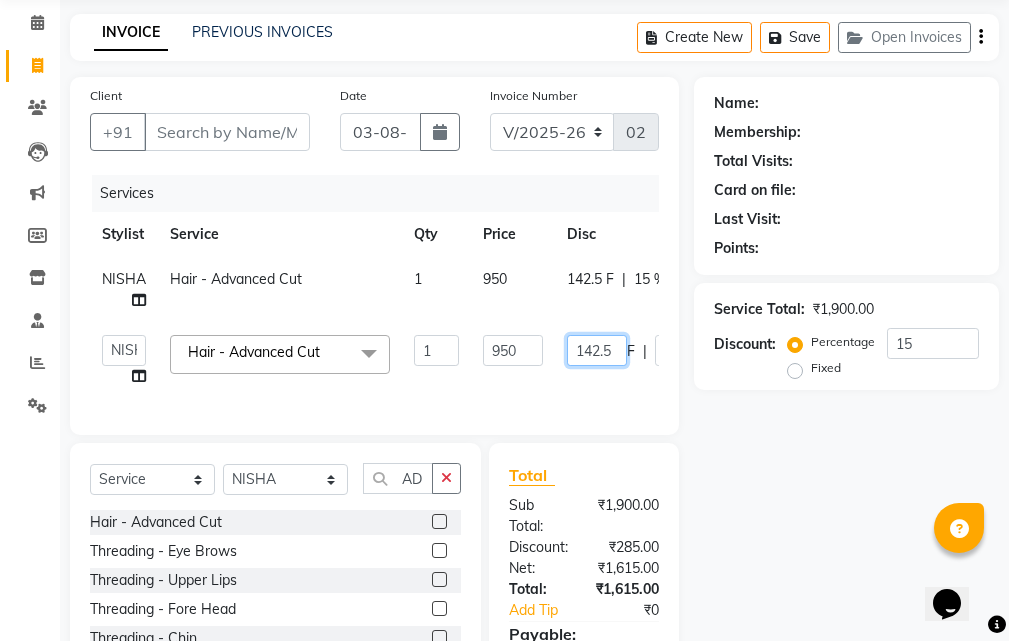 drag, startPoint x: 581, startPoint y: 309, endPoint x: 646, endPoint y: 295, distance: 66.4906 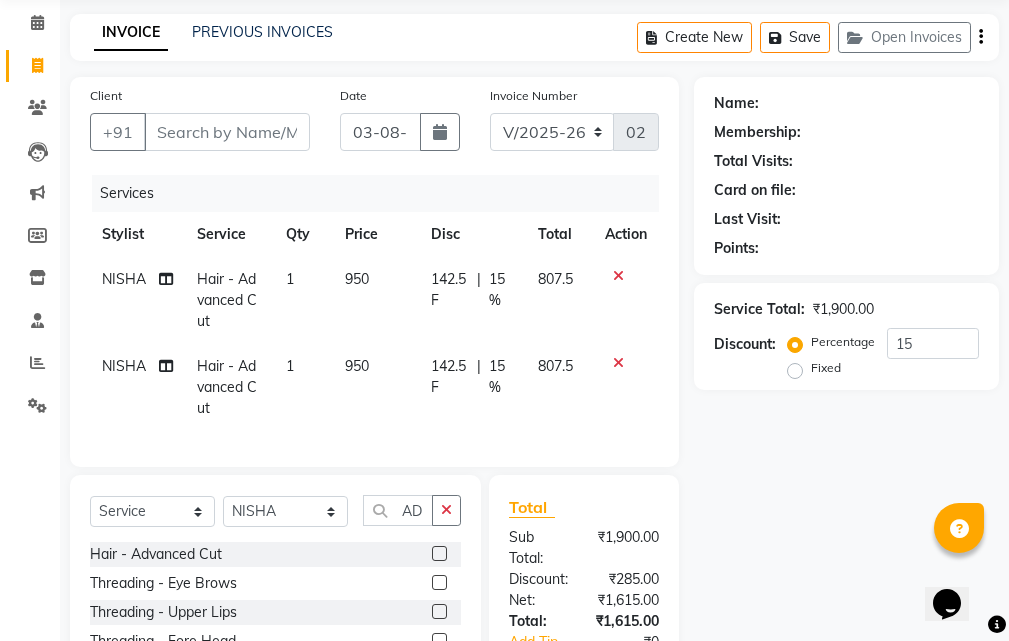 drag, startPoint x: 637, startPoint y: 290, endPoint x: 623, endPoint y: 289, distance: 14.035668 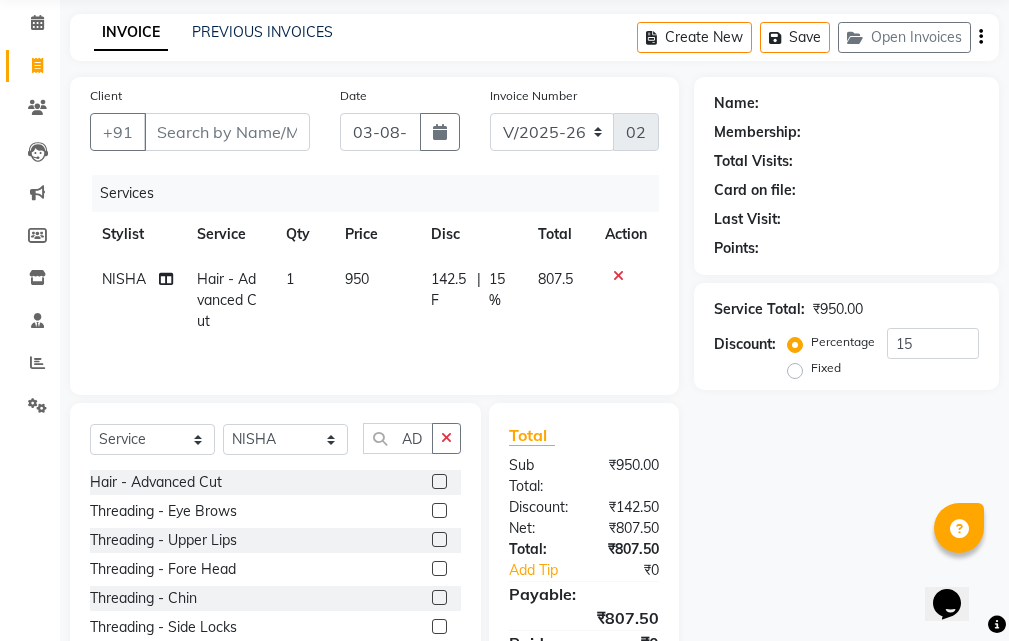 drag, startPoint x: 431, startPoint y: 367, endPoint x: 415, endPoint y: 376, distance: 18.35756 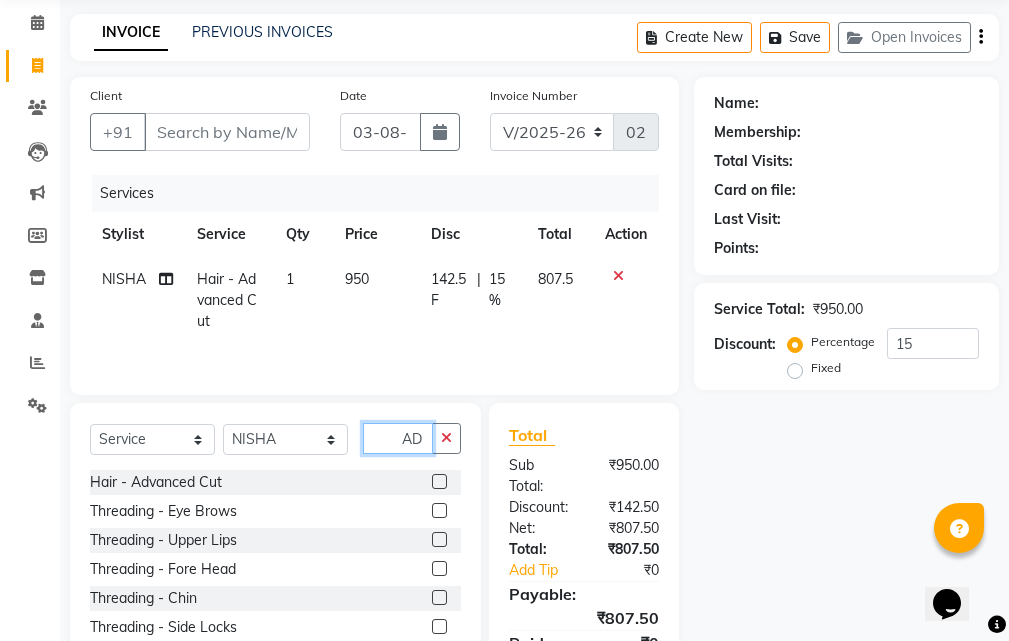 click on "AD" 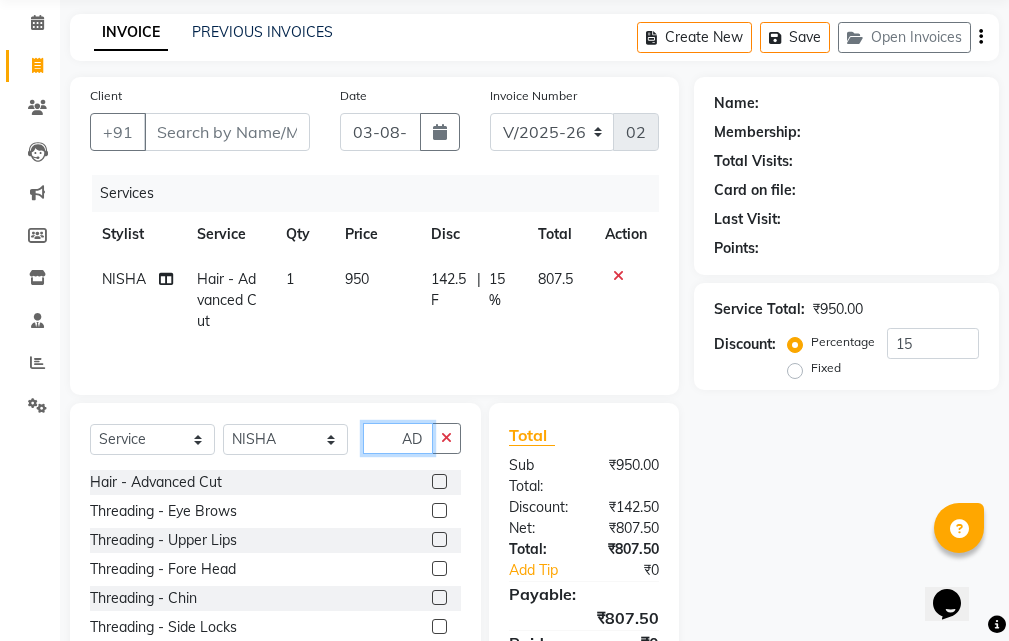 type on "A" 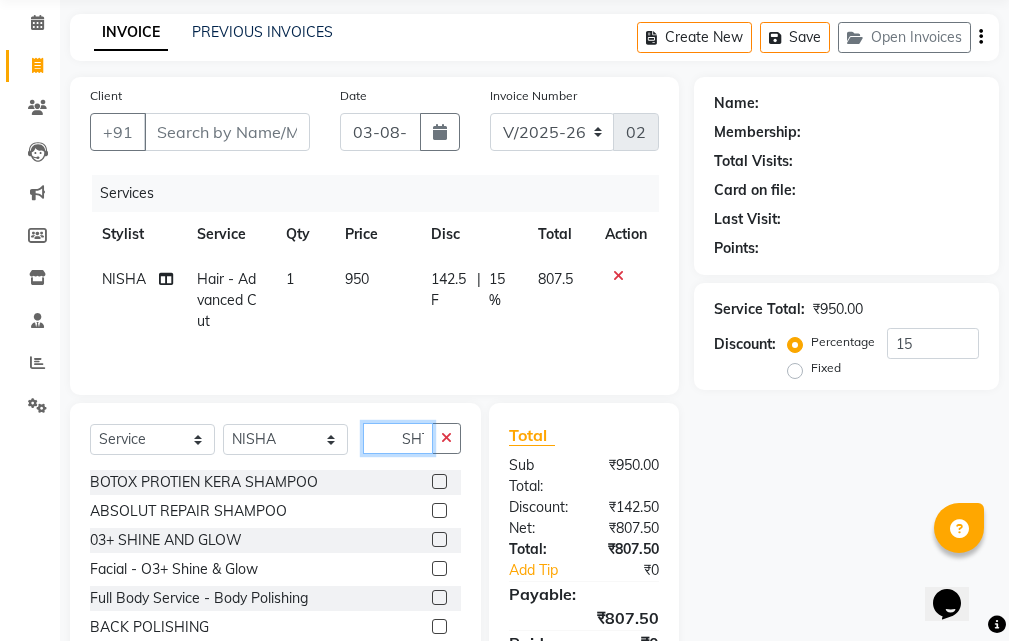 scroll, scrollTop: 74, scrollLeft: 0, axis: vertical 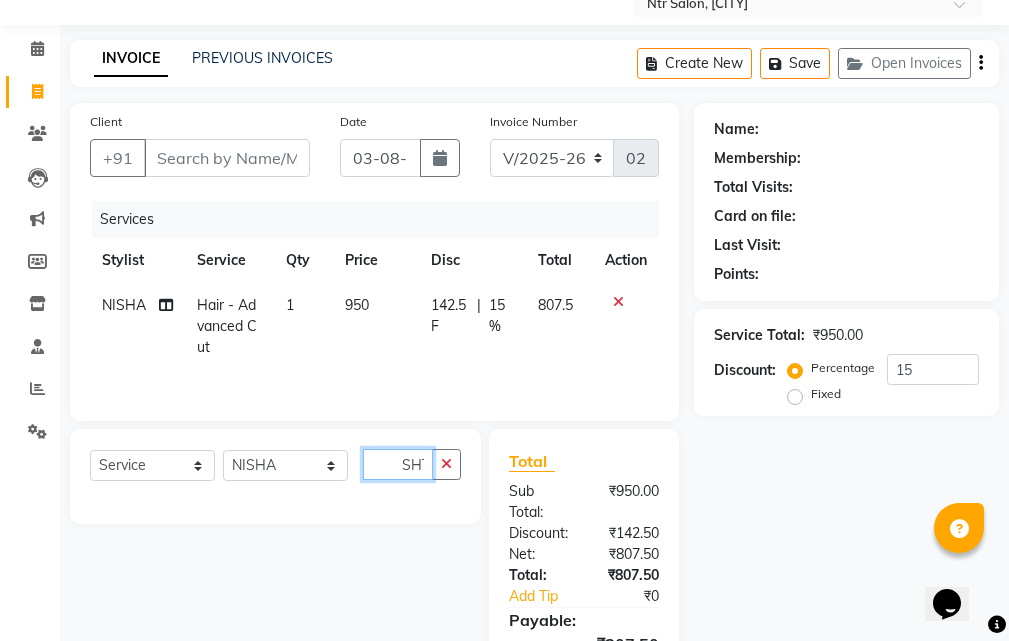 click on "SHTRA" 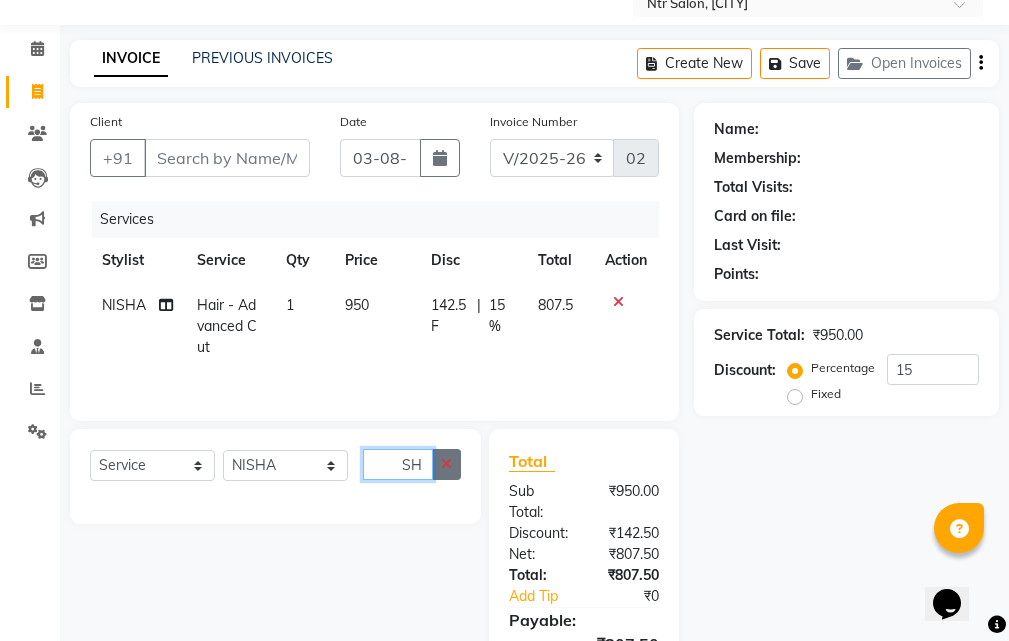 scroll, scrollTop: 100, scrollLeft: 0, axis: vertical 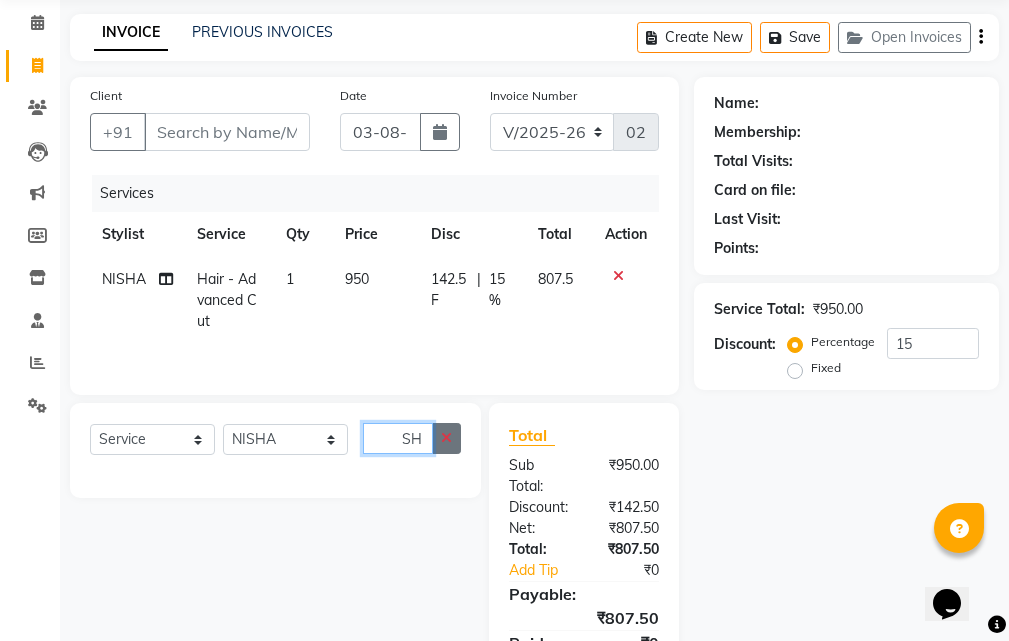 type on "S" 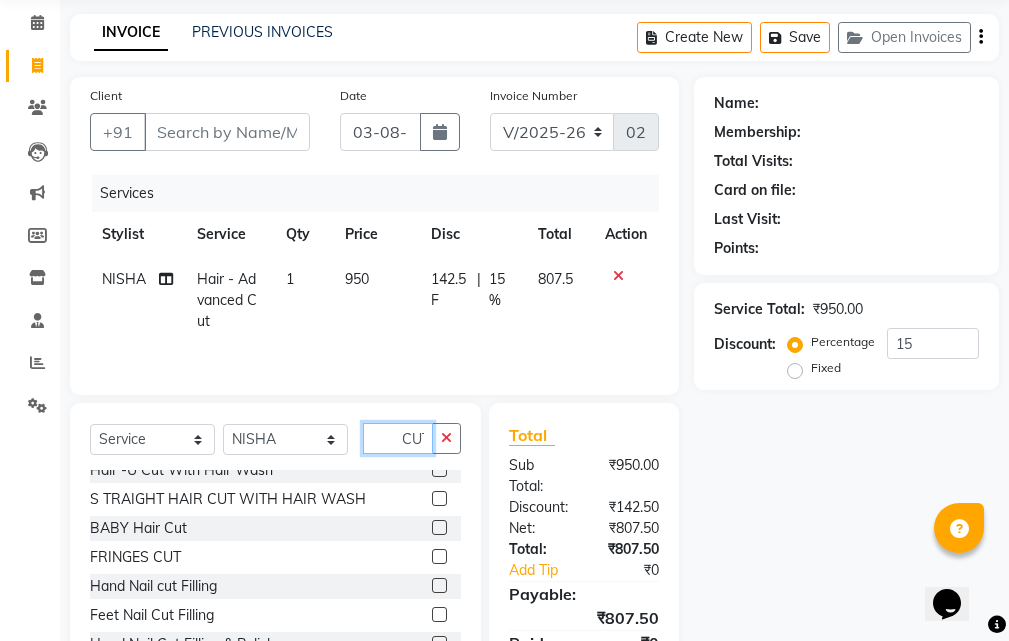 scroll, scrollTop: 0, scrollLeft: 0, axis: both 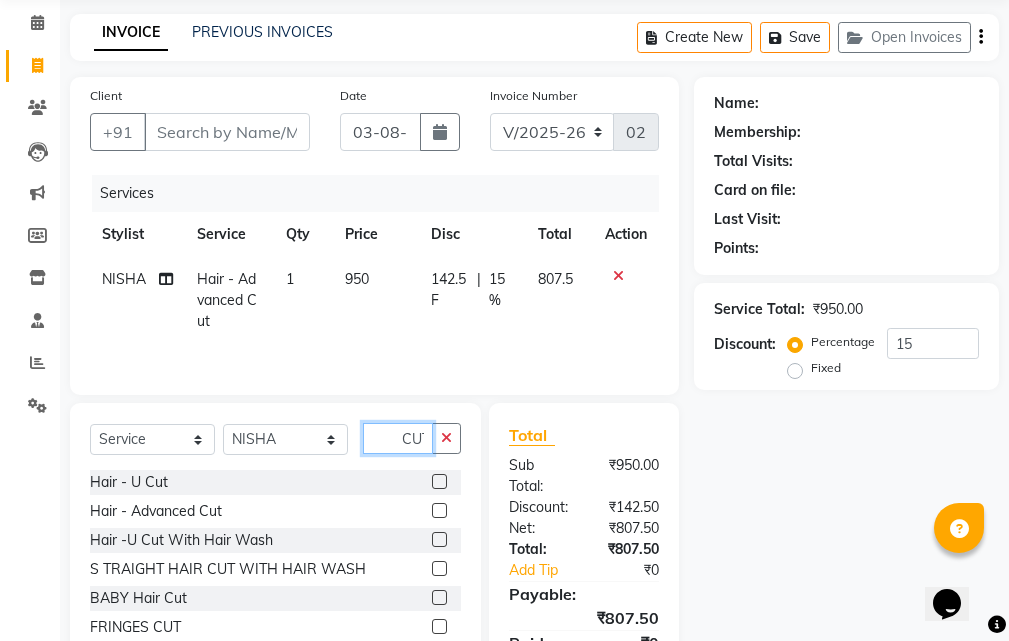click on "CUT" 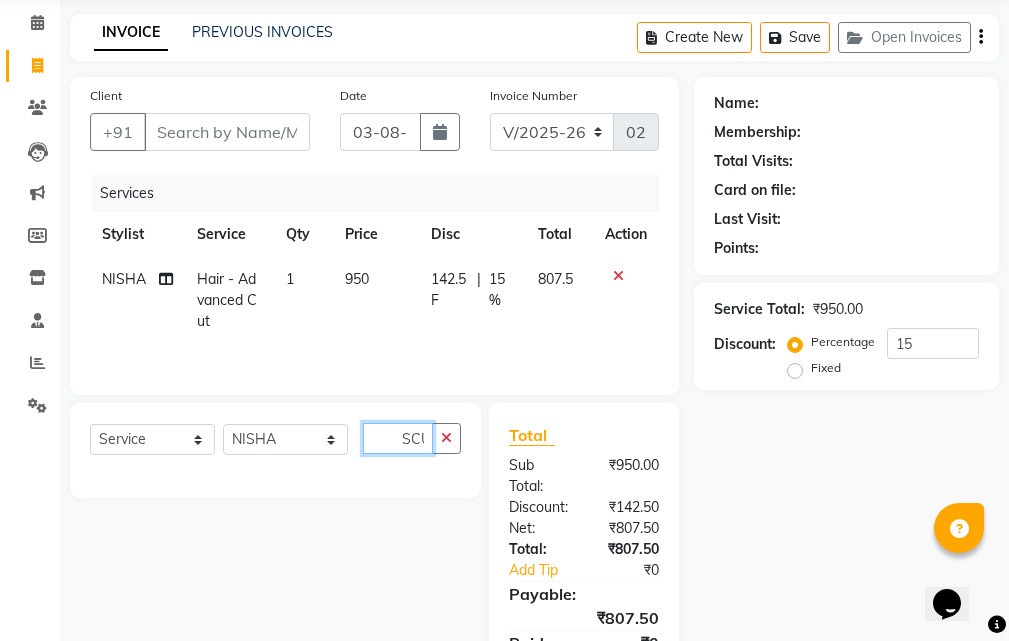scroll, scrollTop: 74, scrollLeft: 0, axis: vertical 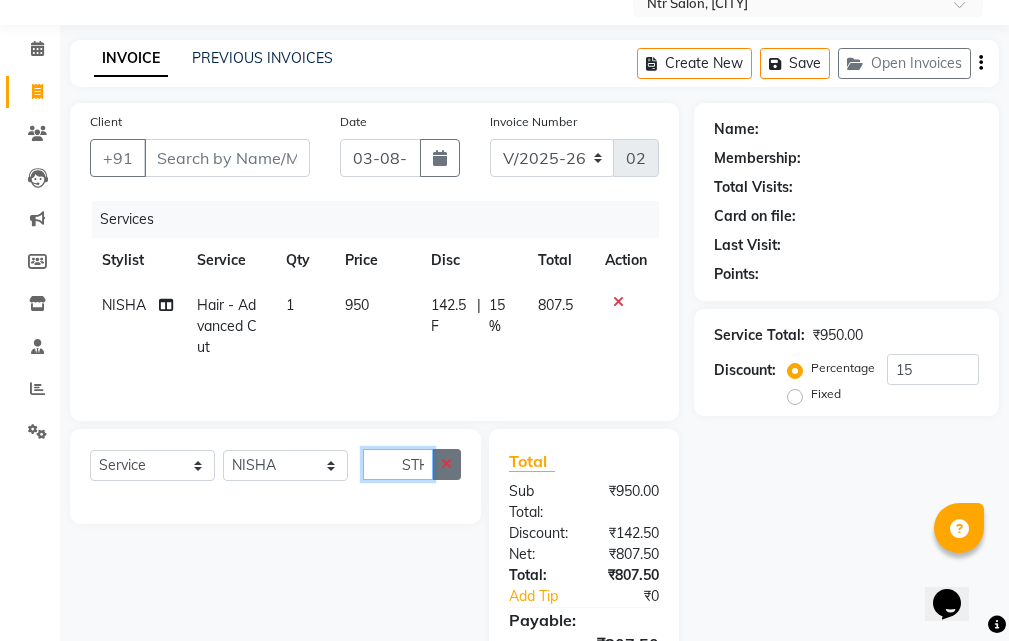 type on "STHRAIT CUT" 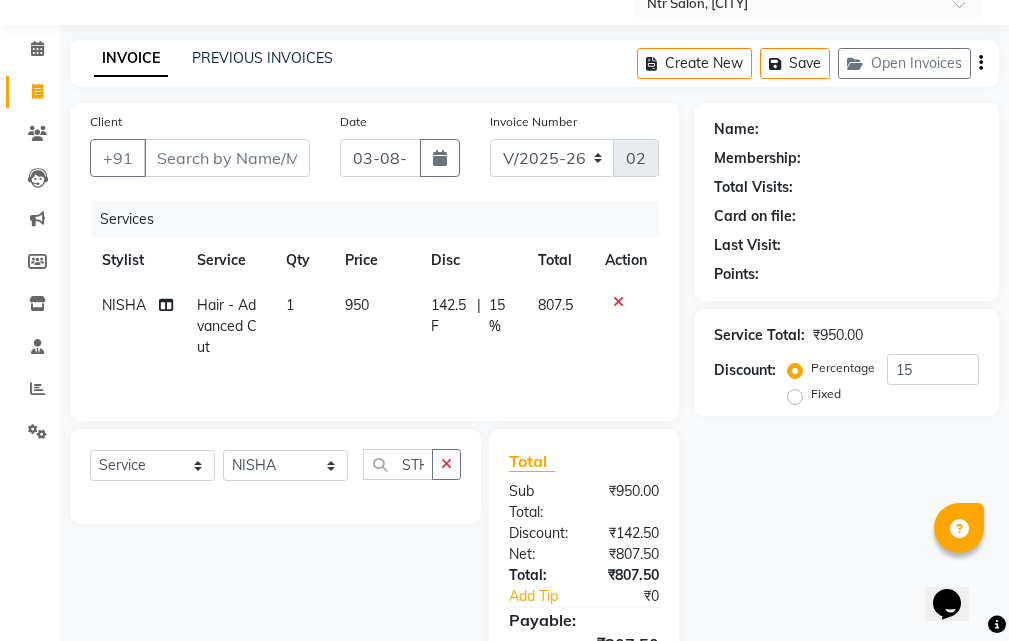 click 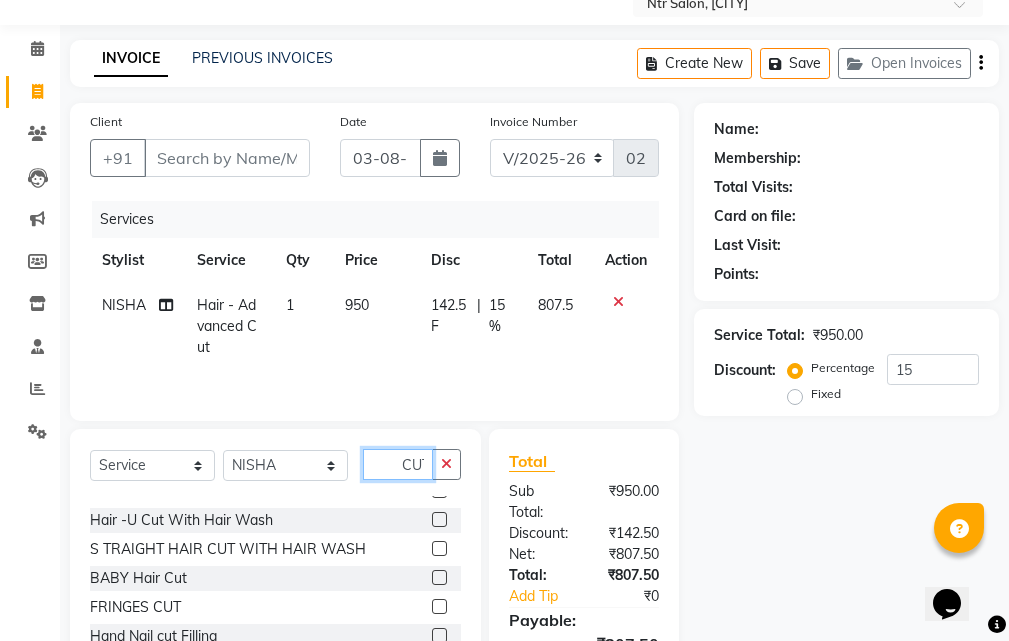 scroll, scrollTop: 70, scrollLeft: 0, axis: vertical 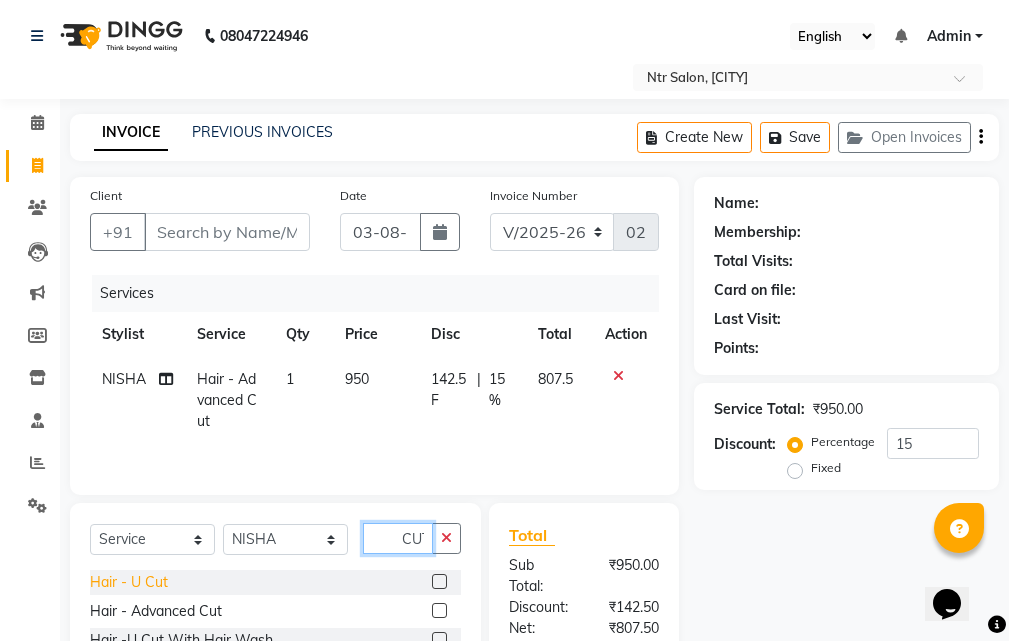 type on "CUT" 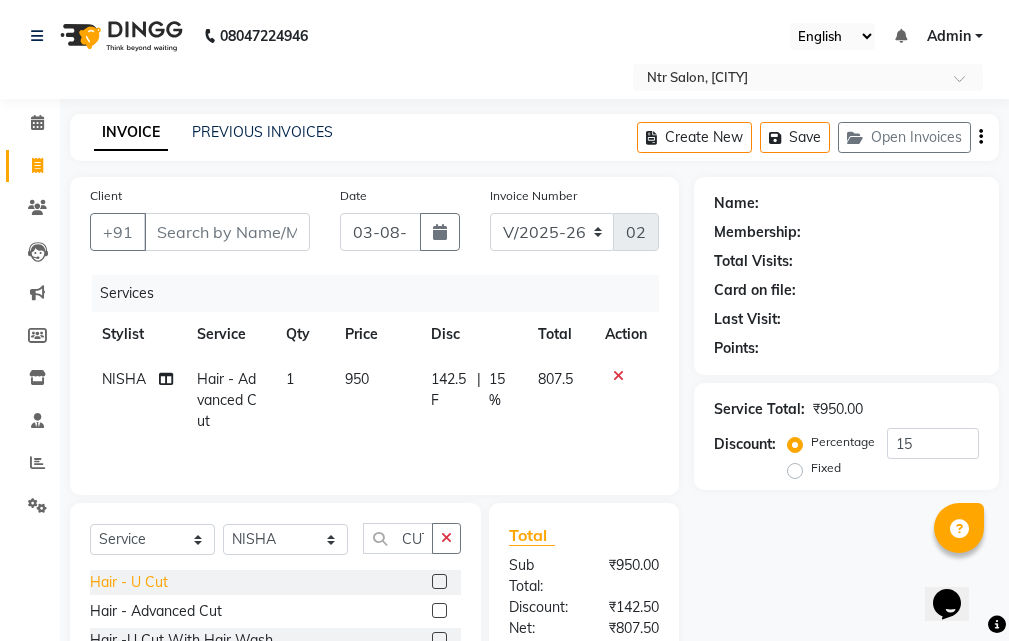 click on "Hair - U Cut" 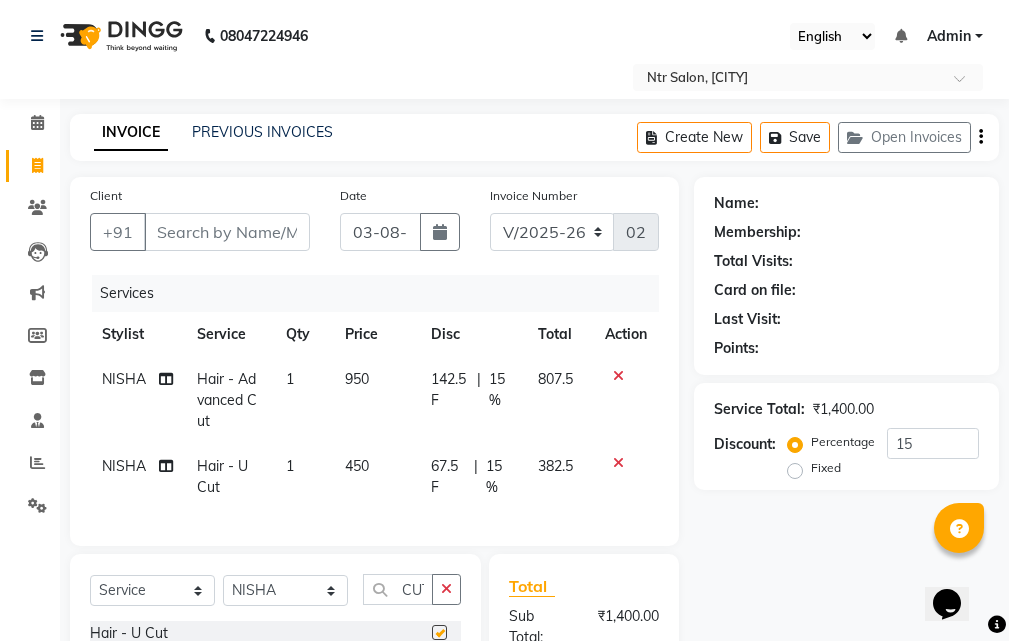 checkbox on "false" 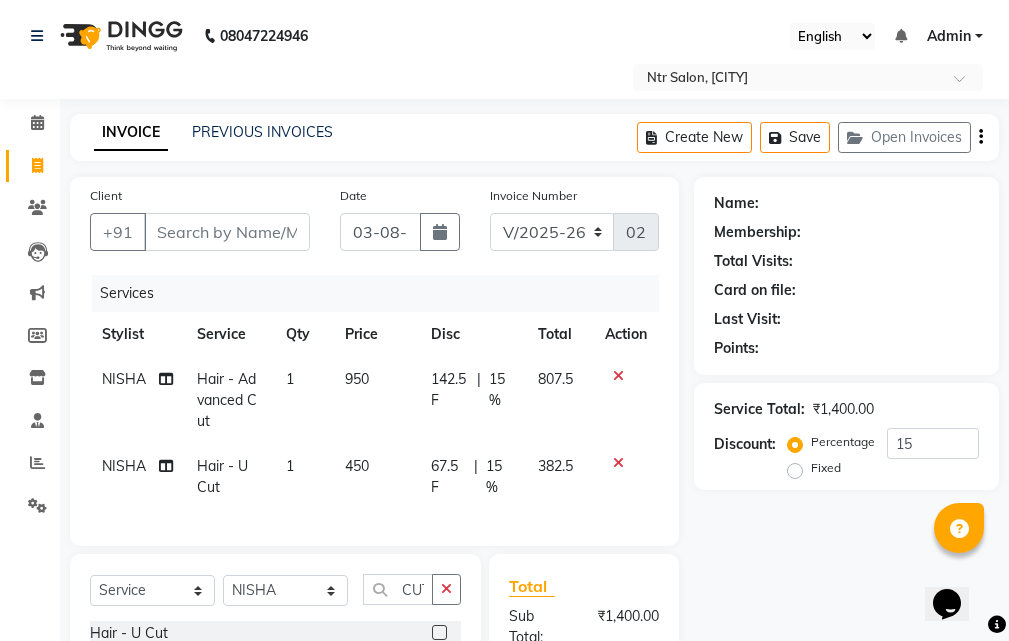 click on "807.5" 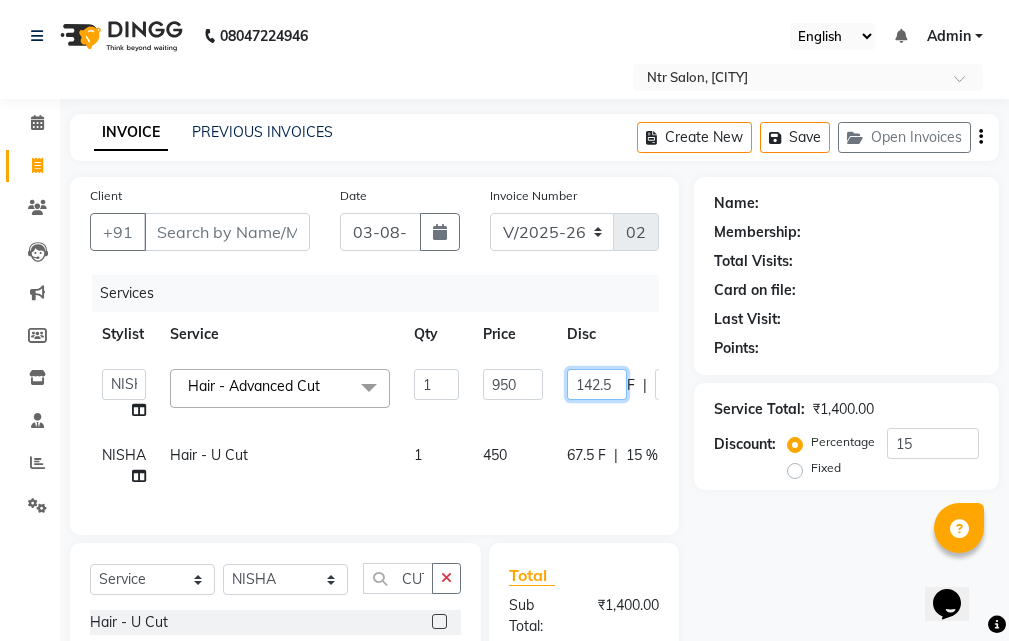 drag, startPoint x: 589, startPoint y: 335, endPoint x: 633, endPoint y: 323, distance: 45.607018 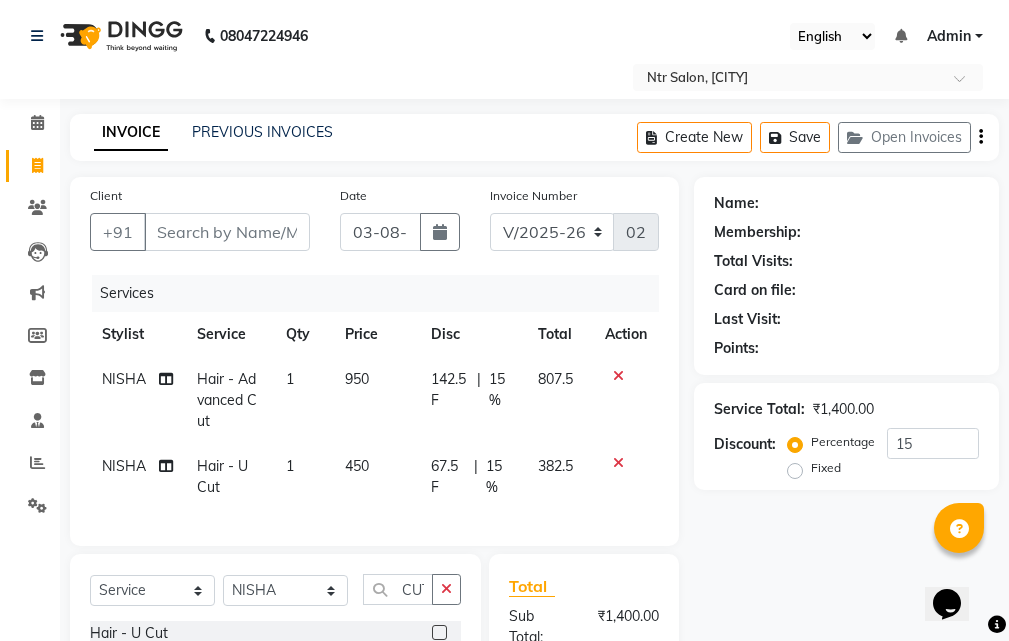 drag, startPoint x: 632, startPoint y: 322, endPoint x: 621, endPoint y: 320, distance: 11.18034 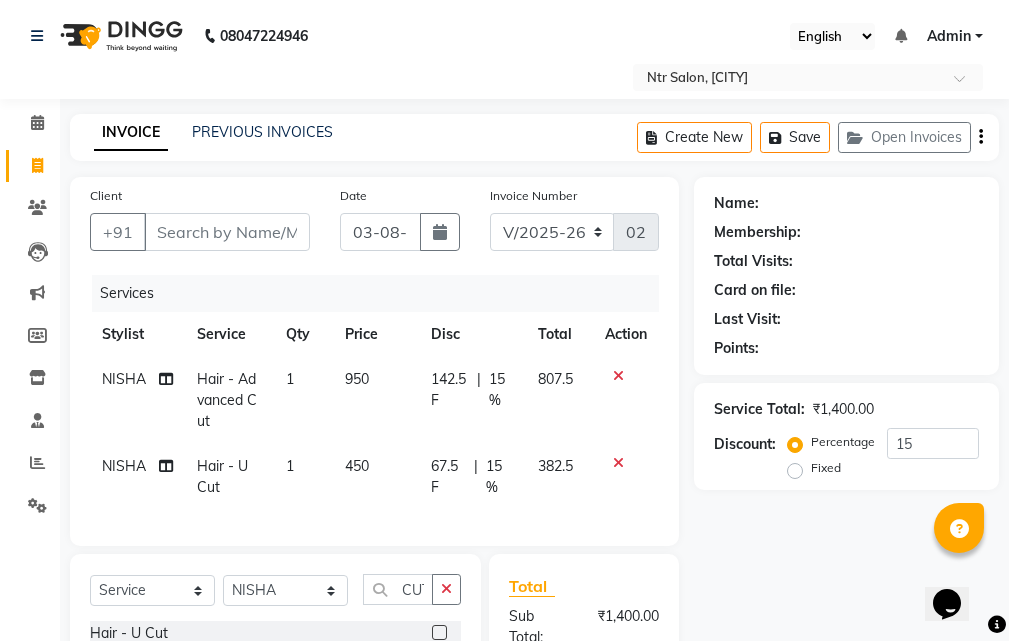 click on "142.5 F | 15 %" 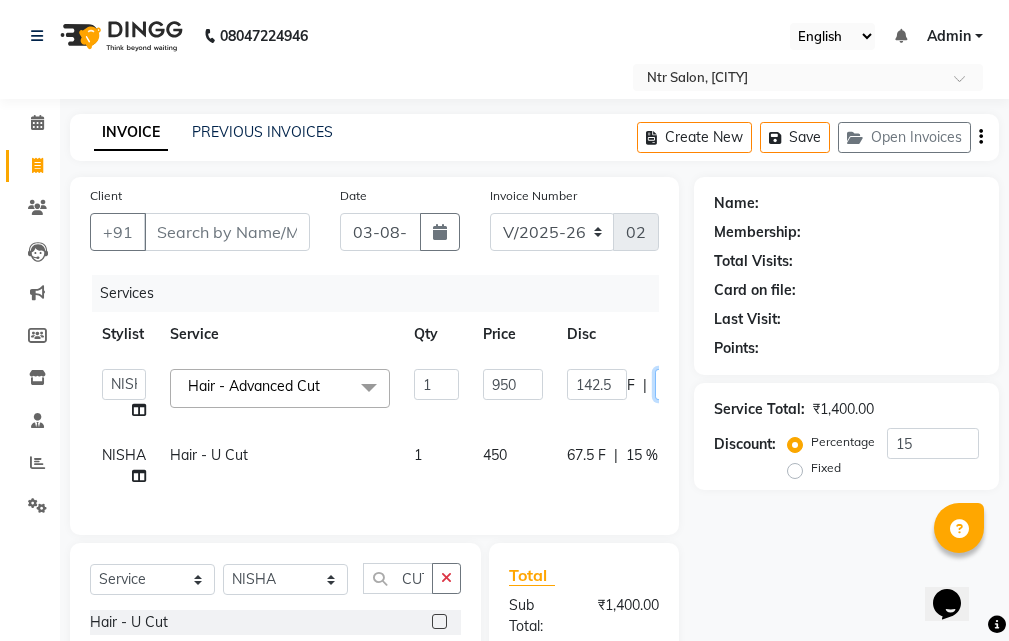 click on "15" 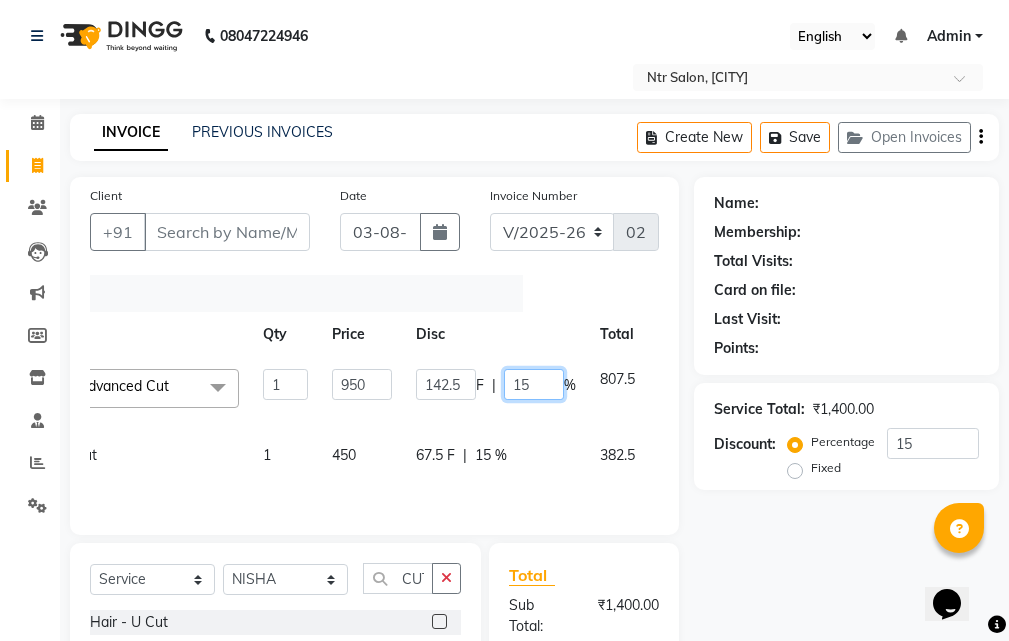 click on "15" 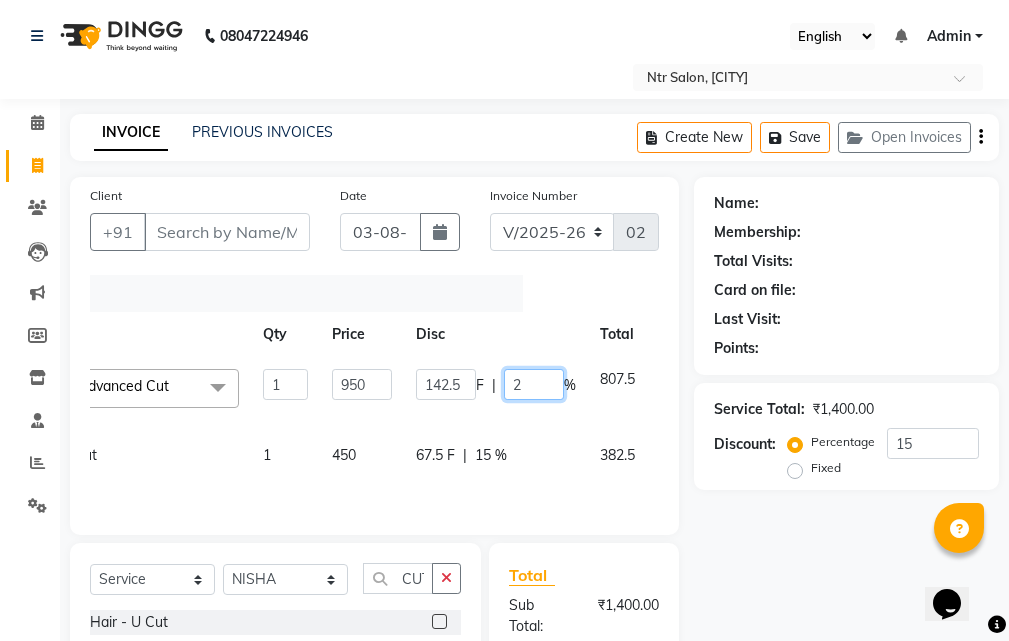 type on "25" 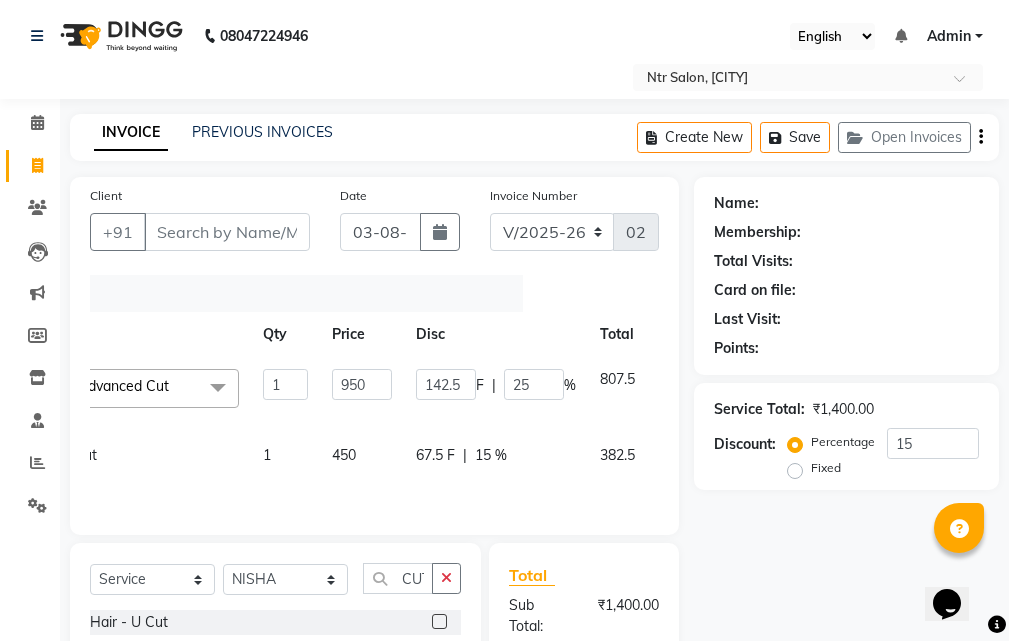 scroll, scrollTop: 0, scrollLeft: 15, axis: horizontal 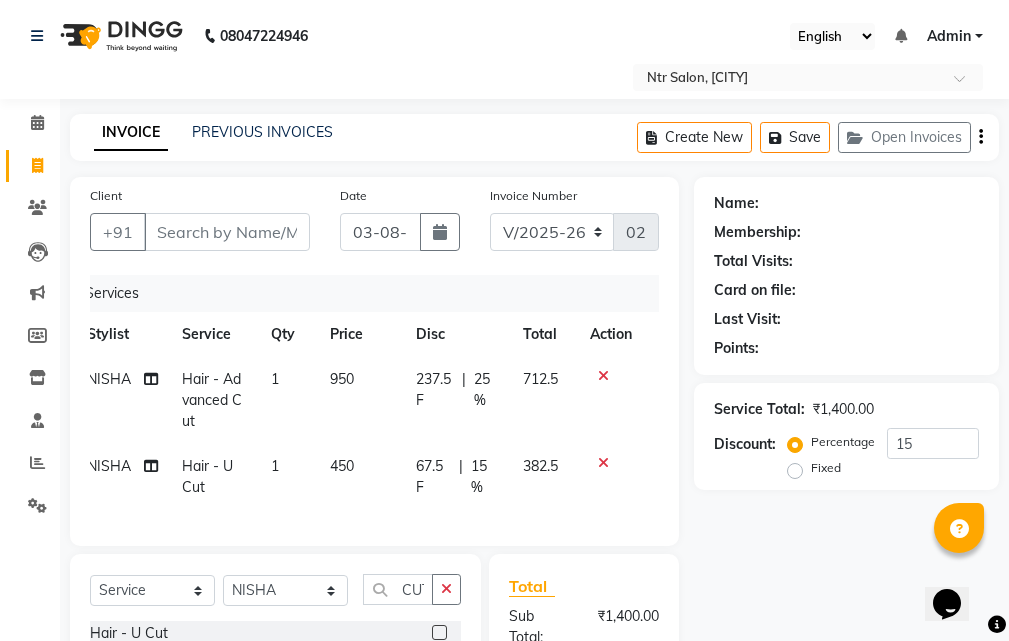 click on "712.5" 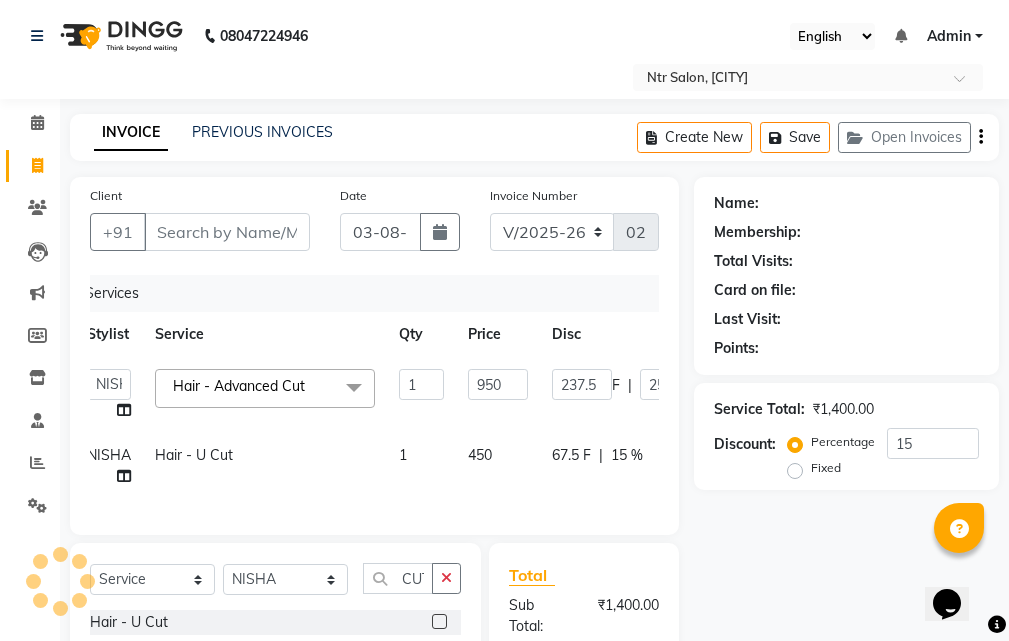 click on "950" 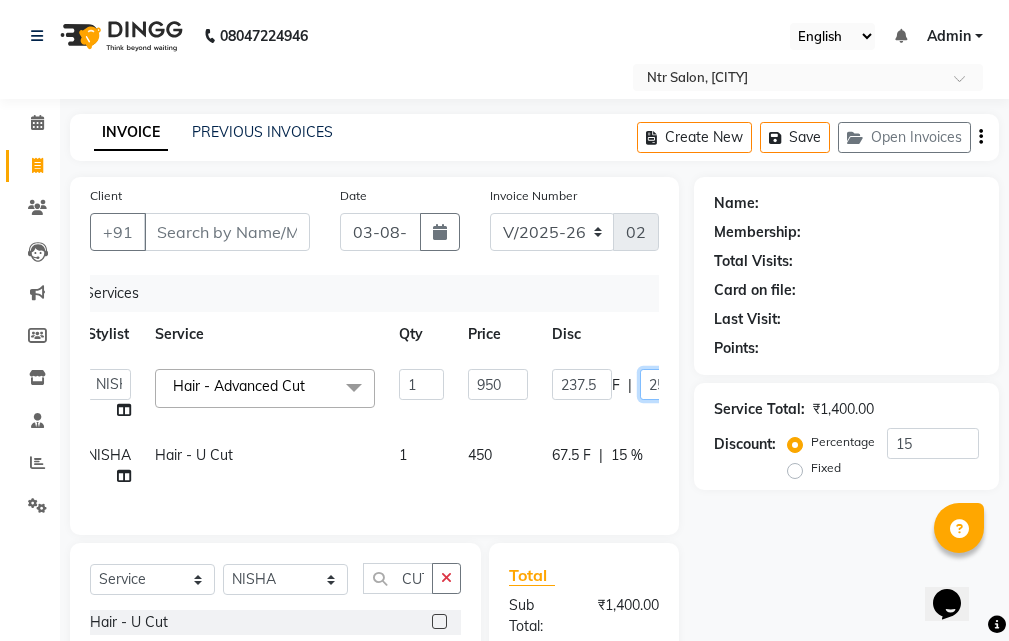 drag, startPoint x: 608, startPoint y: 349, endPoint x: 654, endPoint y: 324, distance: 52.35456 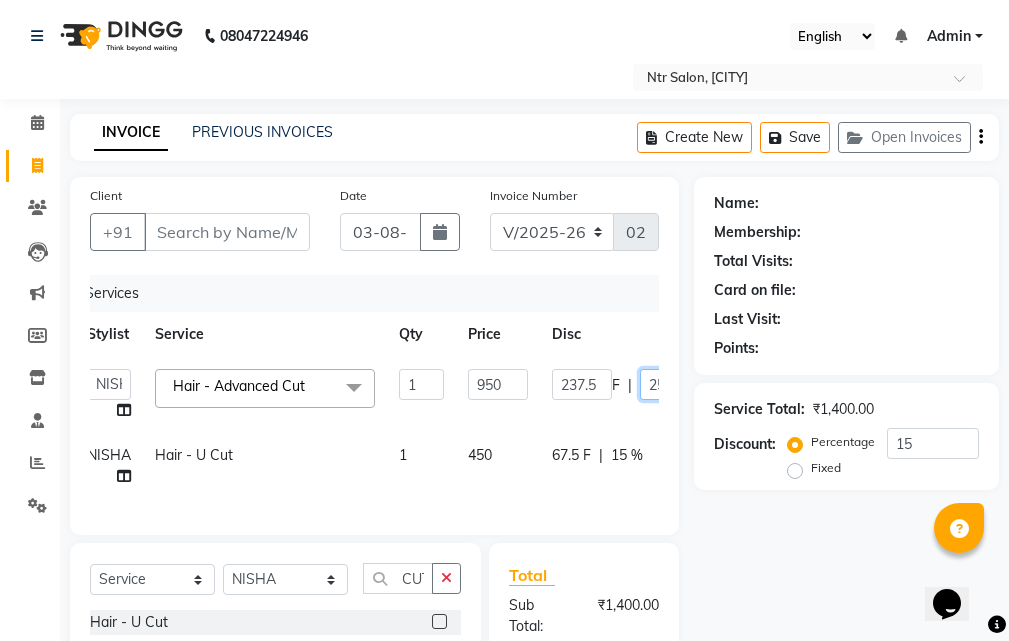 click on "25" 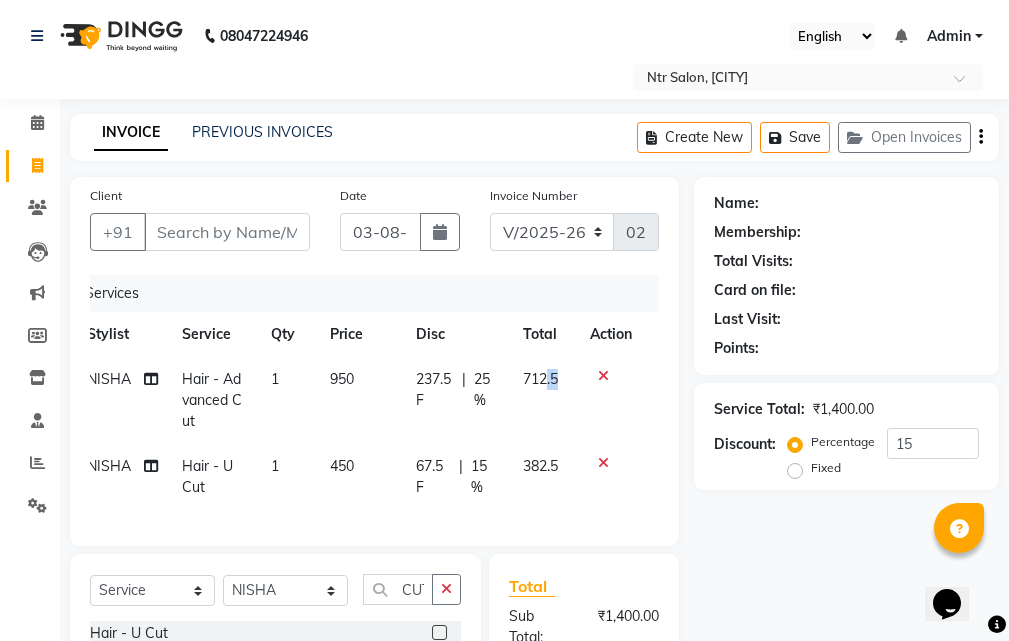 drag, startPoint x: 553, startPoint y: 335, endPoint x: 609, endPoint y: 334, distance: 56.008926 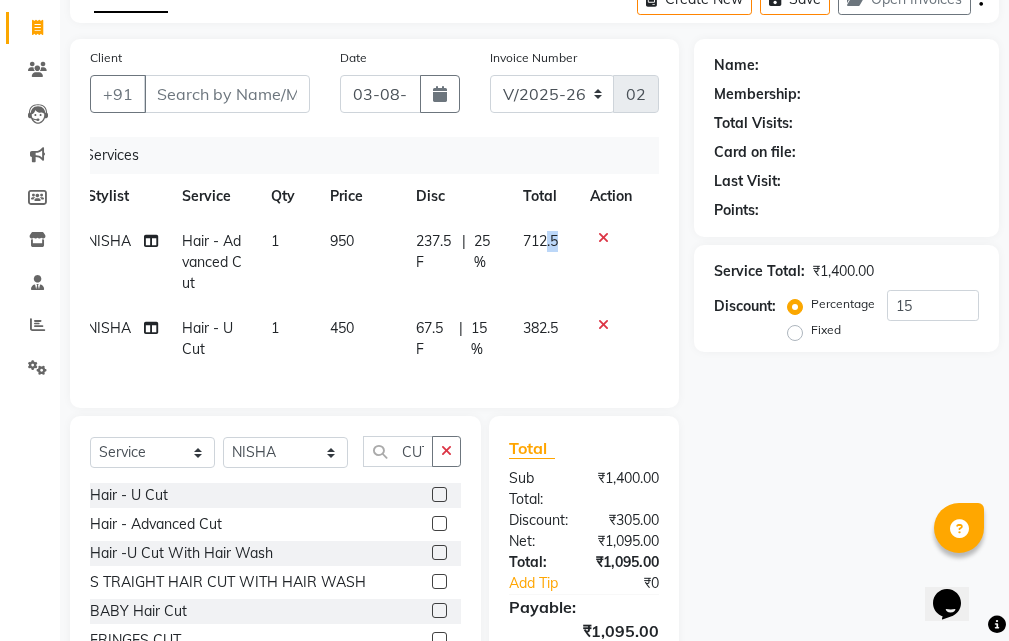 scroll, scrollTop: 0, scrollLeft: 0, axis: both 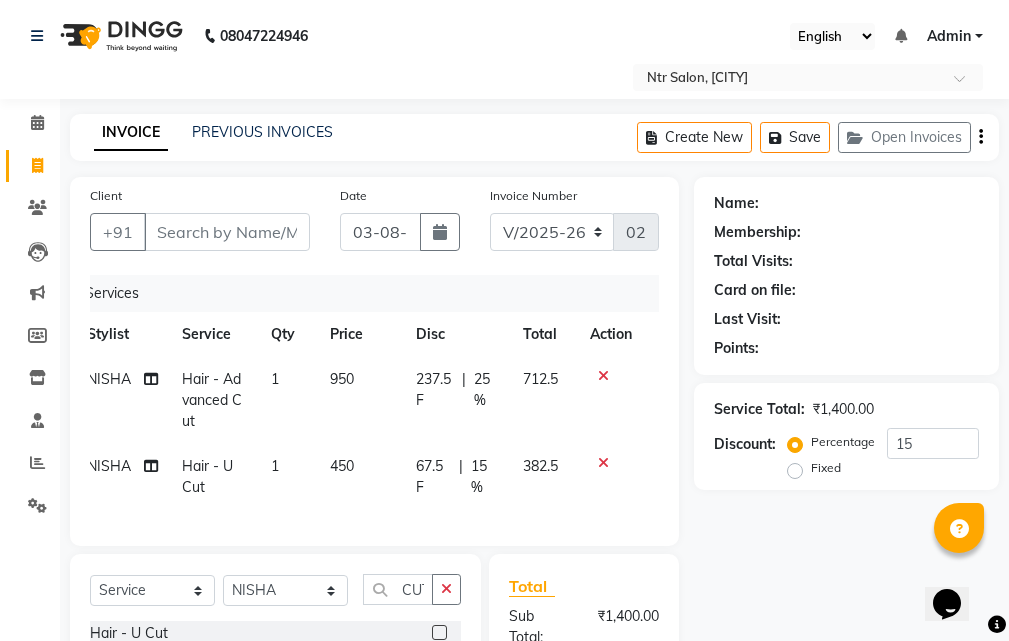 click on "25 %" 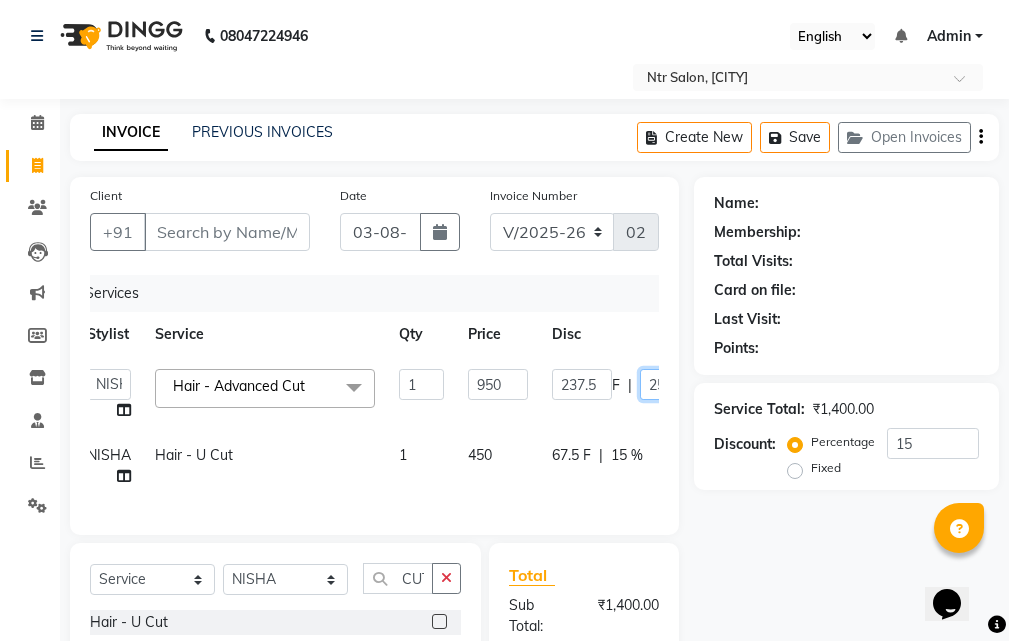 click on "25" 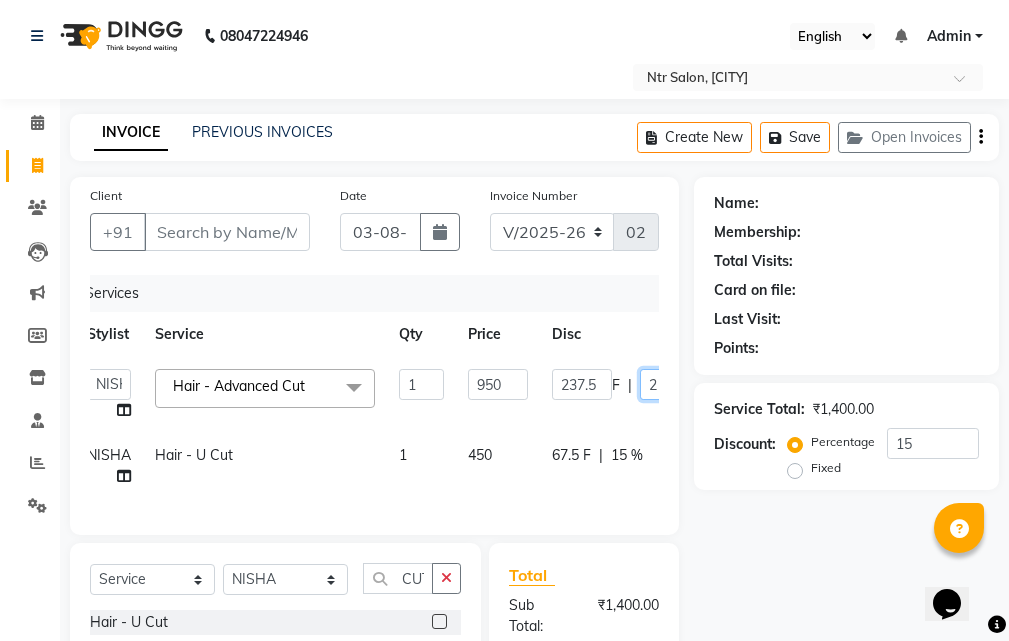type on "26" 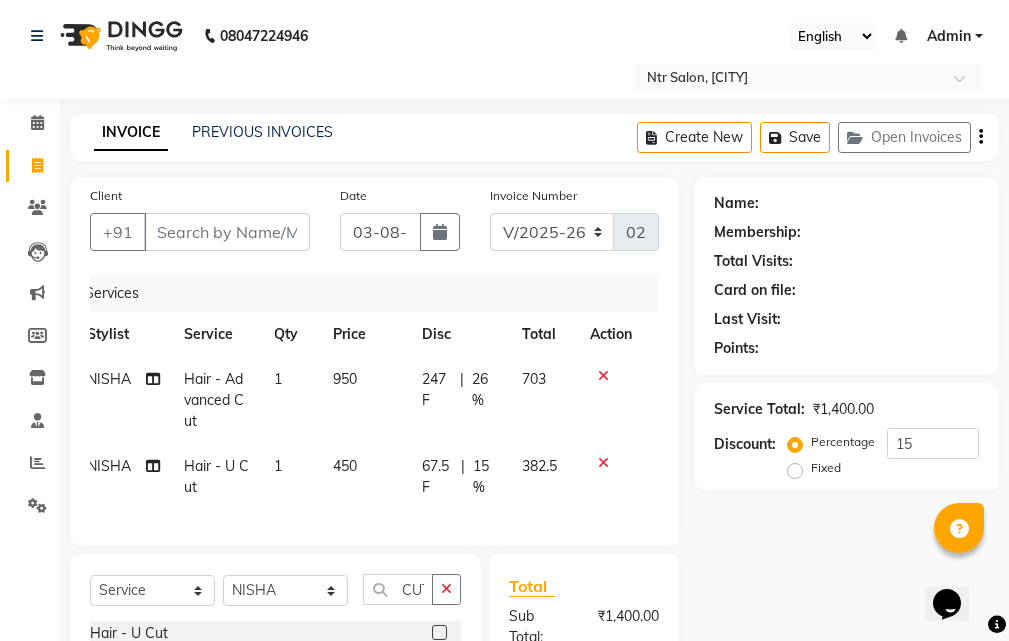 click on "[FIRST] [FIRST] Hair - Straight 1 [PRICE] [PRICE] F | 26 % [PRICE]" 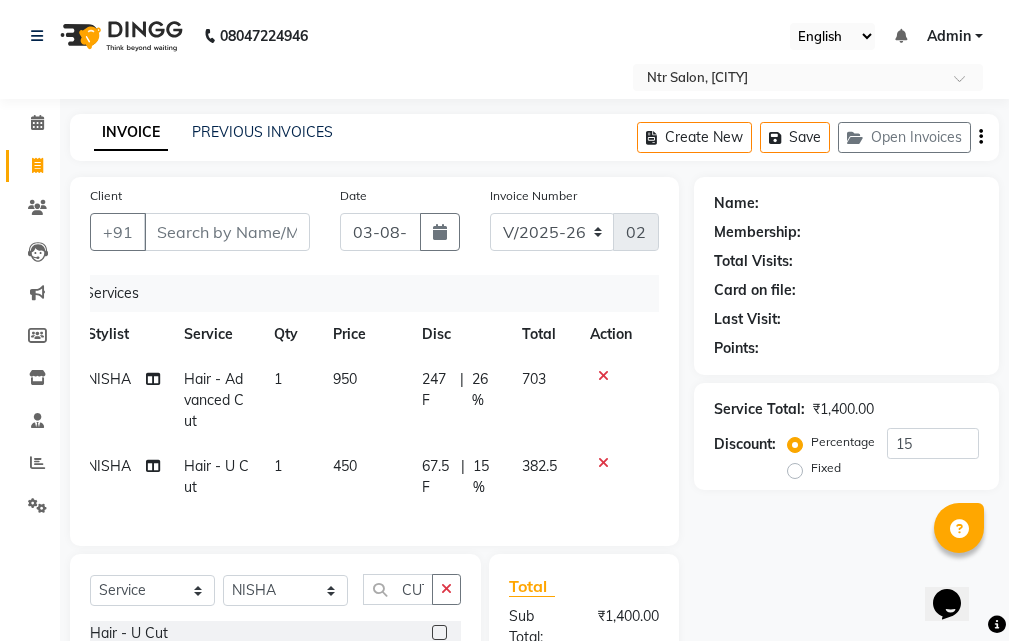 scroll, scrollTop: 138, scrollLeft: 0, axis: vertical 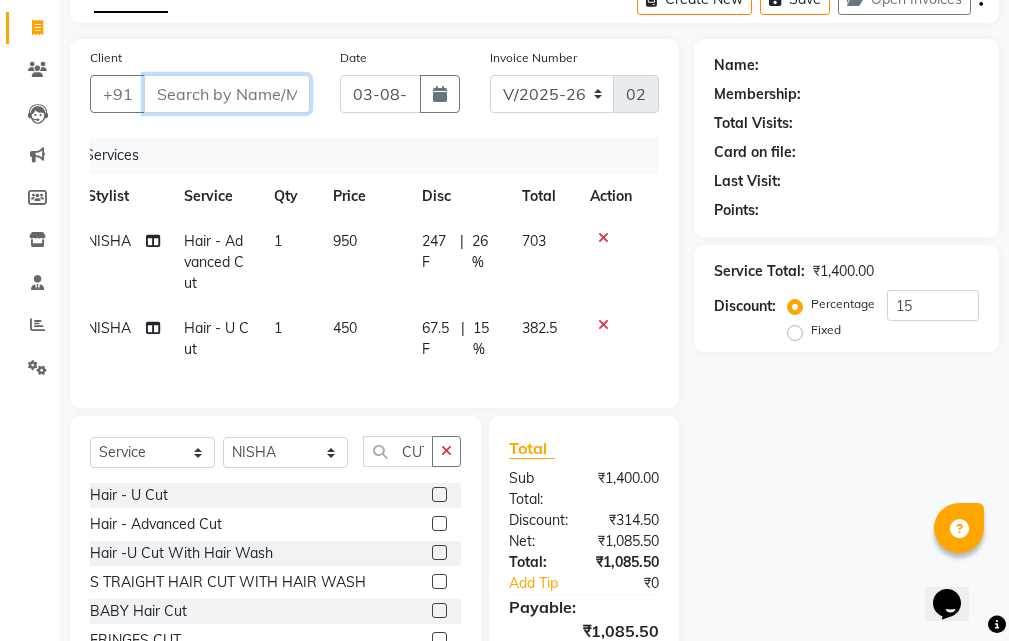 click on "Client" at bounding box center [227, 94] 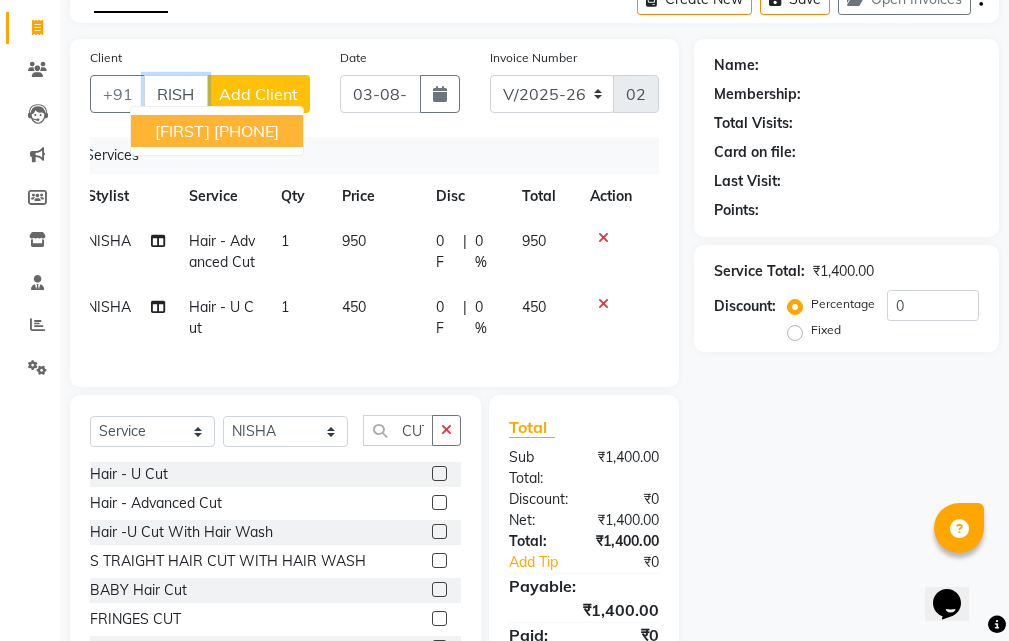 click on "[PHONE]" at bounding box center (246, 131) 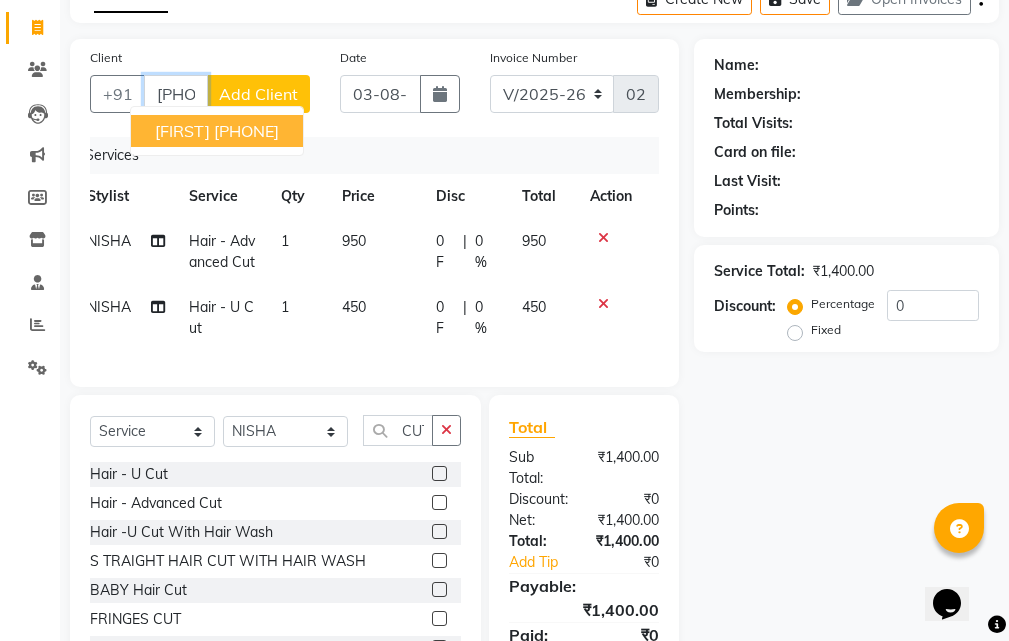 type on "[PHONE]" 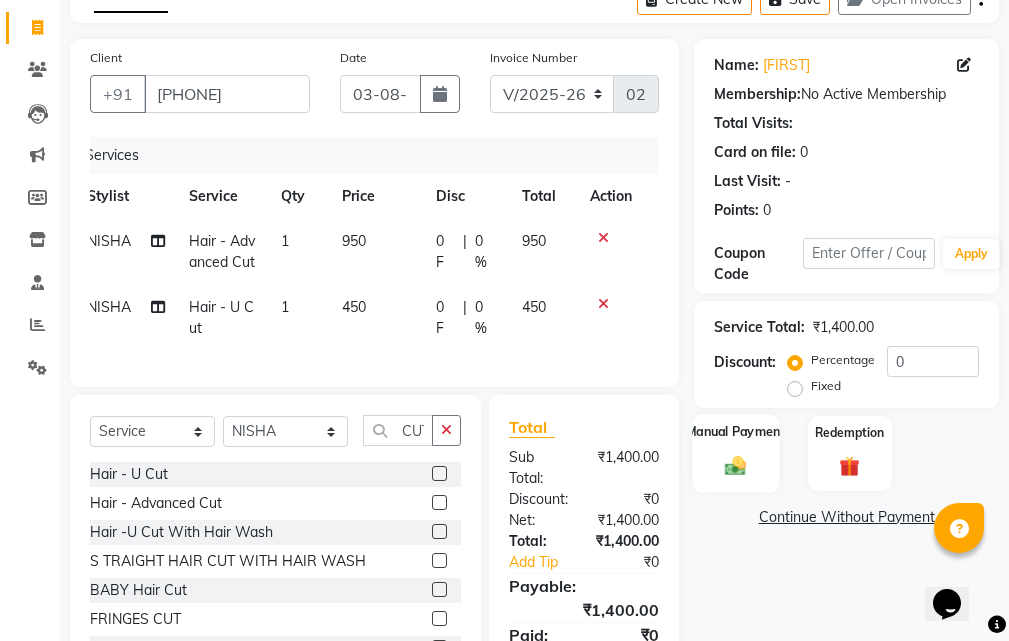 click 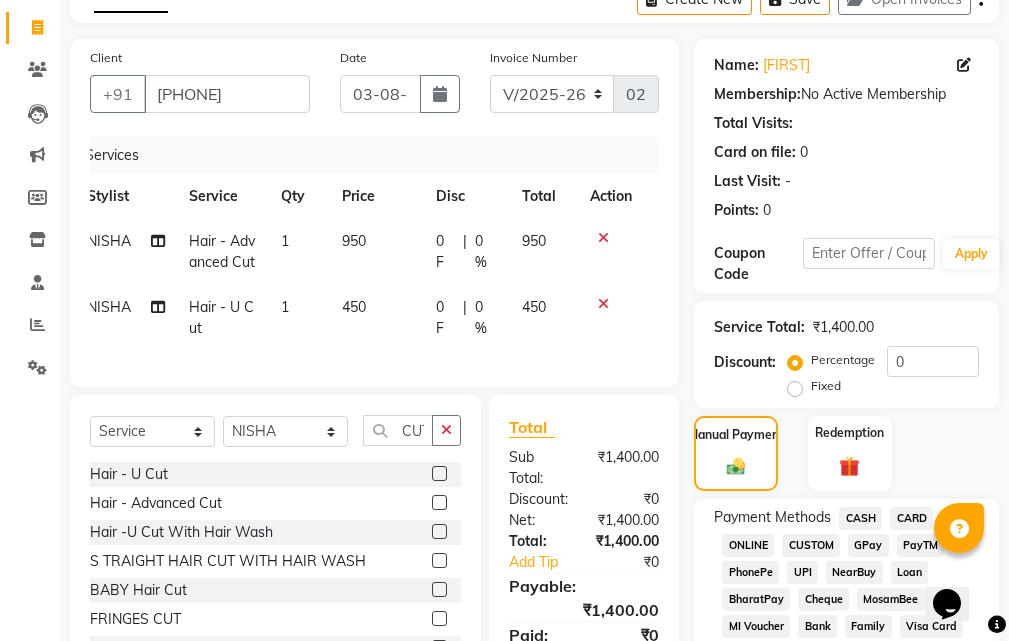 scroll, scrollTop: 238, scrollLeft: 0, axis: vertical 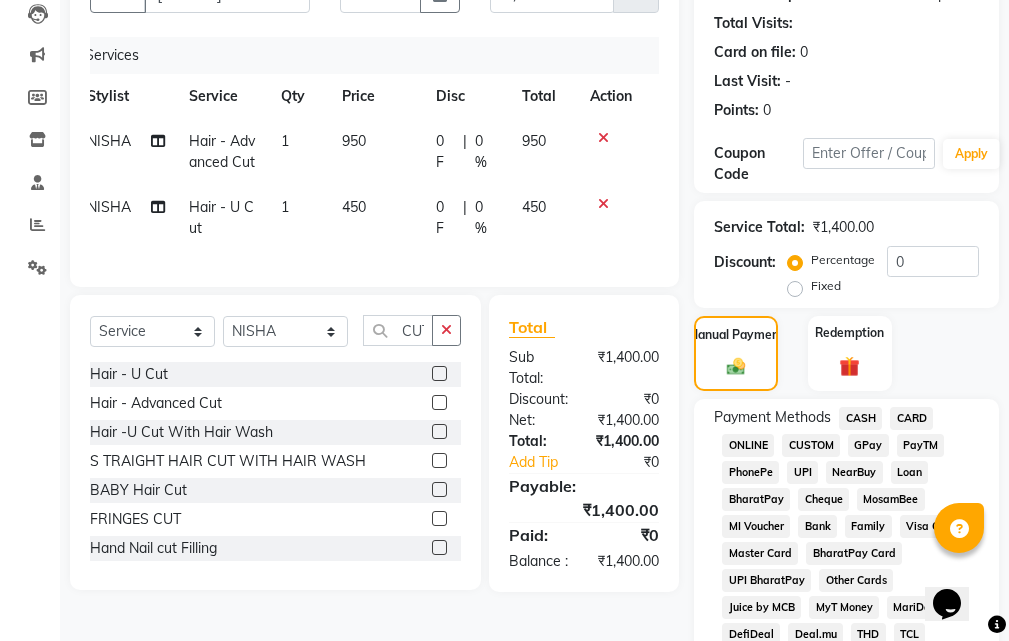 click on "GPay" 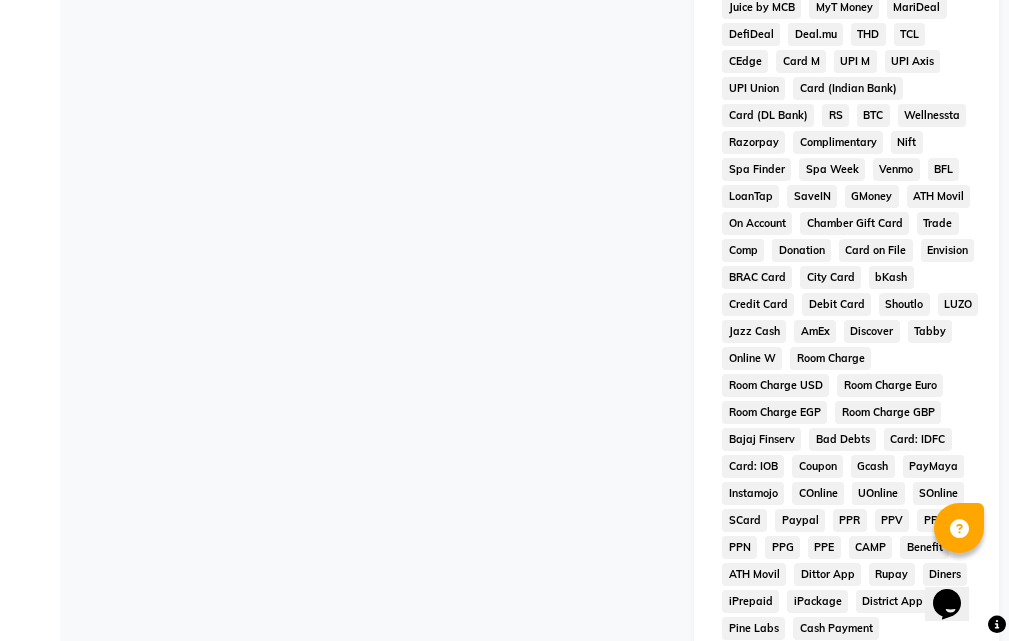 scroll, scrollTop: 1020, scrollLeft: 0, axis: vertical 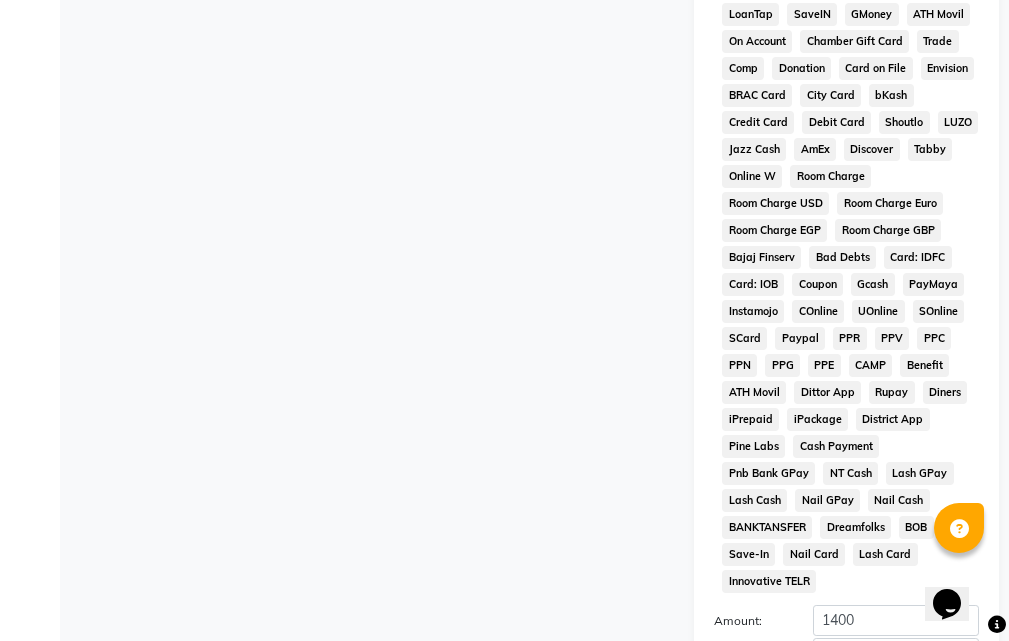 click on "Add Payment" 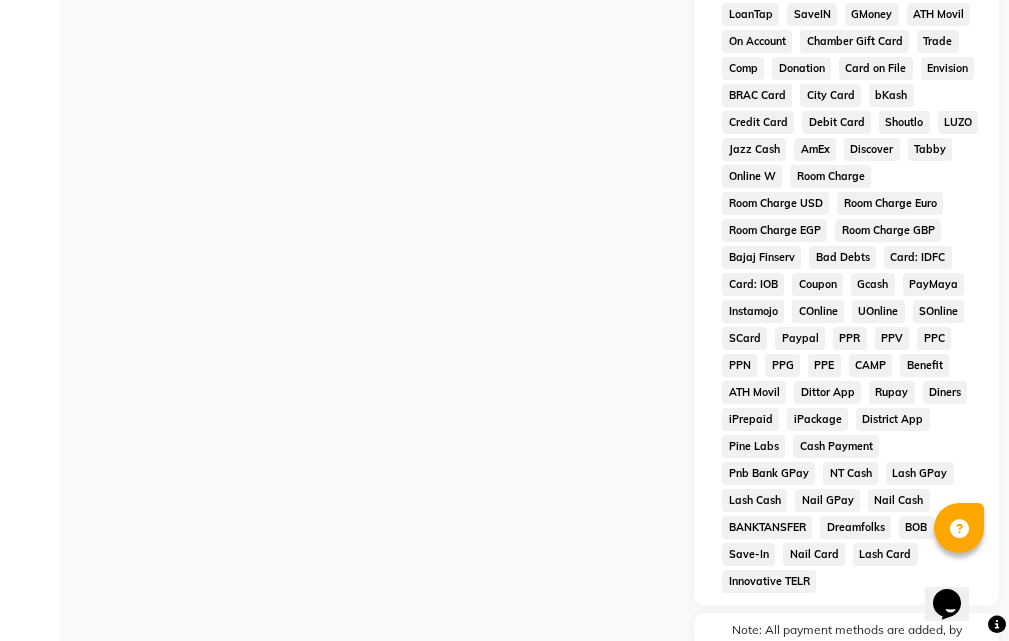 scroll, scrollTop: 1022, scrollLeft: 0, axis: vertical 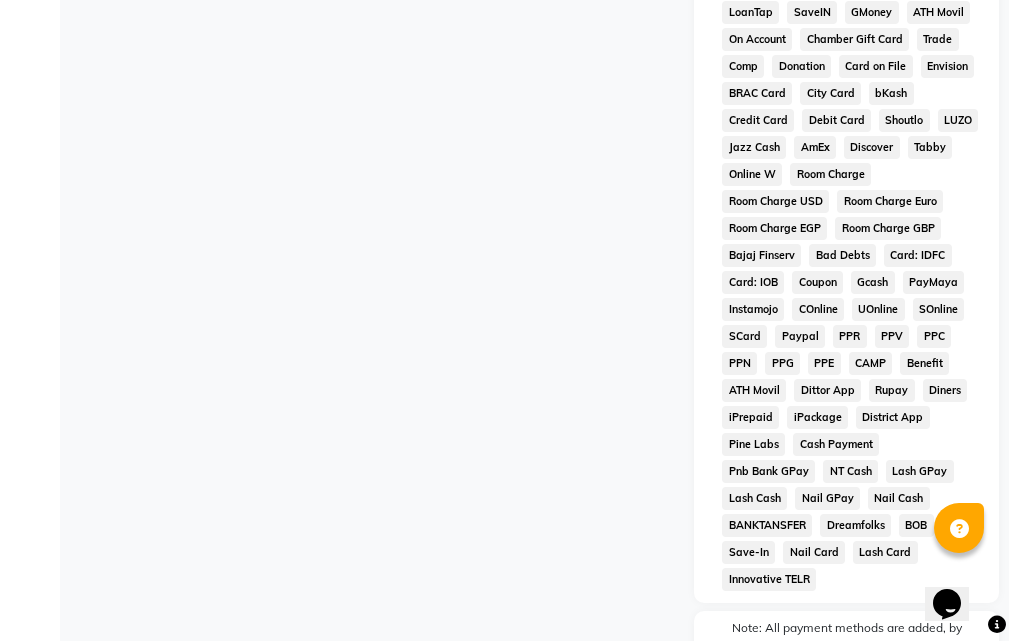 click on "Checkout" 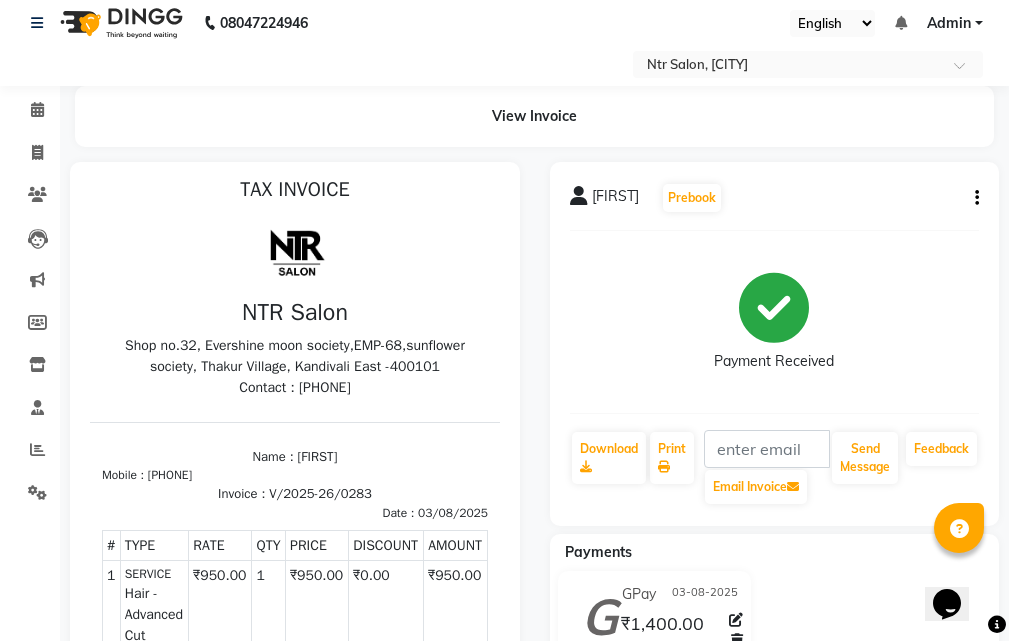 scroll, scrollTop: 313, scrollLeft: 0, axis: vertical 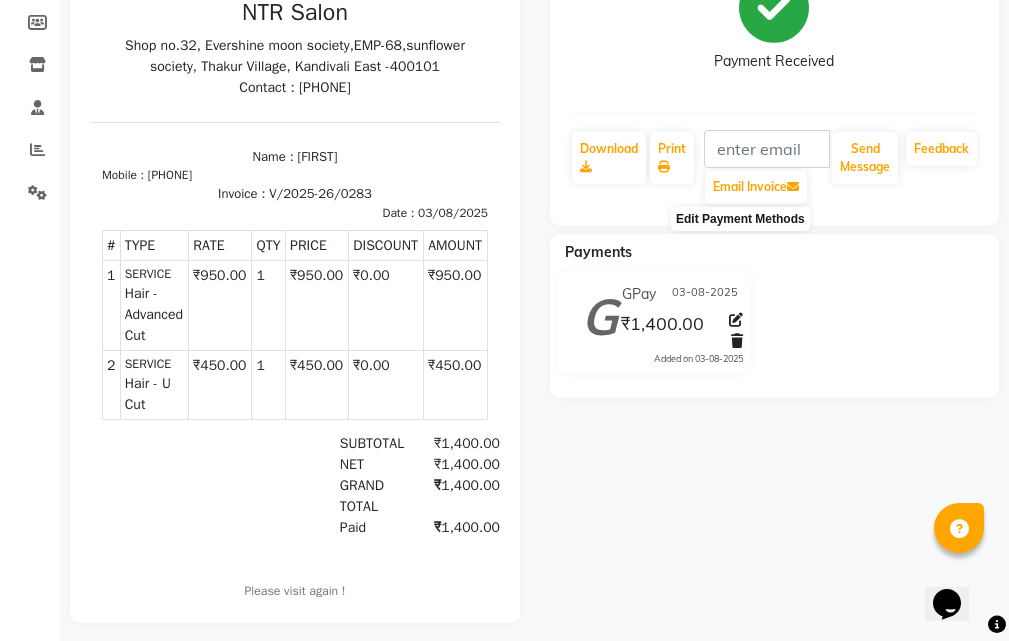 click 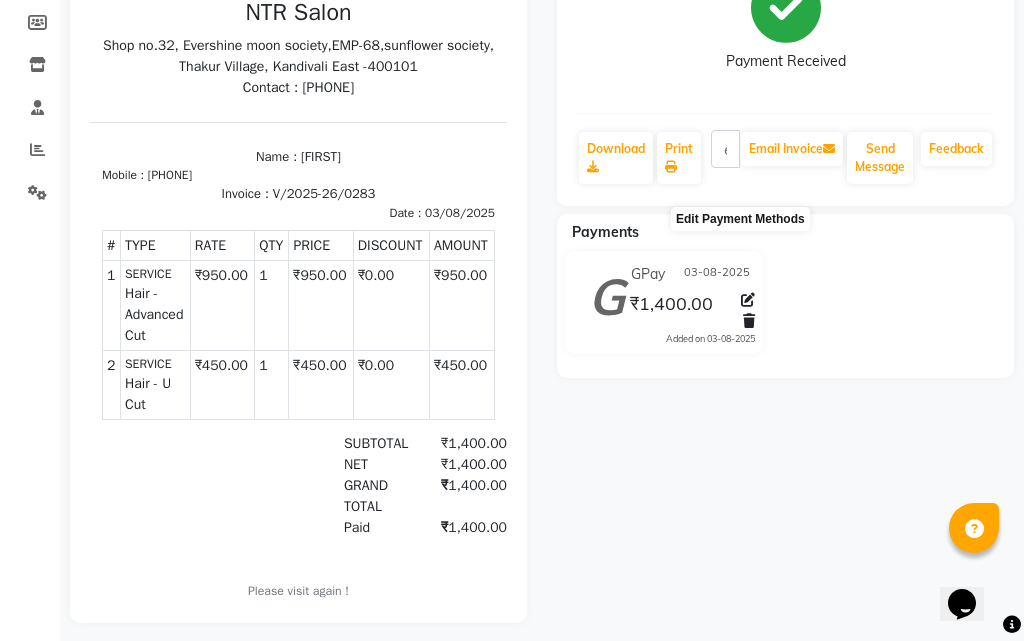 select on "5" 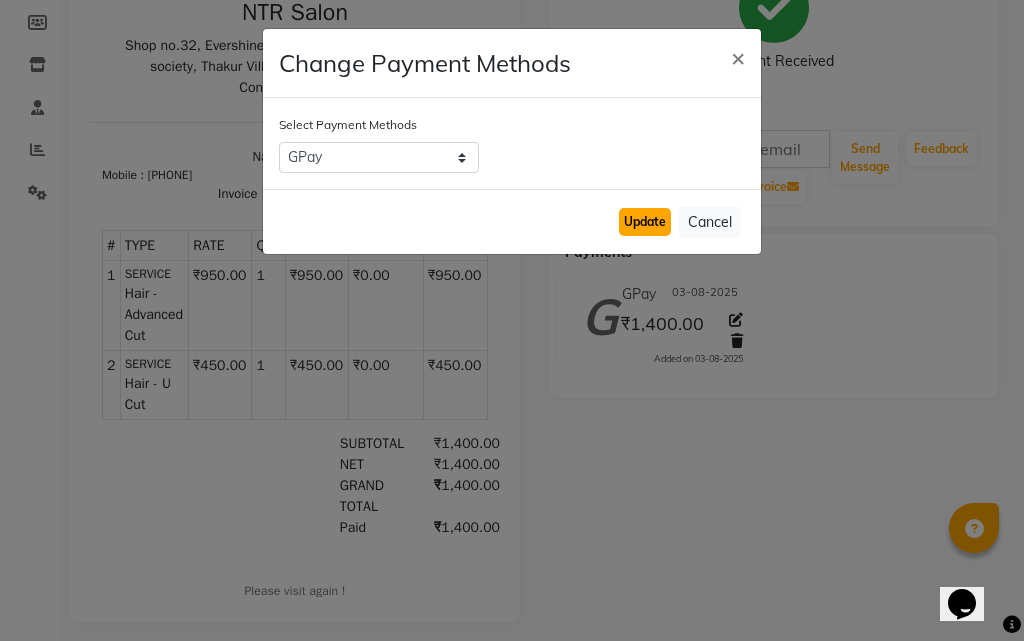 click on "Update" 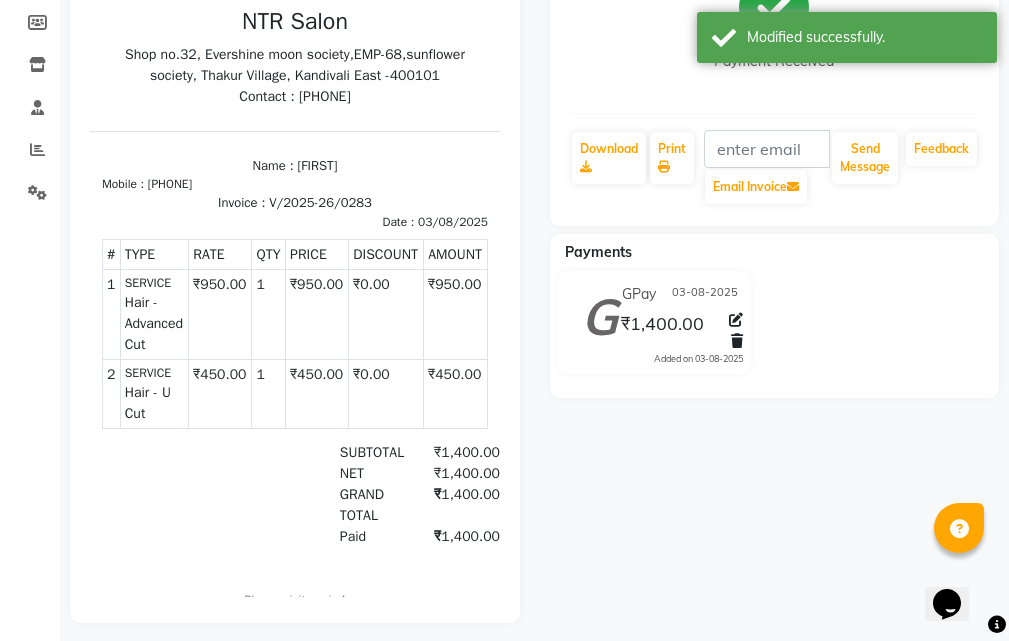 scroll, scrollTop: 0, scrollLeft: 0, axis: both 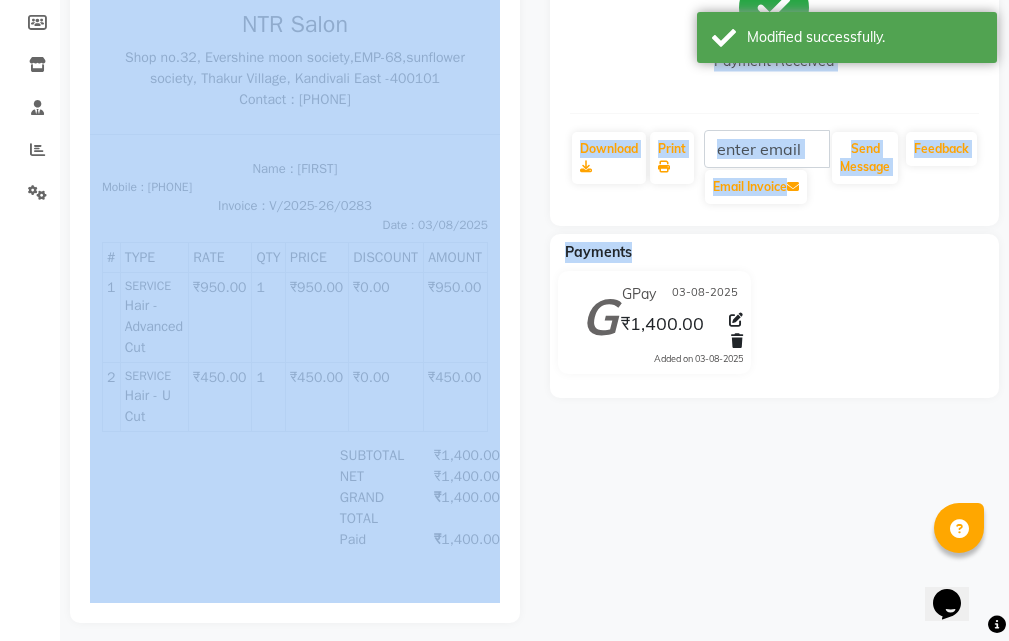 drag, startPoint x: 1016, startPoint y: 1, endPoint x: 519, endPoint y: 268, distance: 564.1791 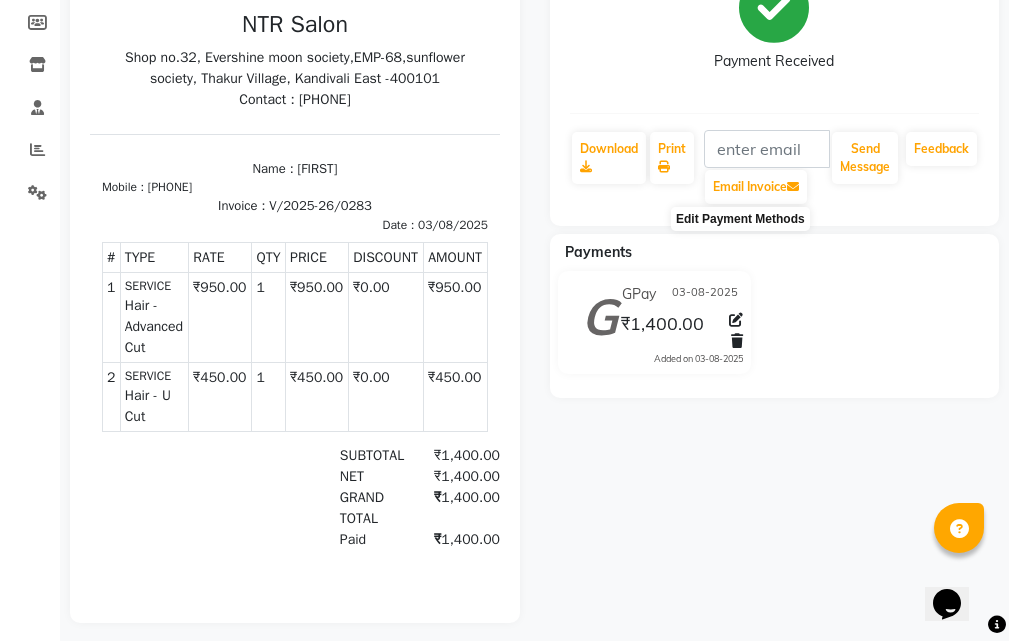 click 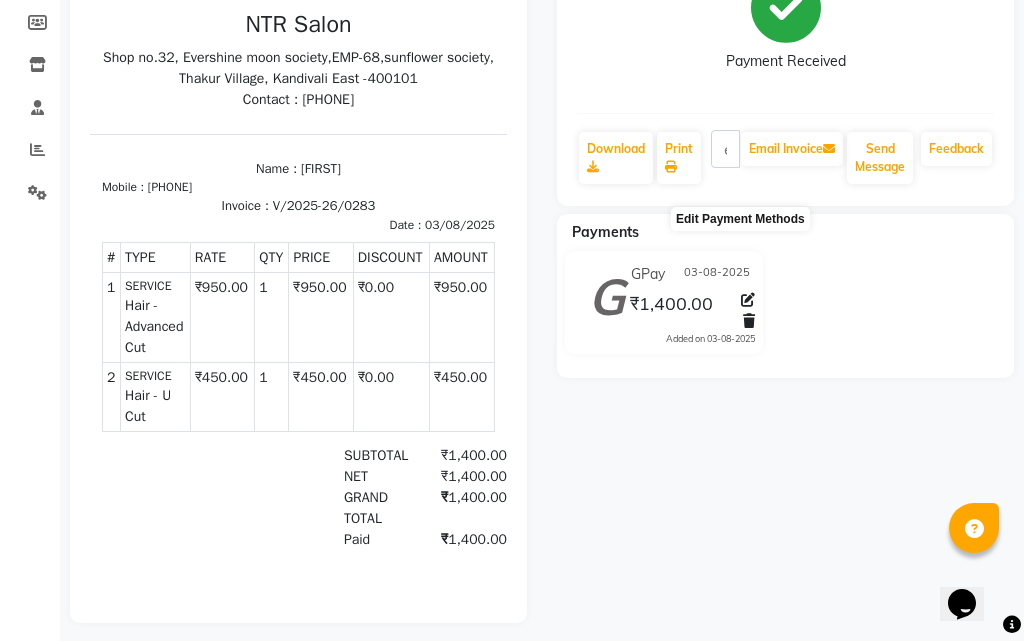 select on "5" 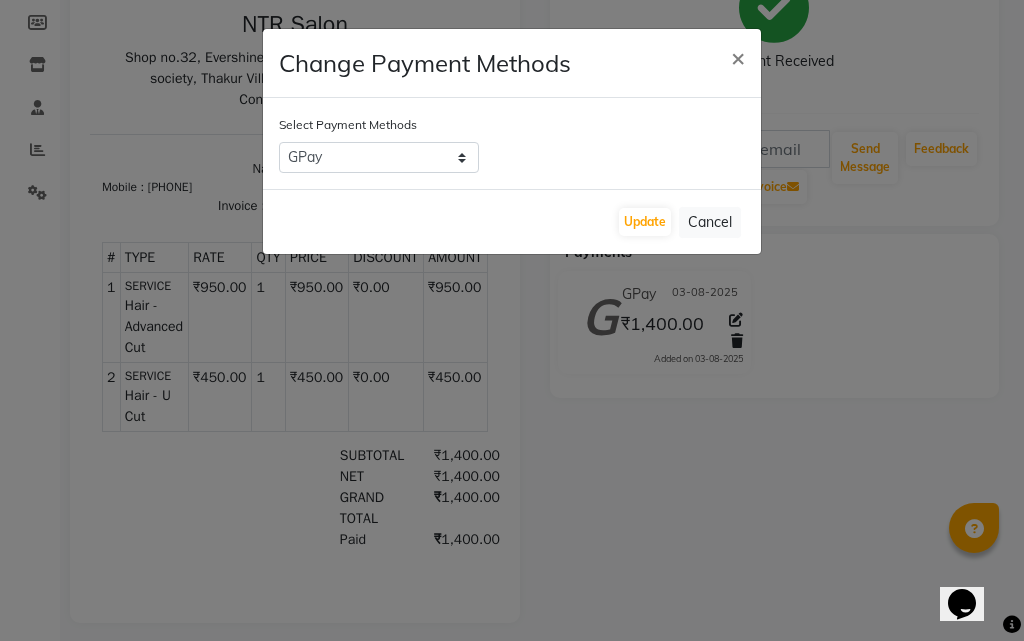 click on "×" 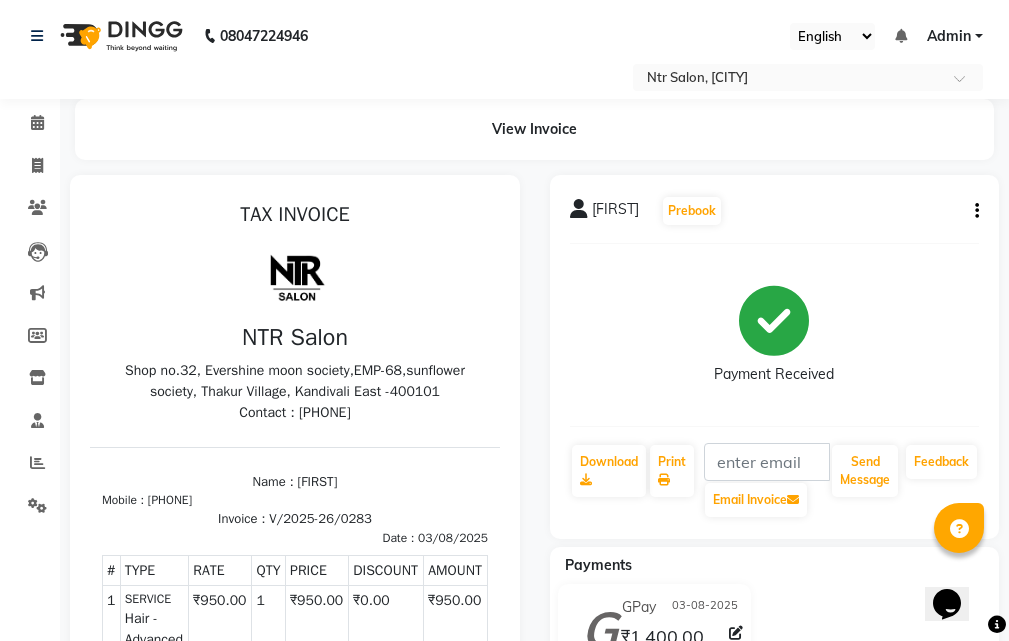 scroll, scrollTop: 300, scrollLeft: 0, axis: vertical 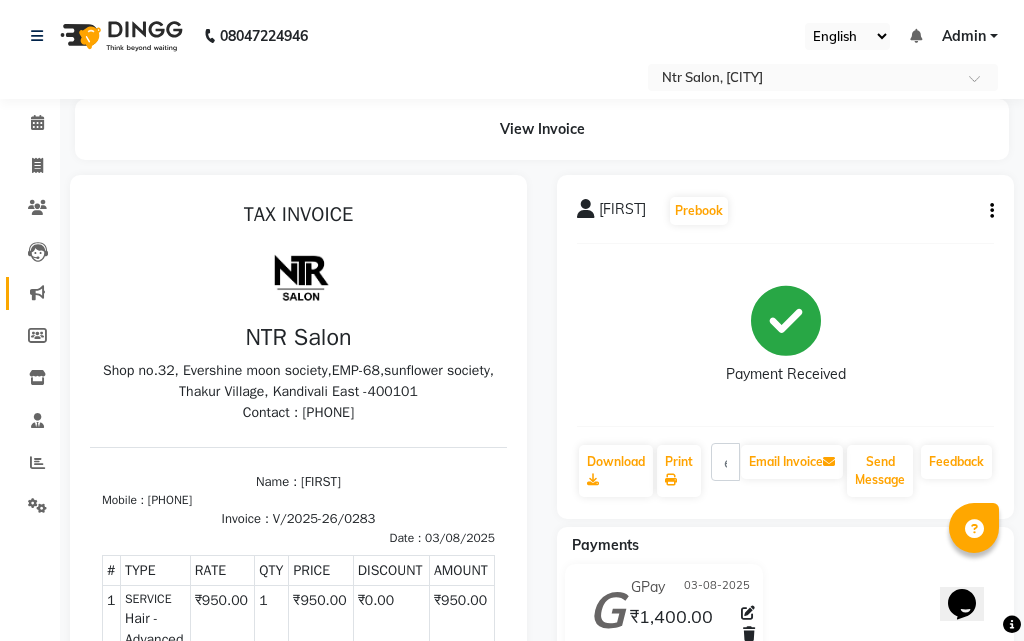 select on "service" 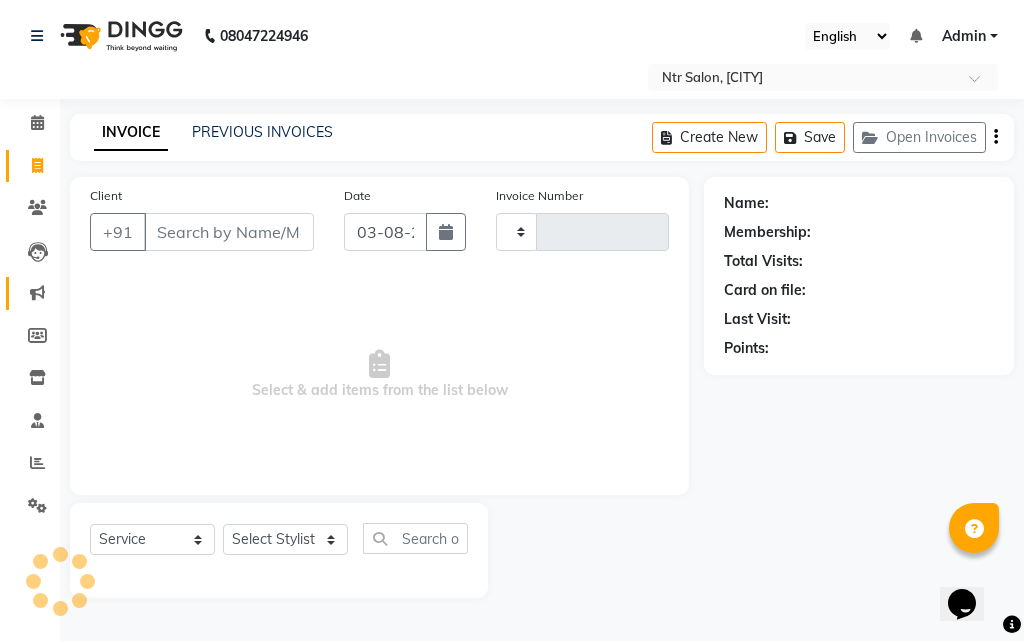 type on "0284" 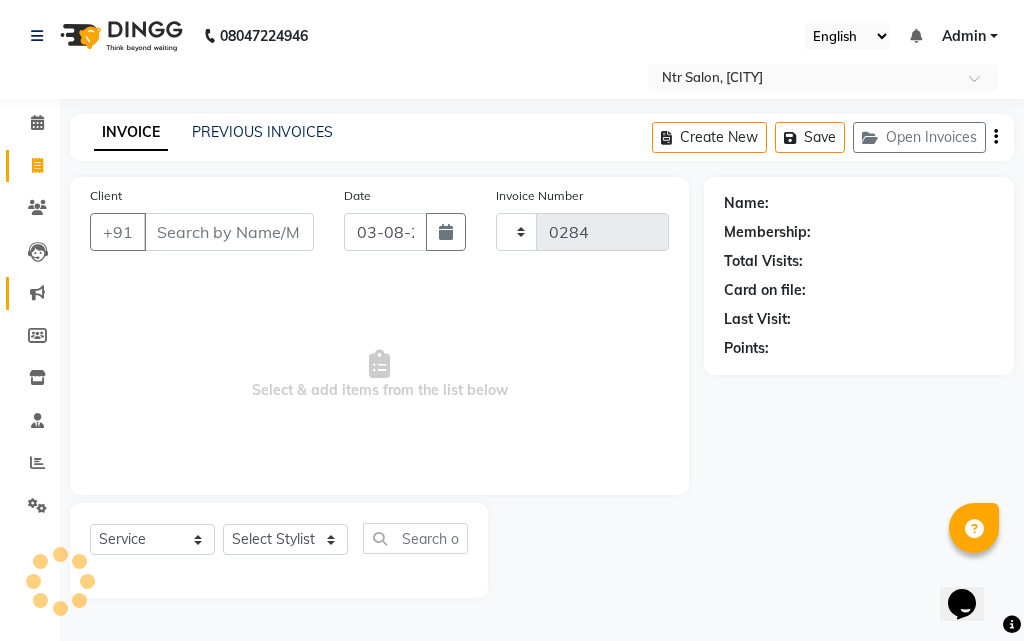 select on "5173" 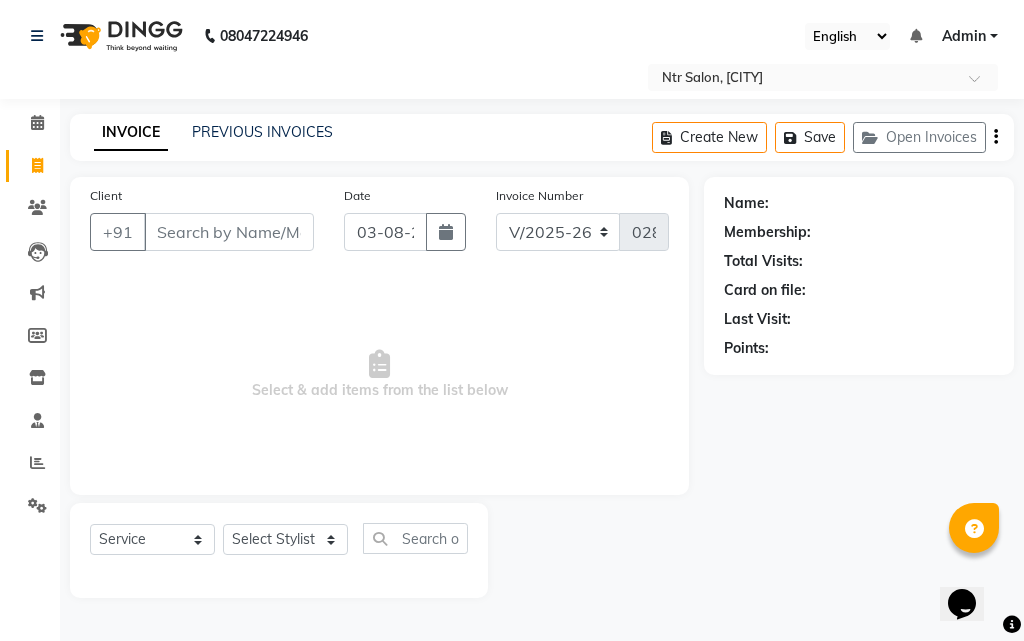 drag, startPoint x: 176, startPoint y: 207, endPoint x: 189, endPoint y: 215, distance: 15.264338 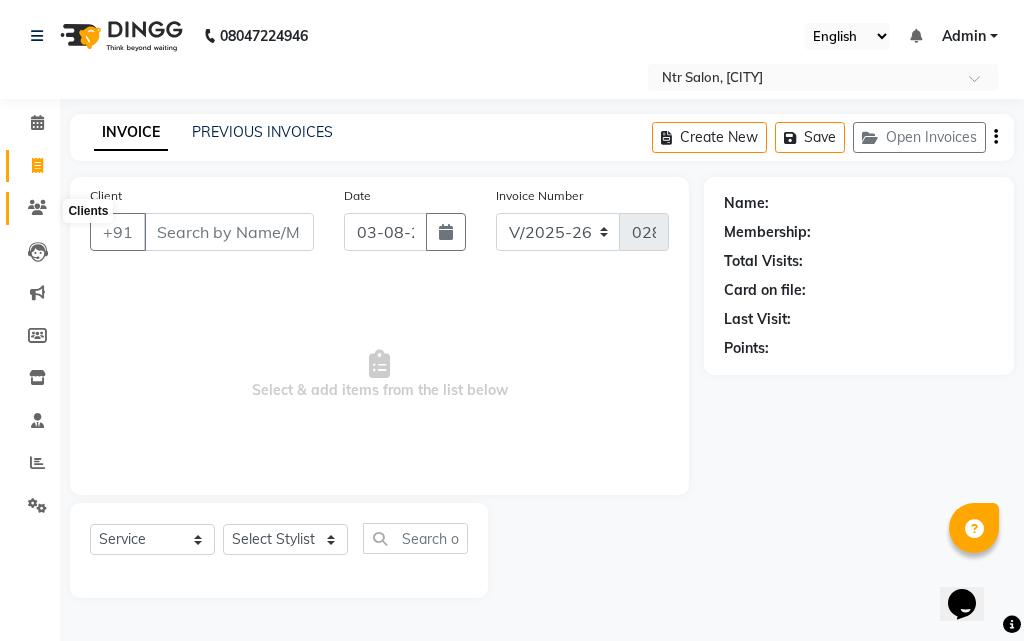 click 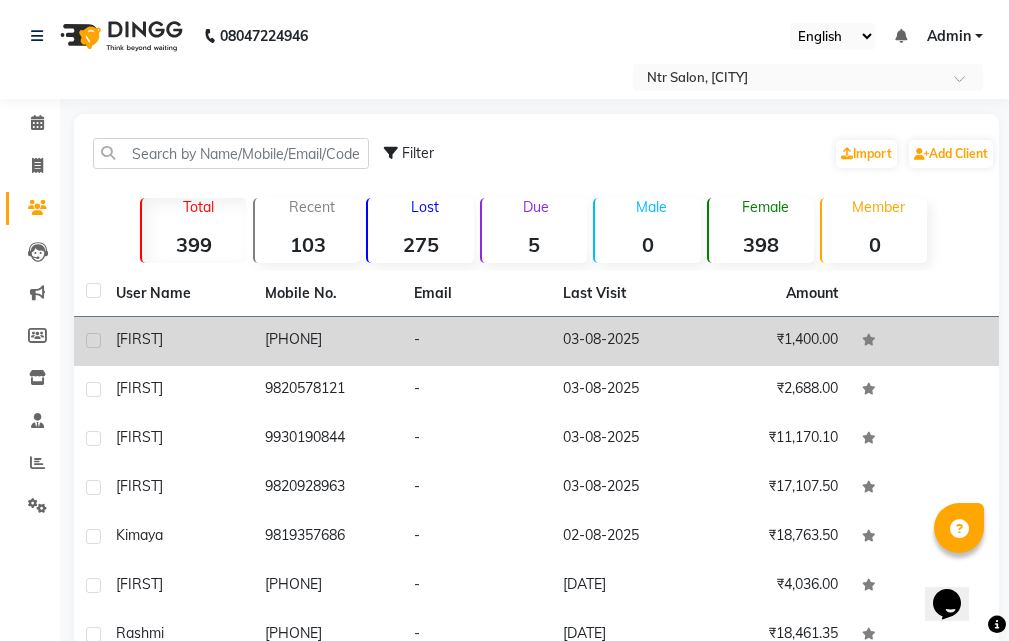 drag, startPoint x: 186, startPoint y: 309, endPoint x: 202, endPoint y: 296, distance: 20.615528 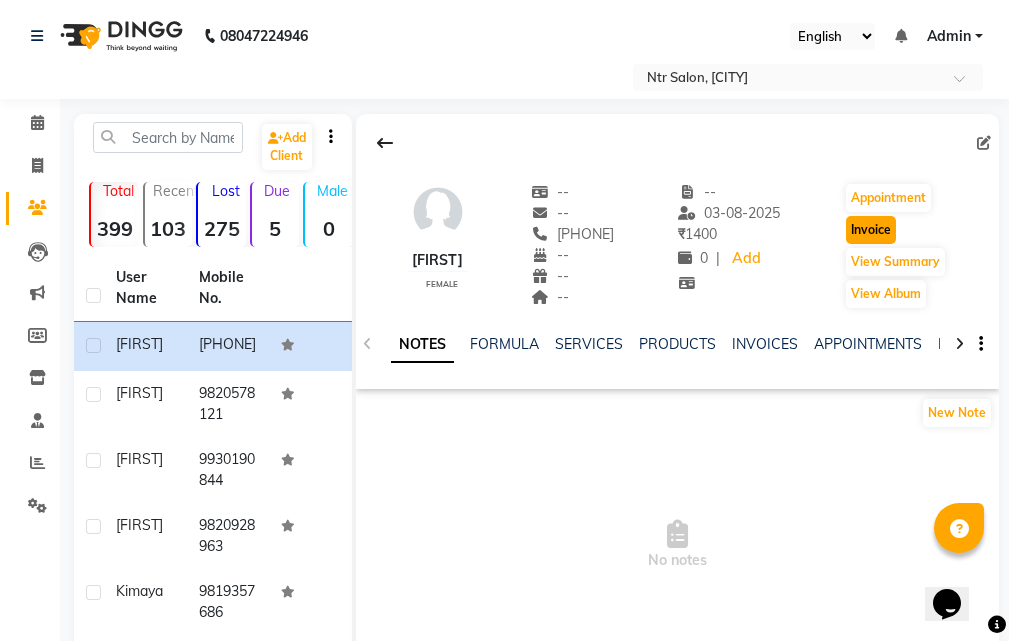 click on "Invoice" 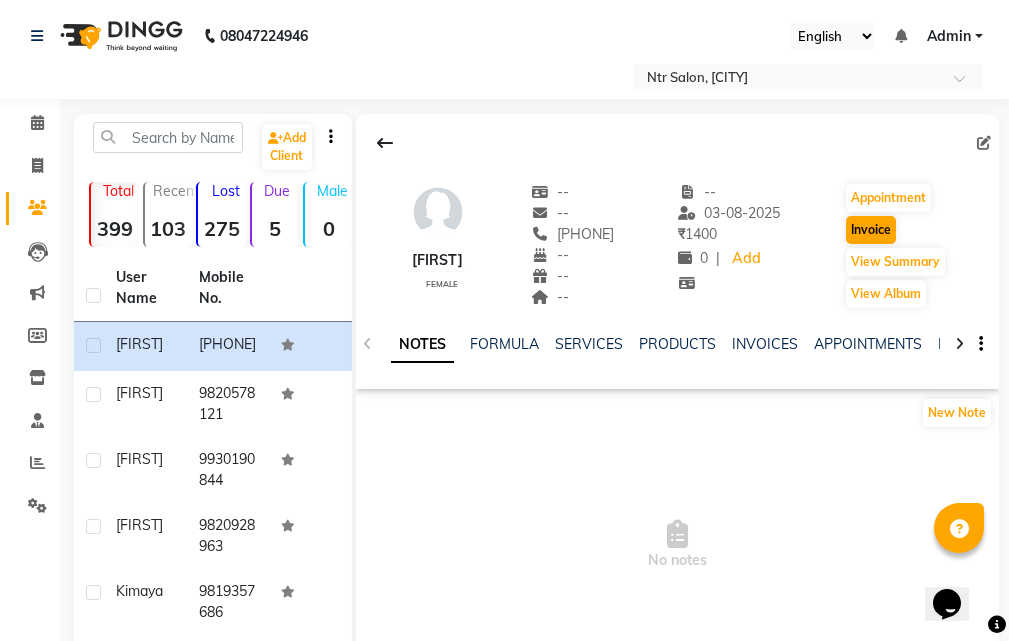 select on "service" 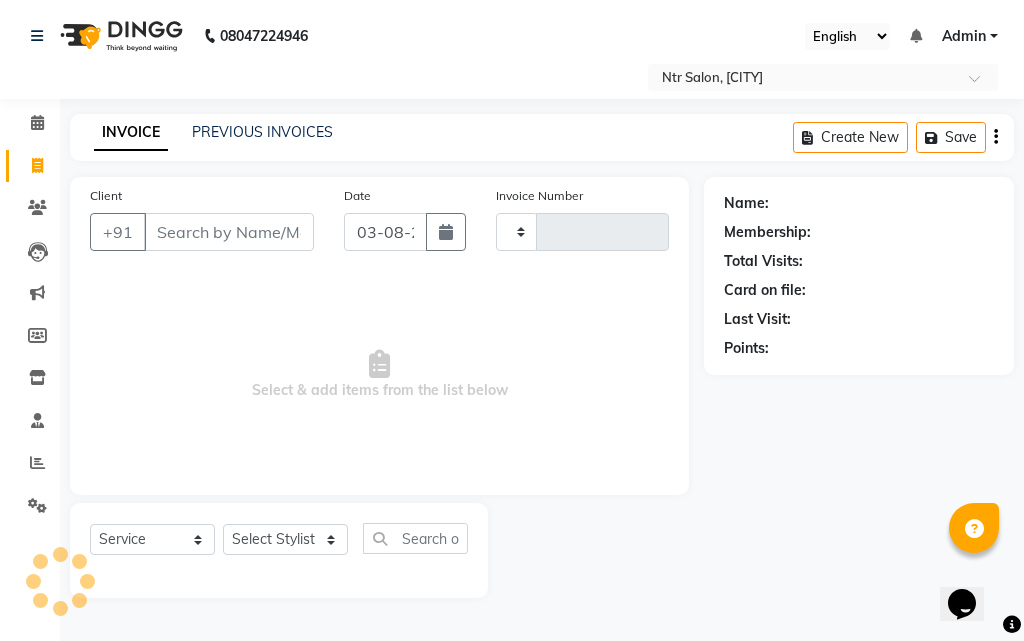 type on "0284" 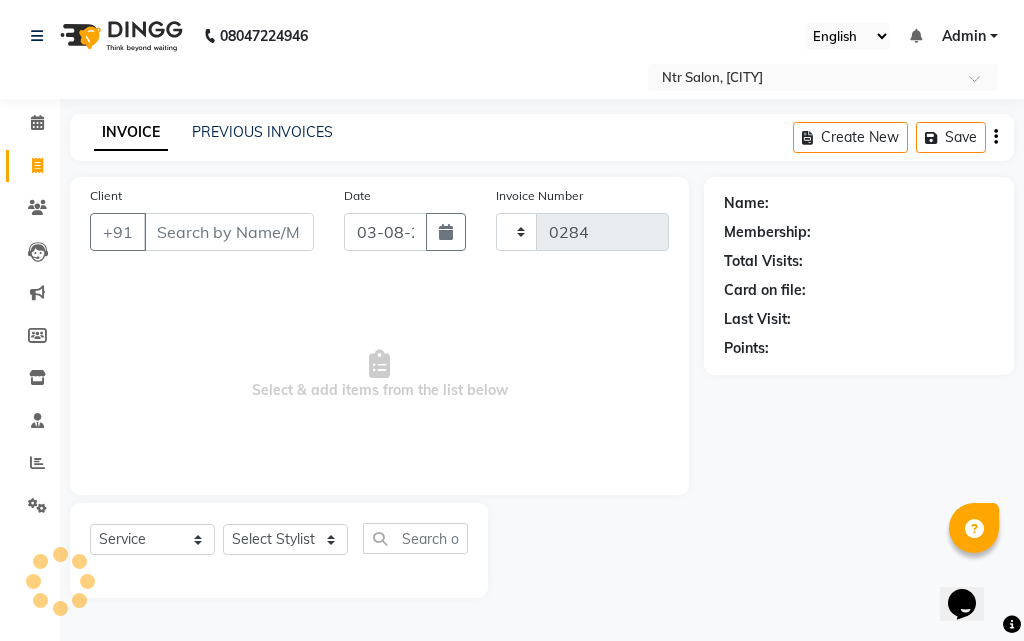 select on "5173" 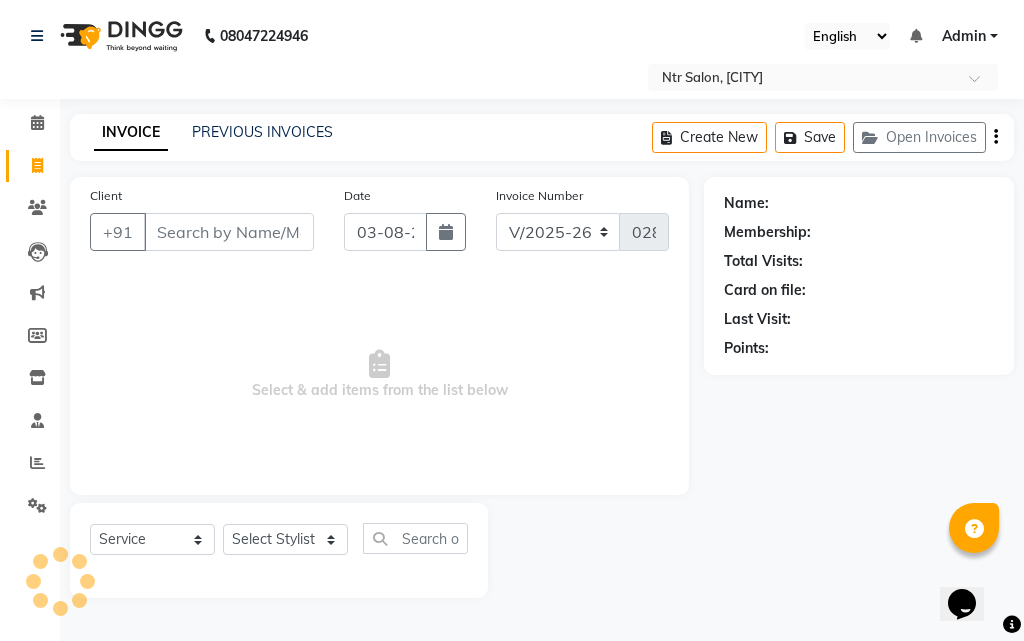 type on "[PHONE]" 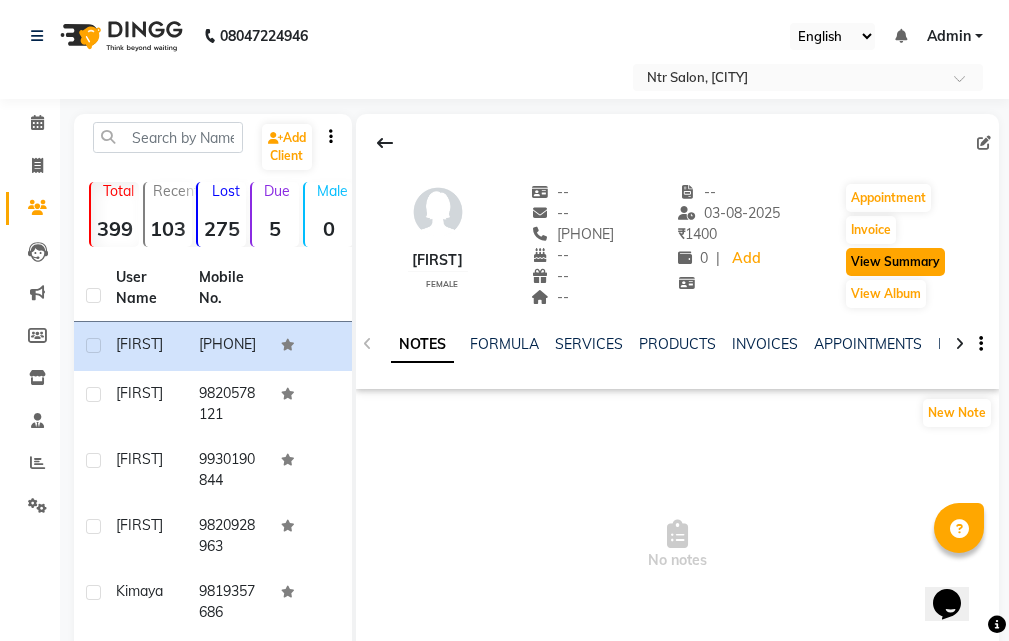 click on "View Summary" 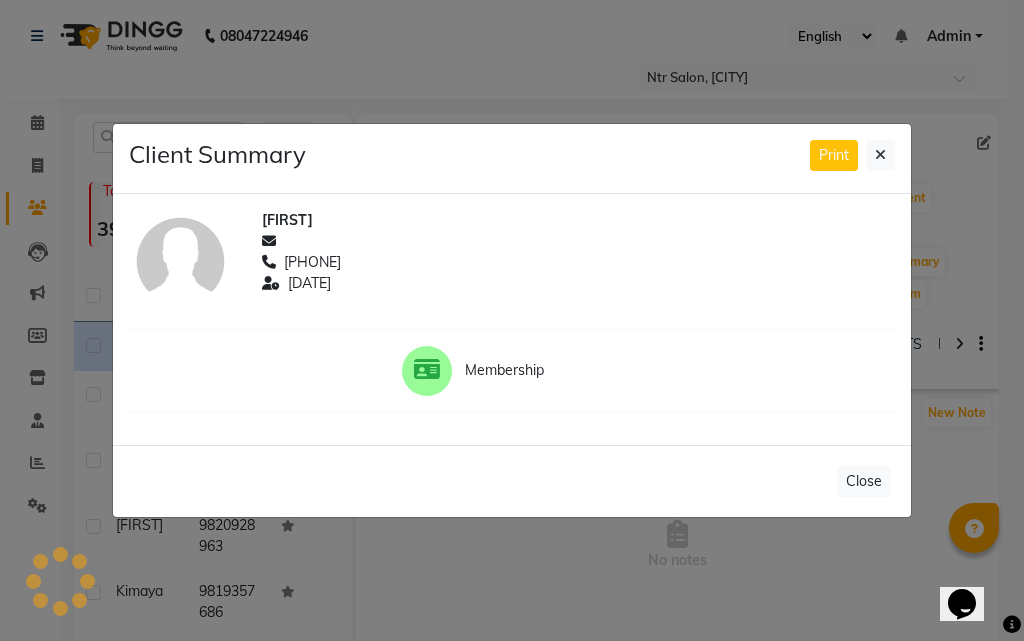 click on "[FIRST] [PHONE] [DATE] Membership" 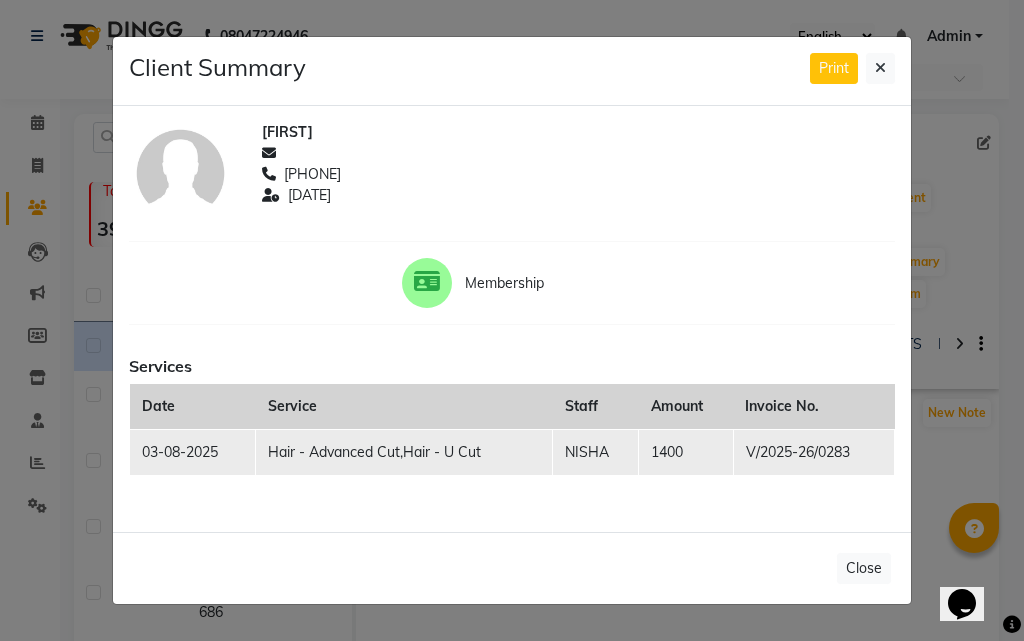 click on "1400" 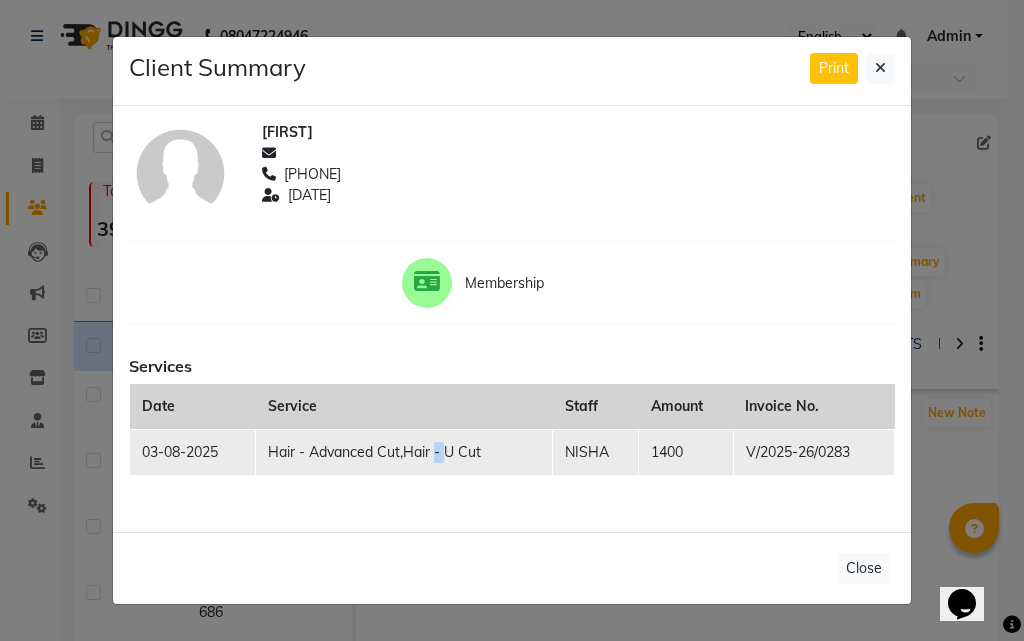 click on "Hair - Advanced Cut,Hair - U Cut" 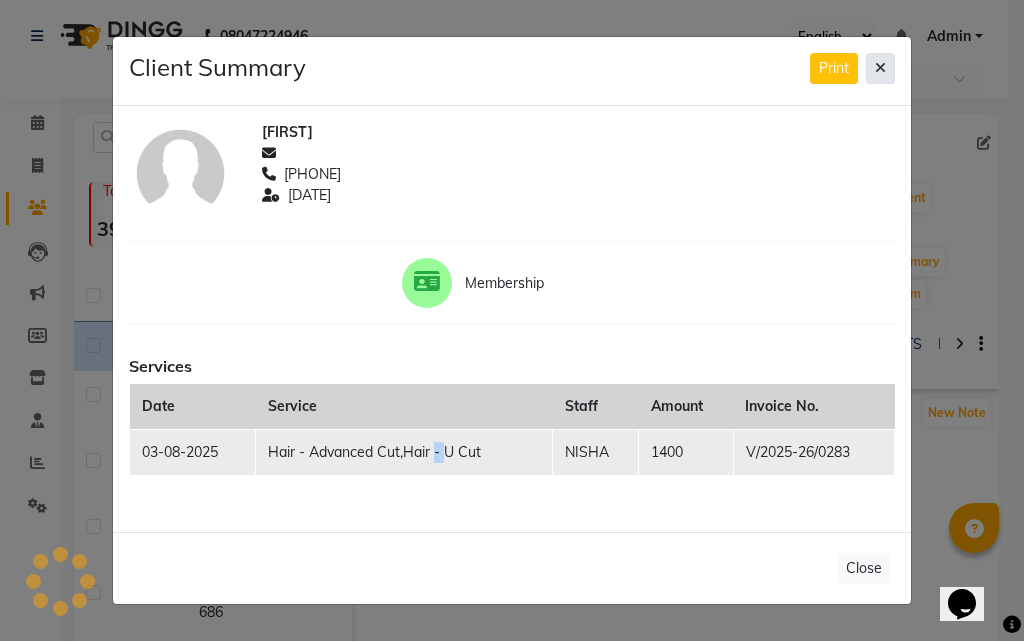 click 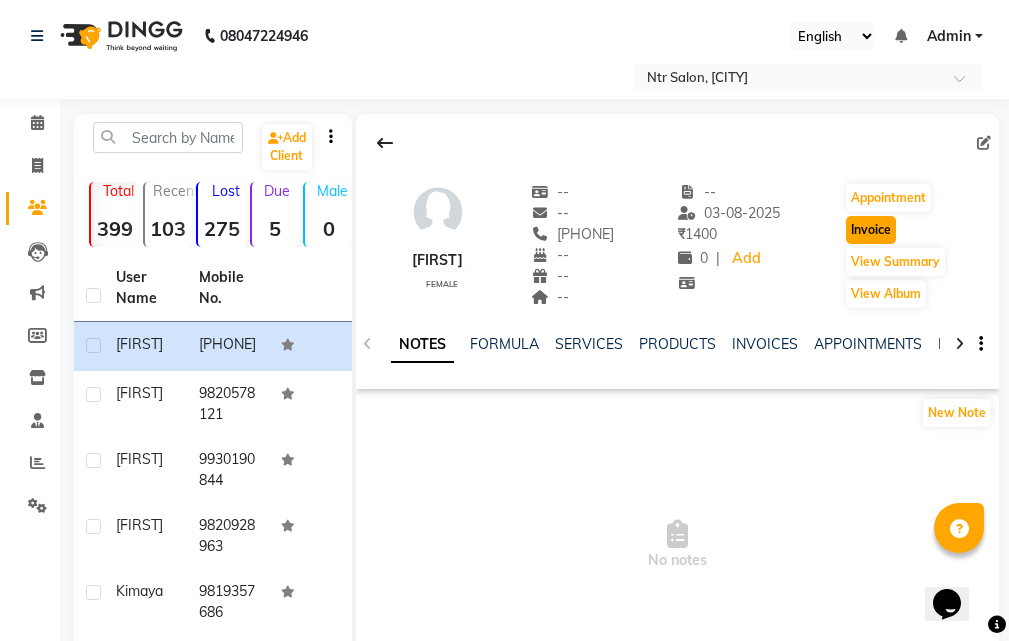 click on "Invoice" 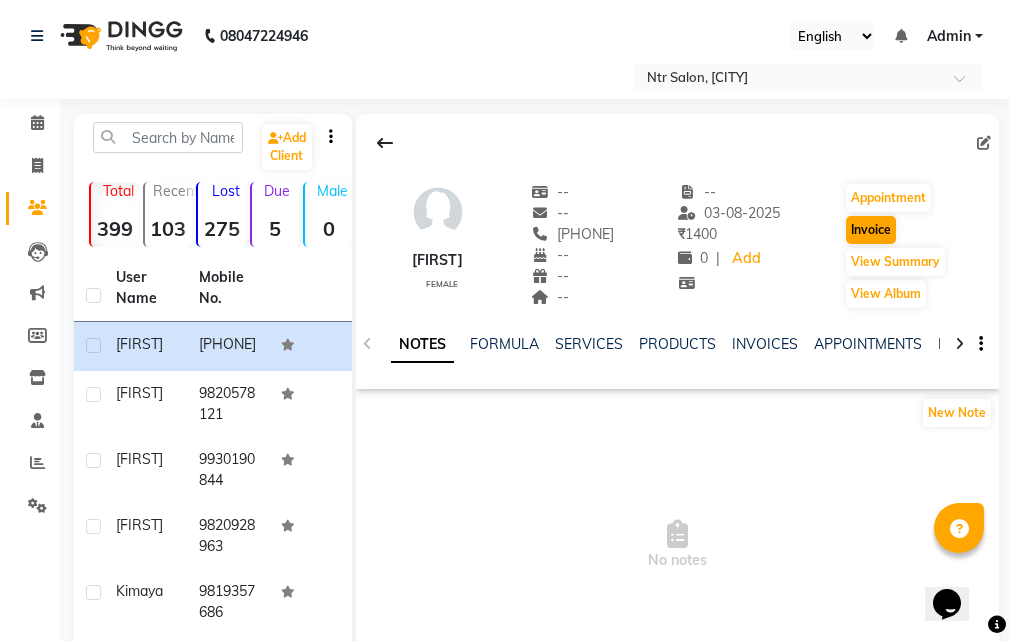 select on "service" 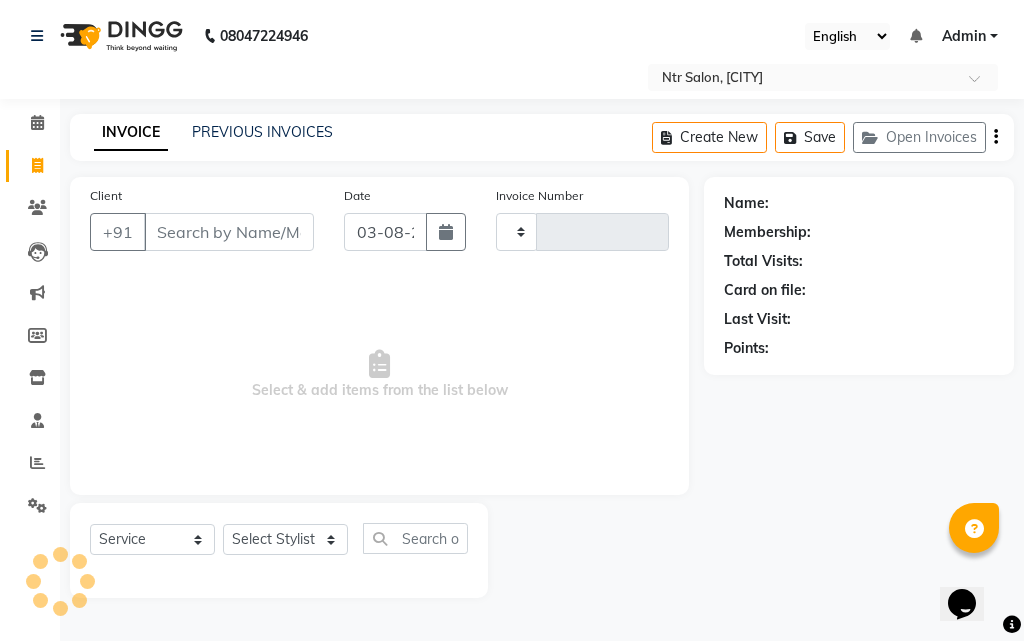 type on "0284" 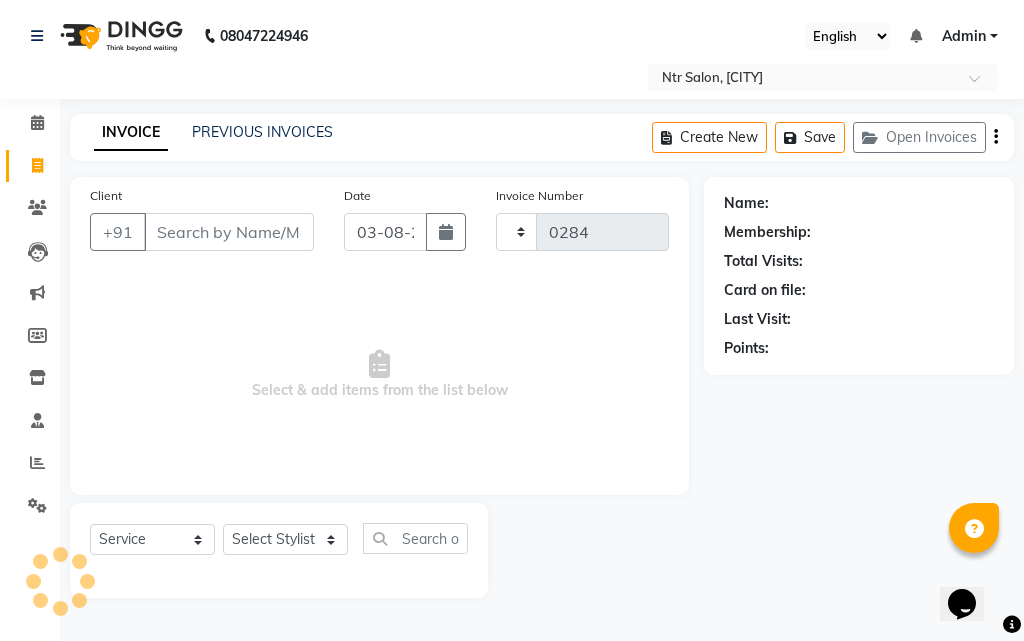 type on "[PHONE]" 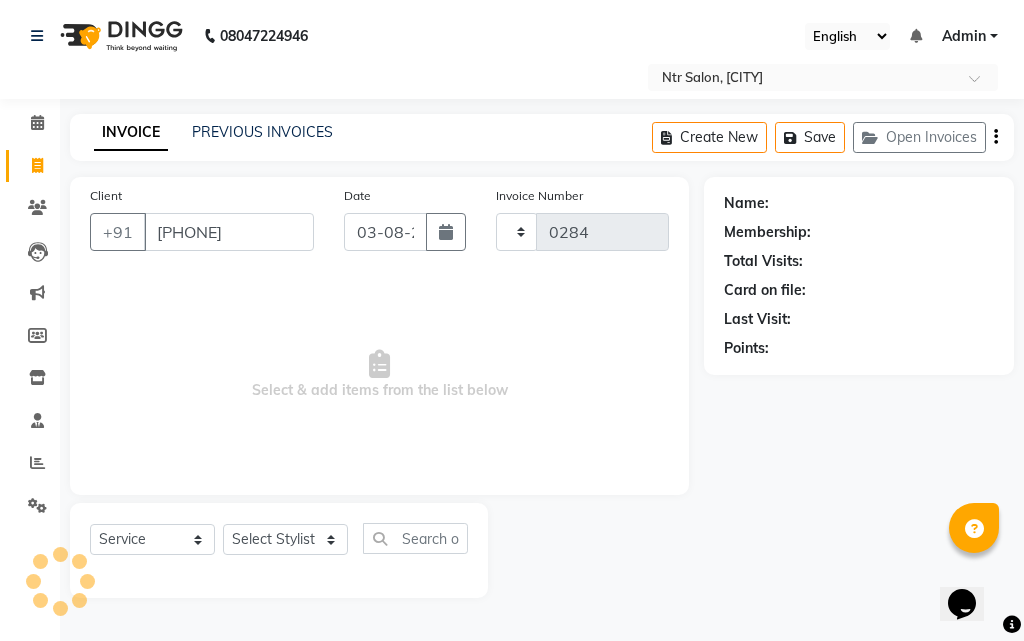 select on "5173" 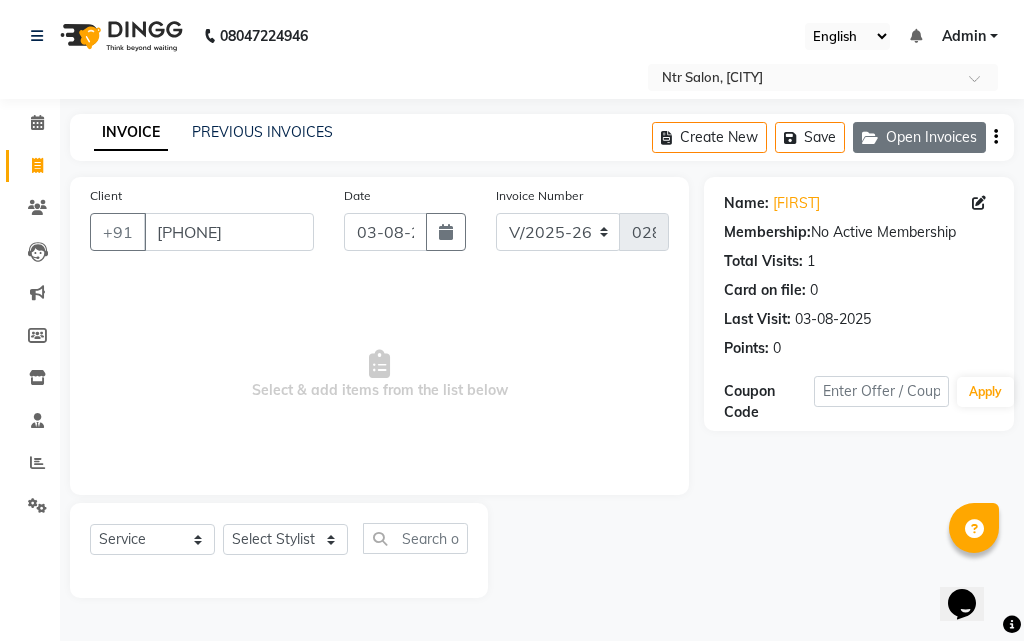 click on "Open Invoices" 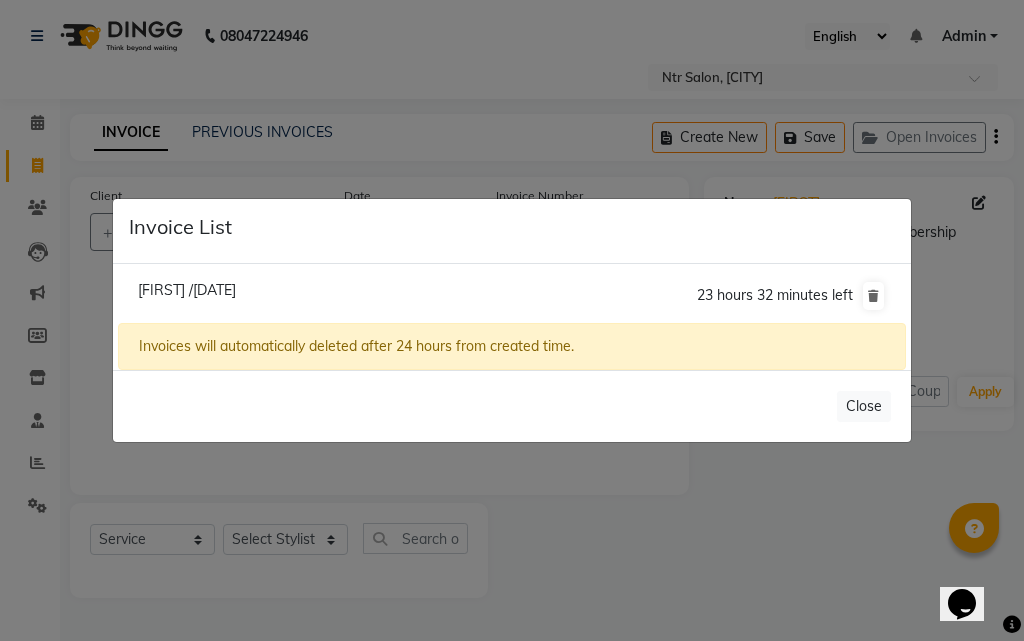 click on "[FIRST] /[DATE]" 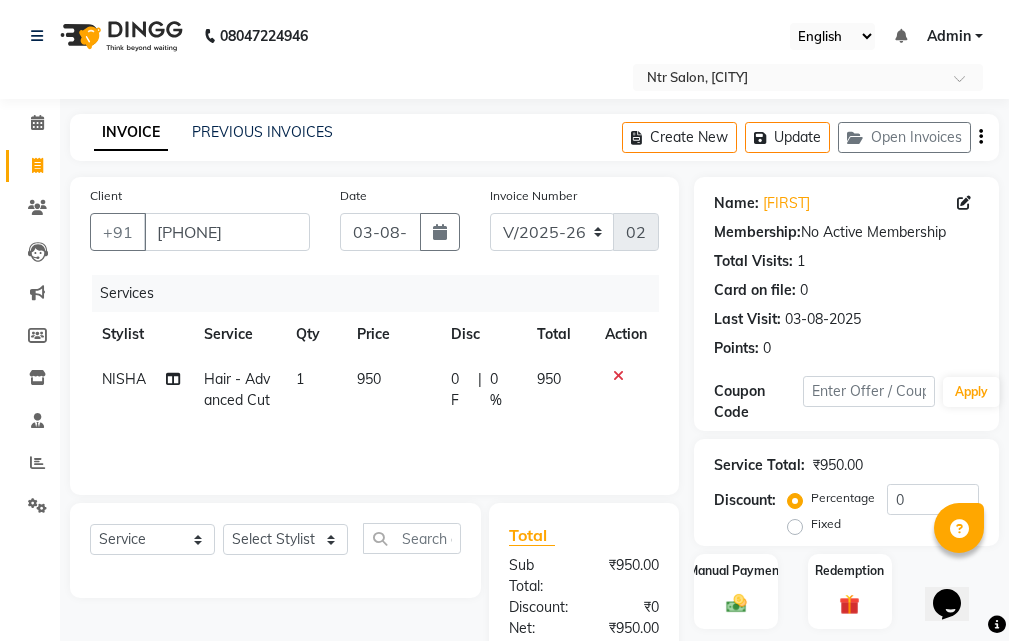 click on "0 %" 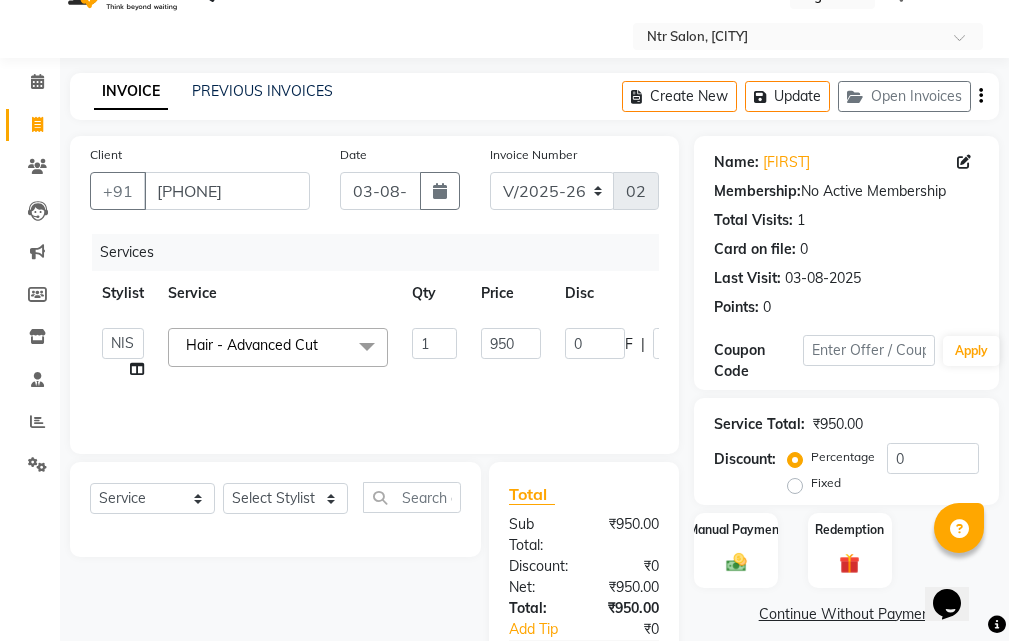 scroll, scrollTop: 74, scrollLeft: 0, axis: vertical 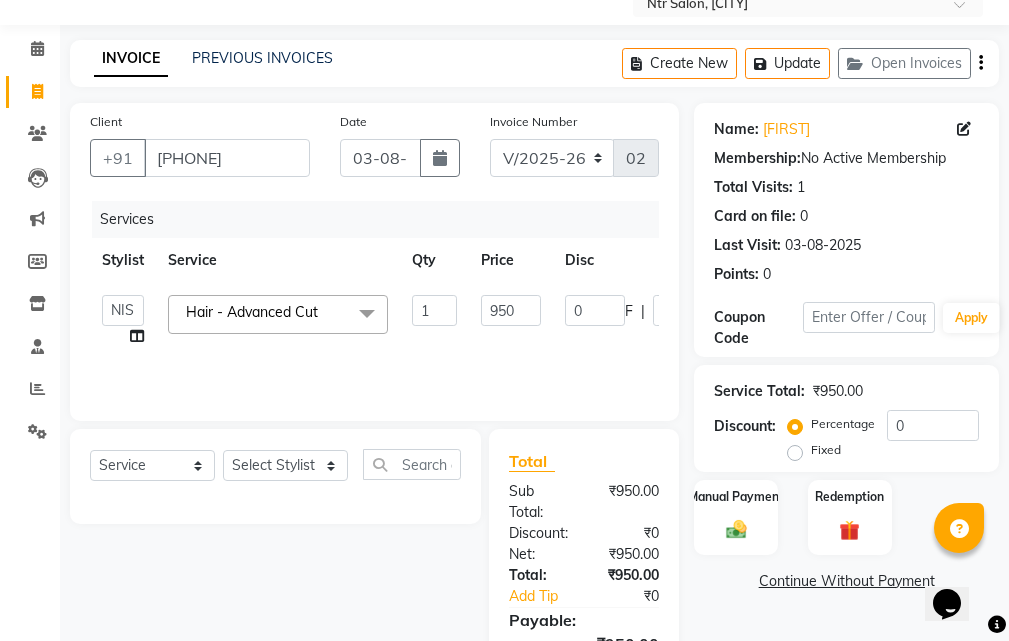 click on "1" 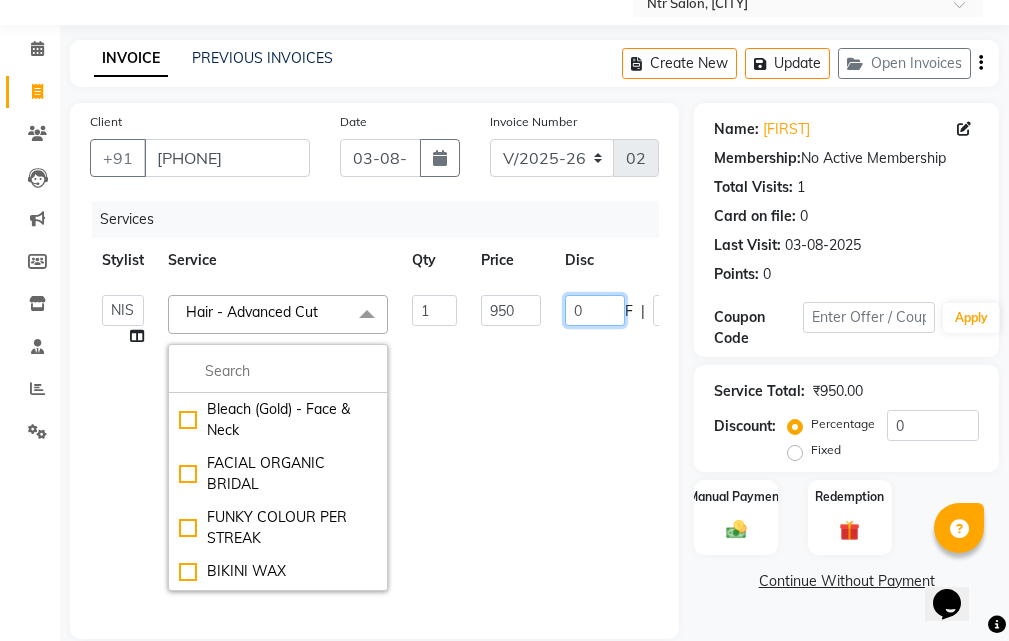 drag, startPoint x: 594, startPoint y: 412, endPoint x: 512, endPoint y: 387, distance: 85.72631 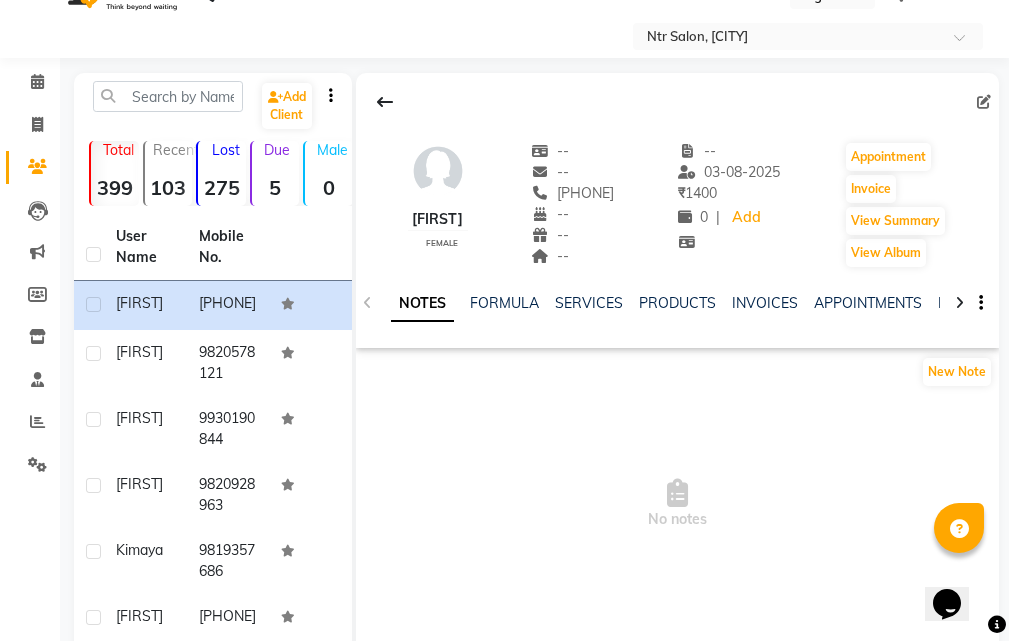 scroll, scrollTop: 0, scrollLeft: 0, axis: both 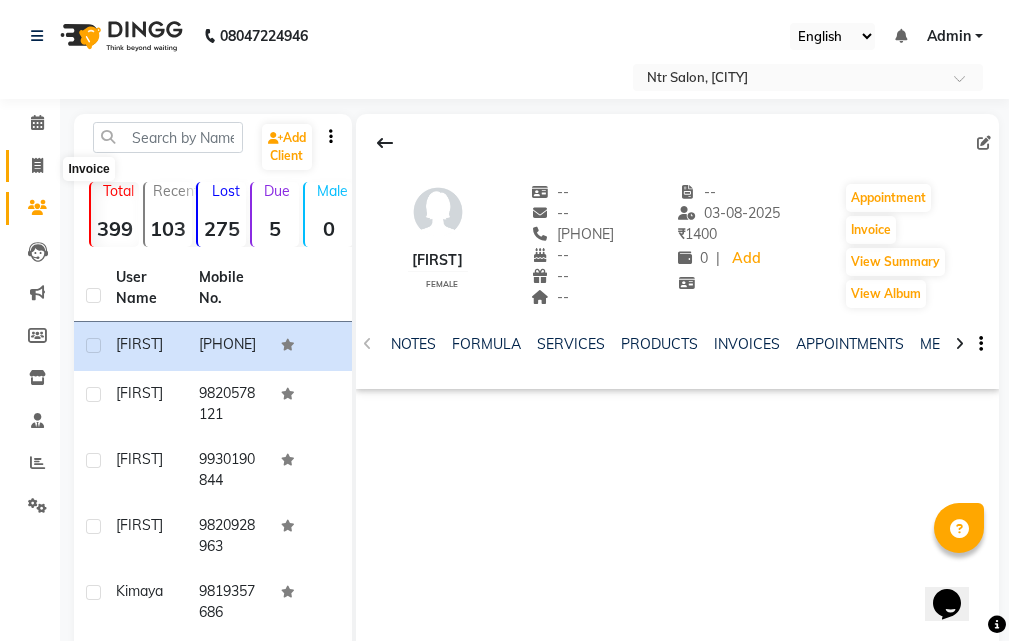 click 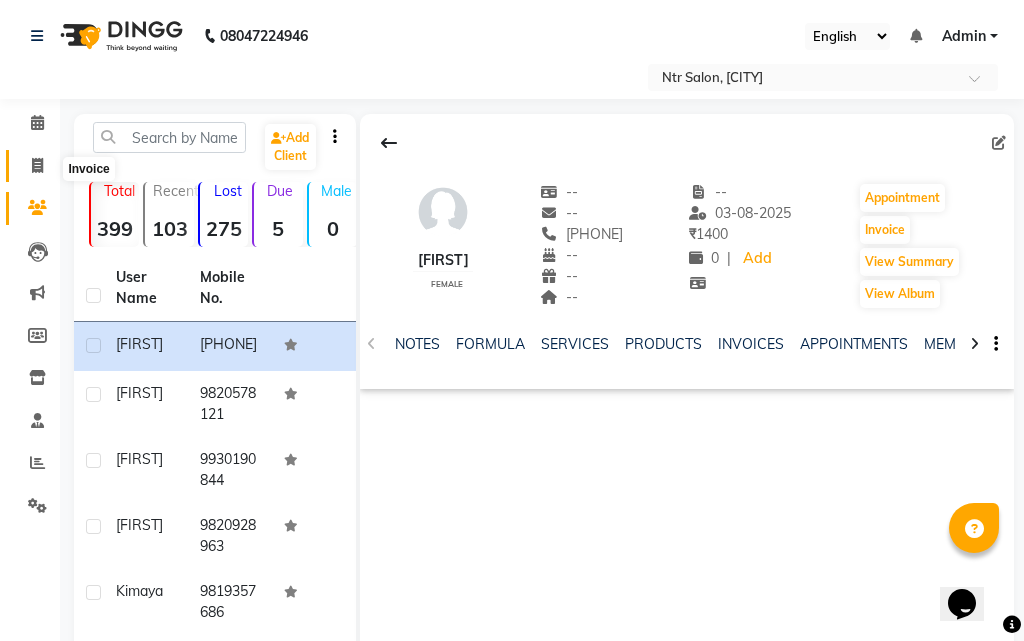 select on "5173" 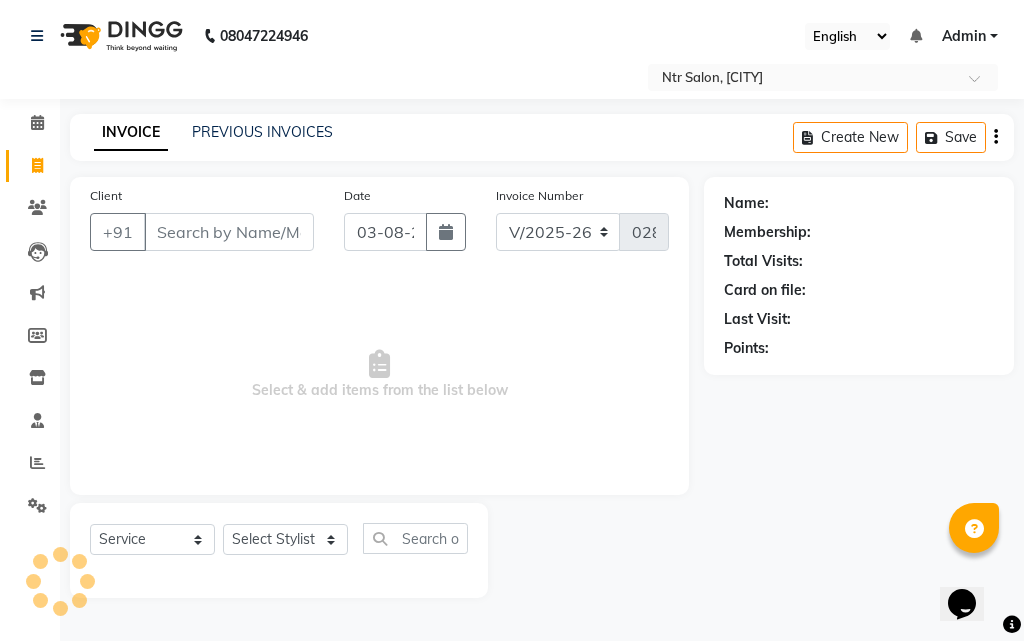 click on "Client" at bounding box center (229, 232) 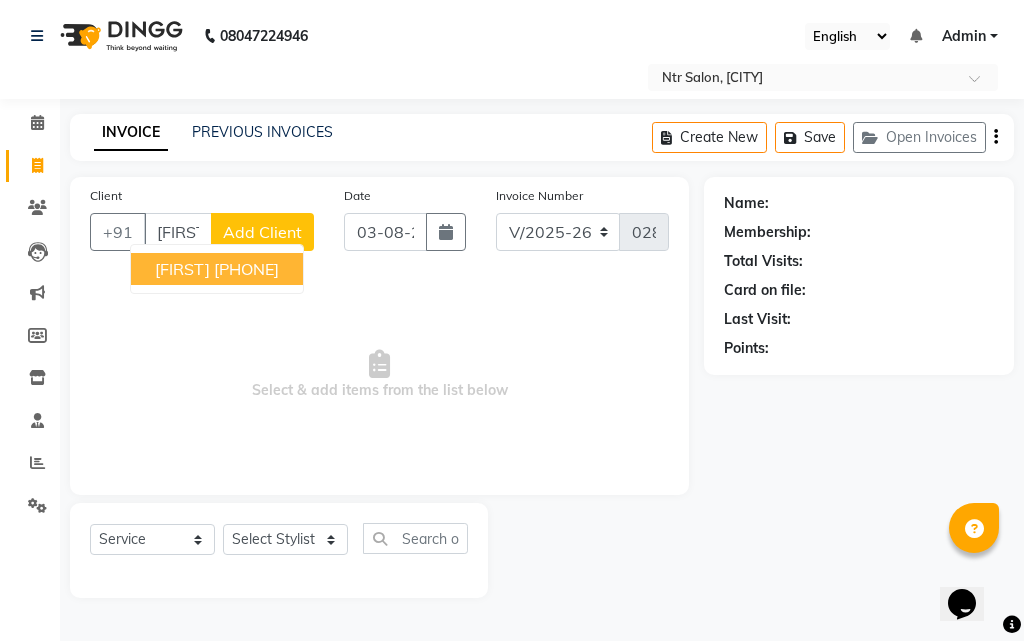 click on "[PHONE]" at bounding box center [246, 269] 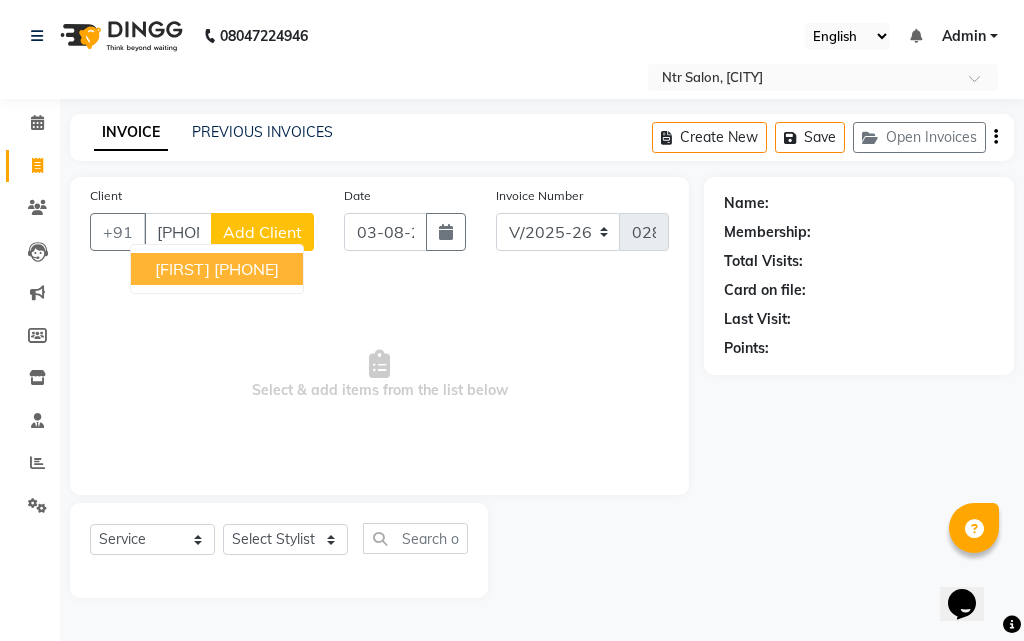 type on "[PHONE]" 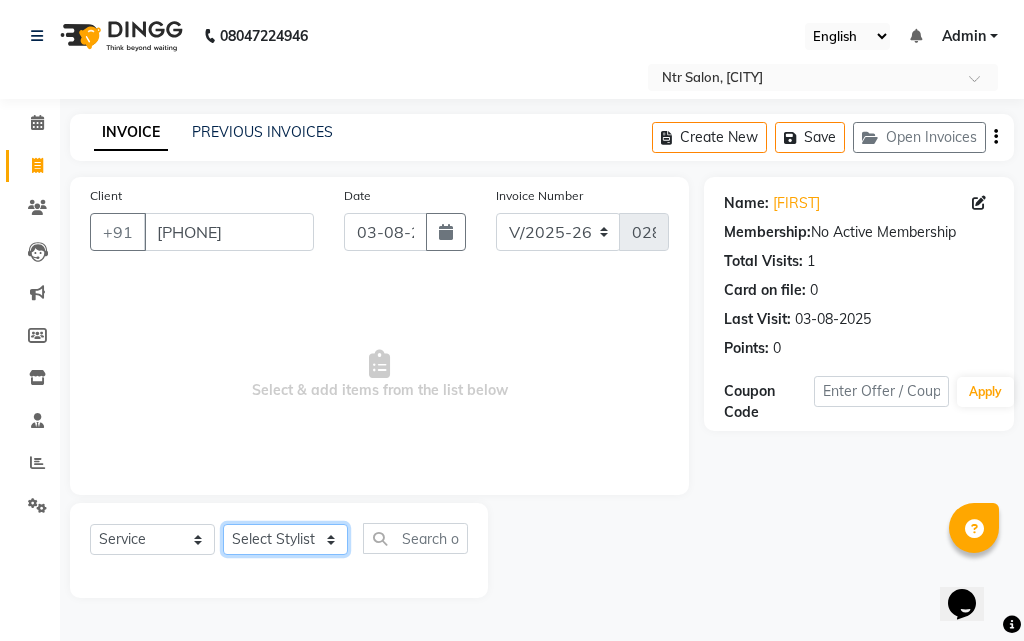 click on "Select Stylist [FIRST] [FIRST] [FIRST] [FIRST]" 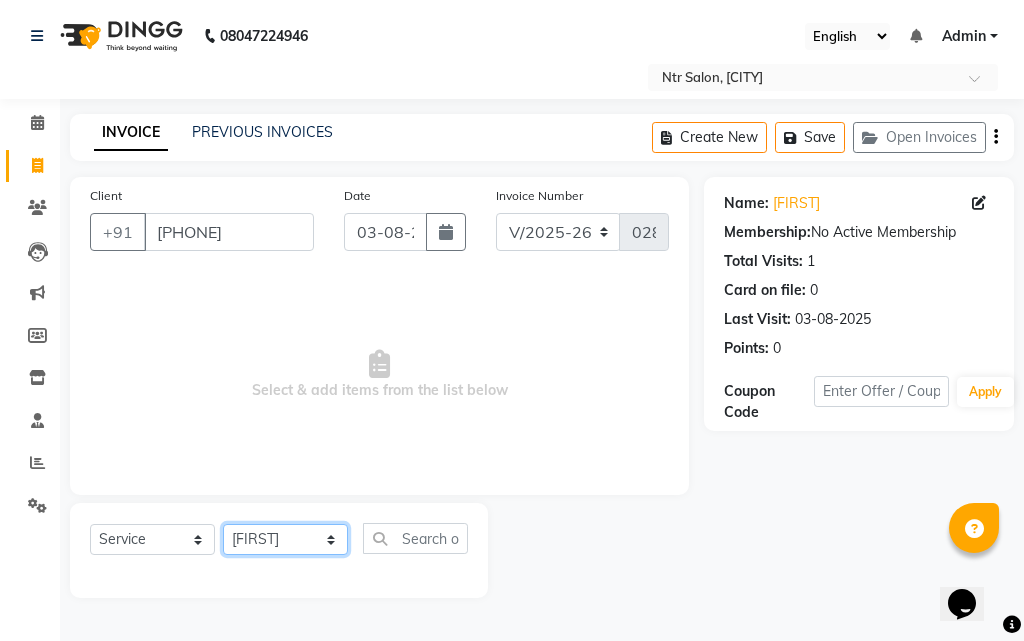 click on "Select Stylist [FIRST] [FIRST] [FIRST] [FIRST]" 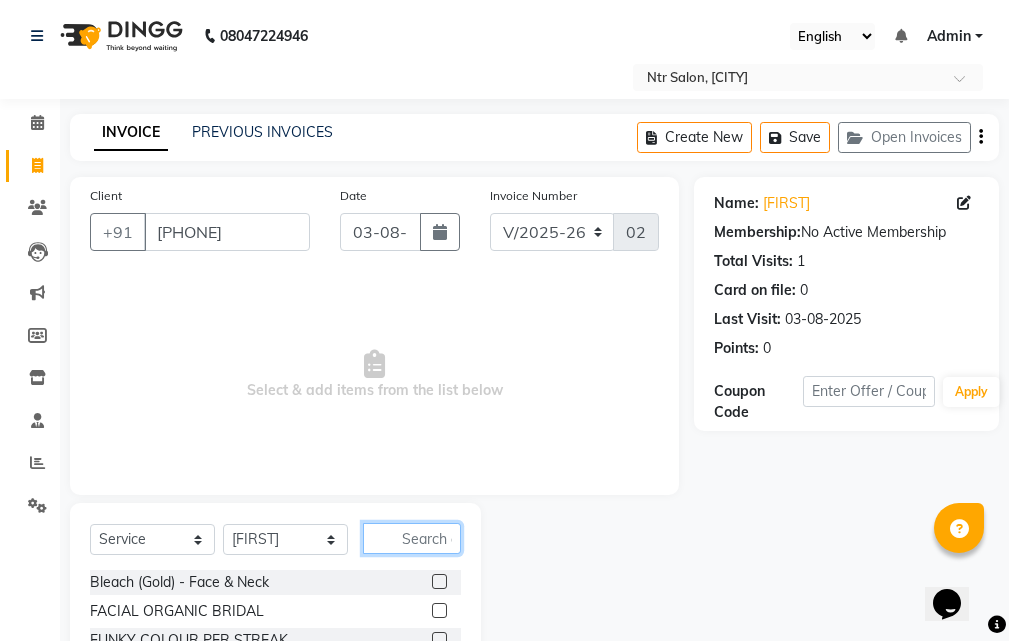 click 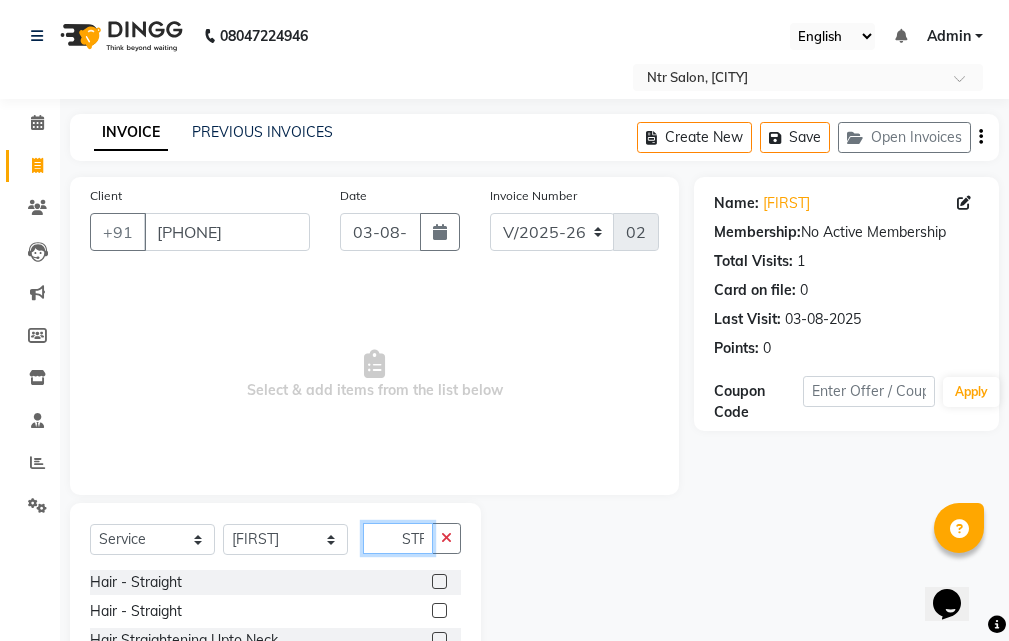 type on "STRAI" 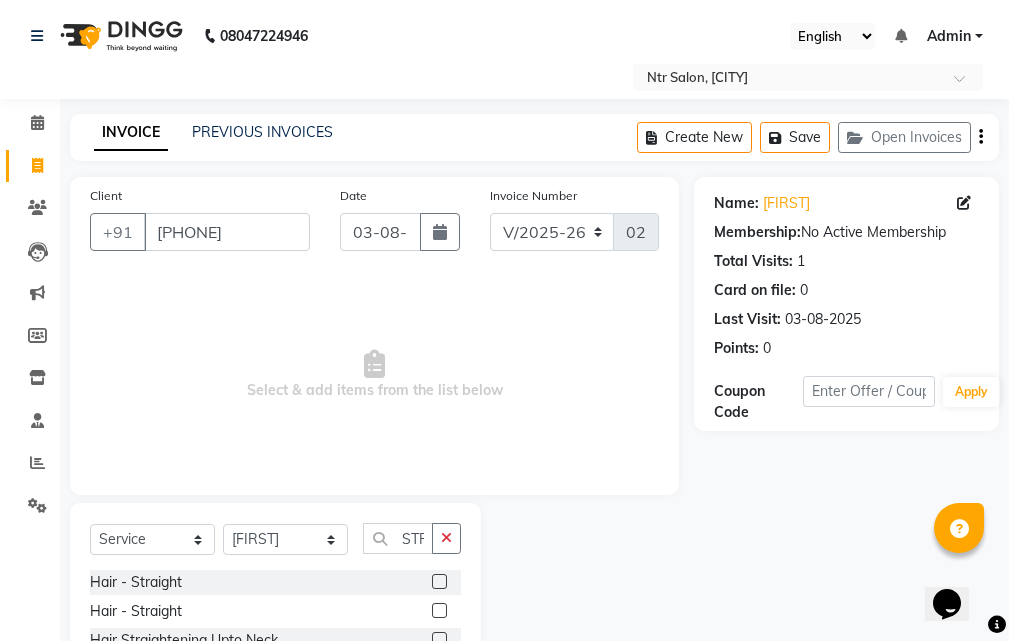 click 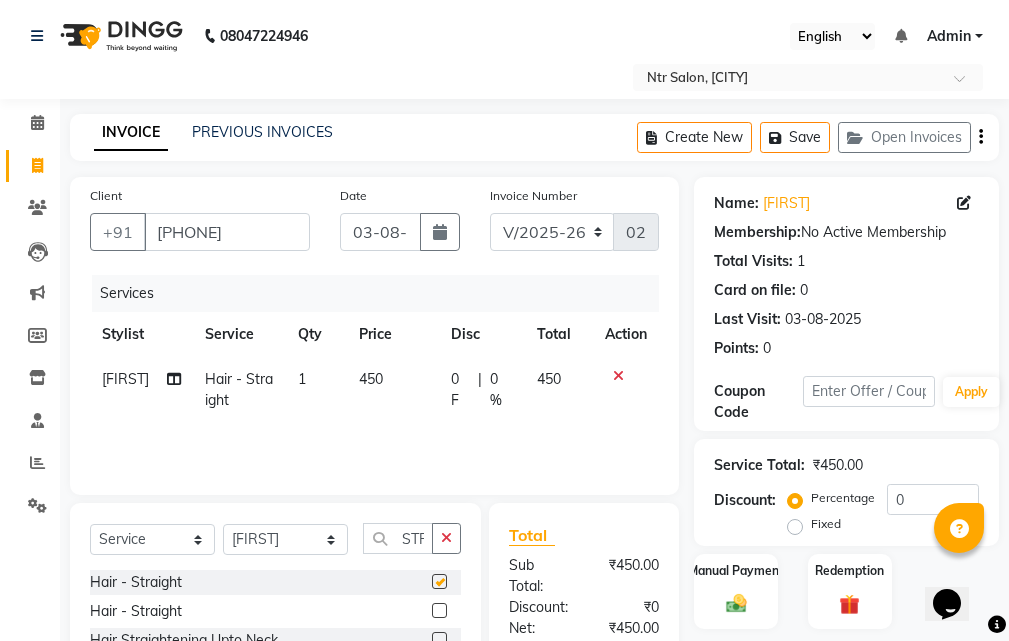 checkbox on "false" 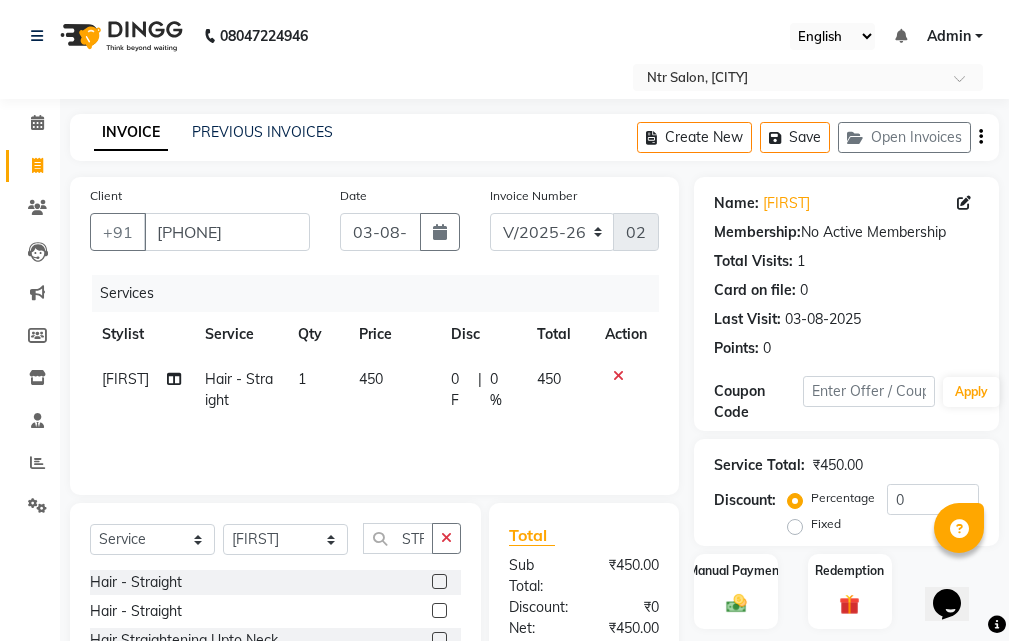 click on "[FIRST]" 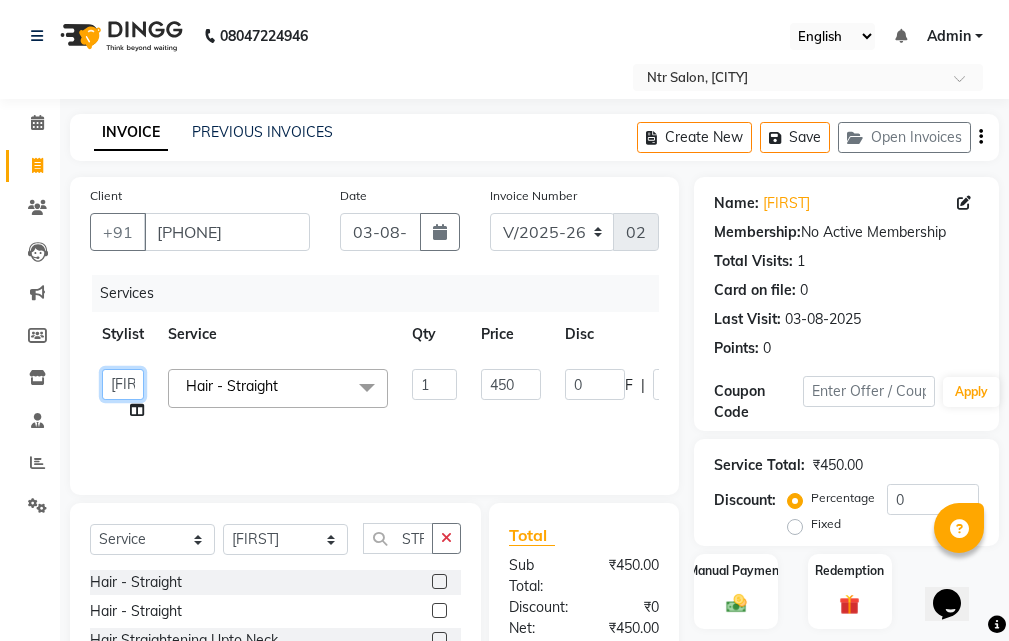 click on "[FIRST] [FIRST] [FIRST] [FIRST]" 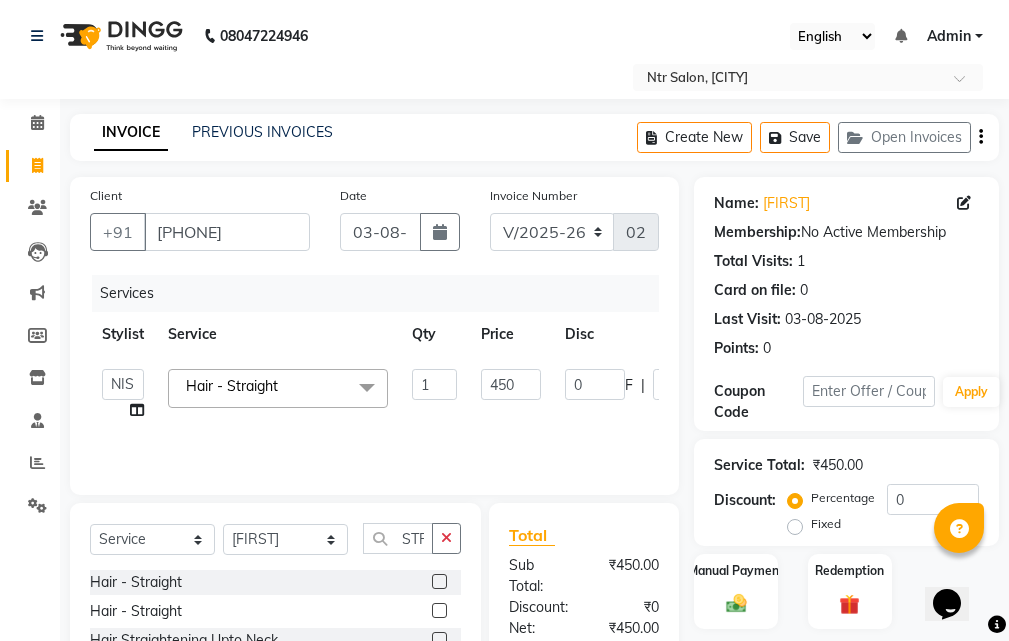 select on "34856" 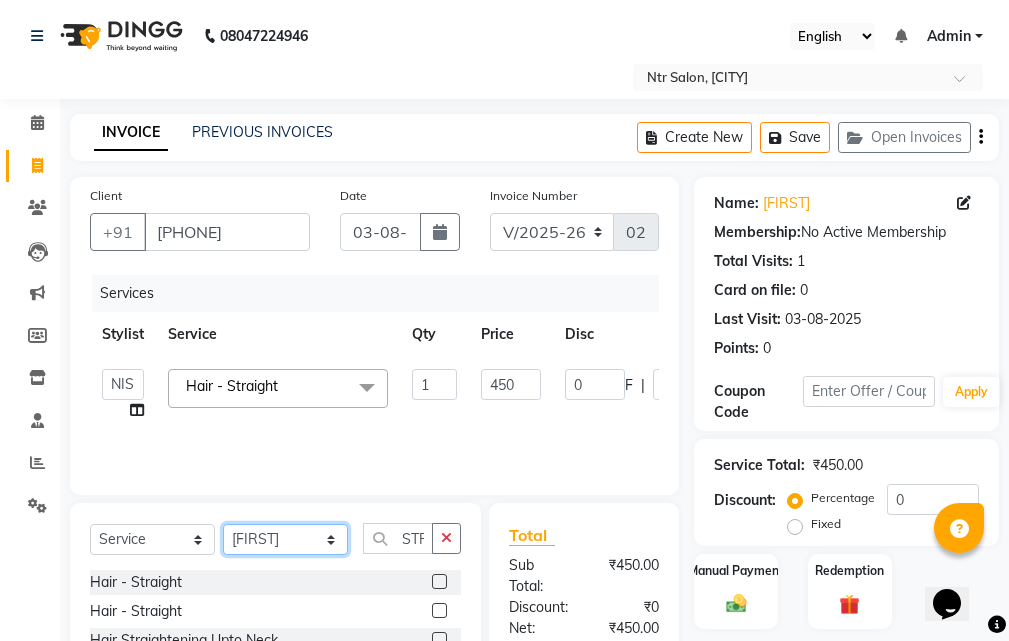 click on "Select Stylist [FIRST] [FIRST] [FIRST] [FIRST]" 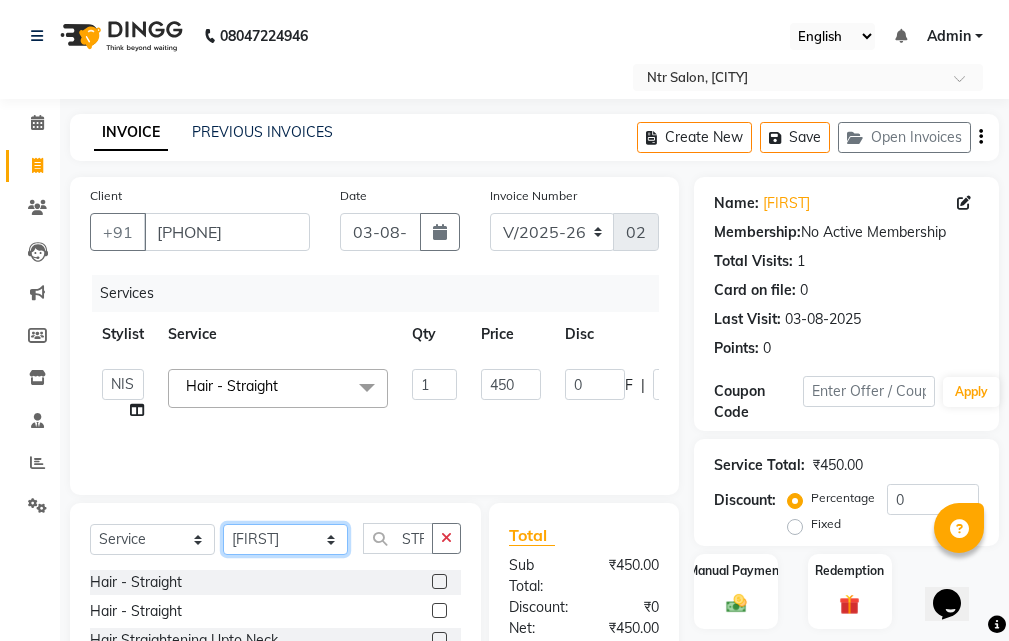 select on "34856" 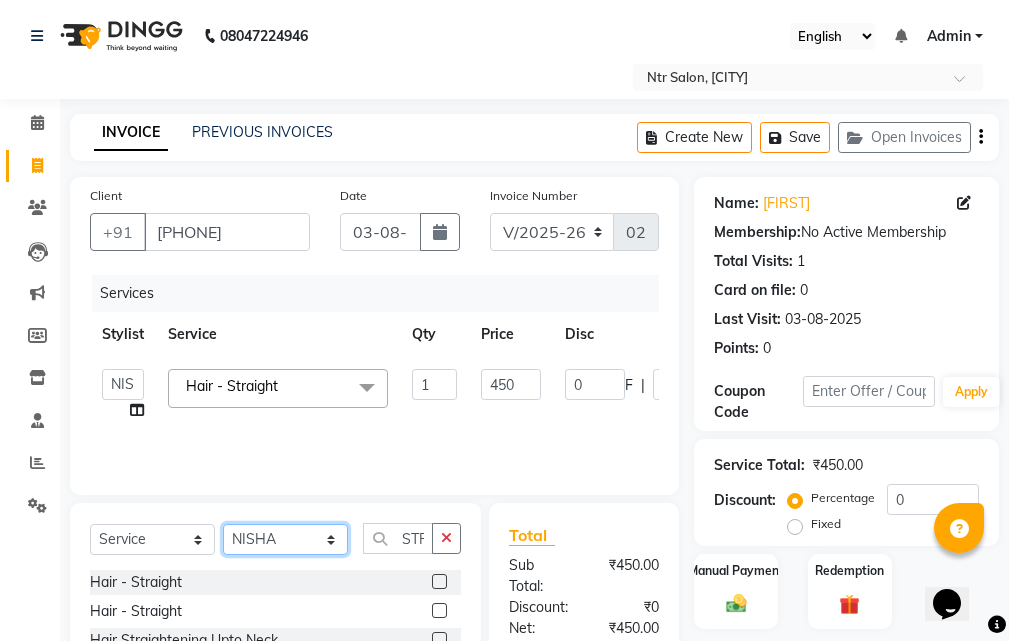 click on "Select Stylist [FIRST] [FIRST] [FIRST] [FIRST]" 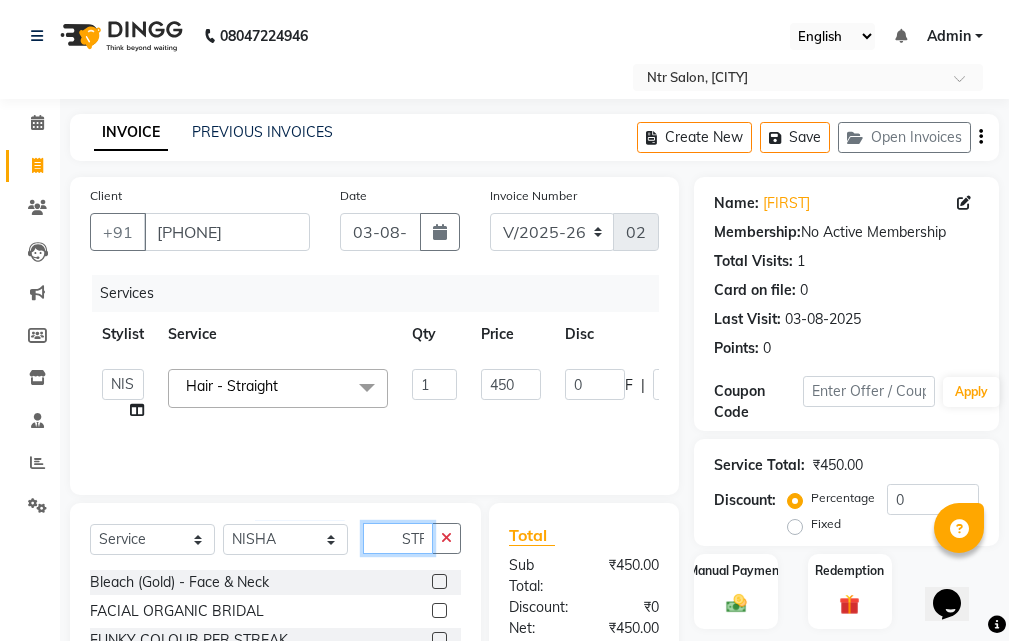 click on "STRAI" 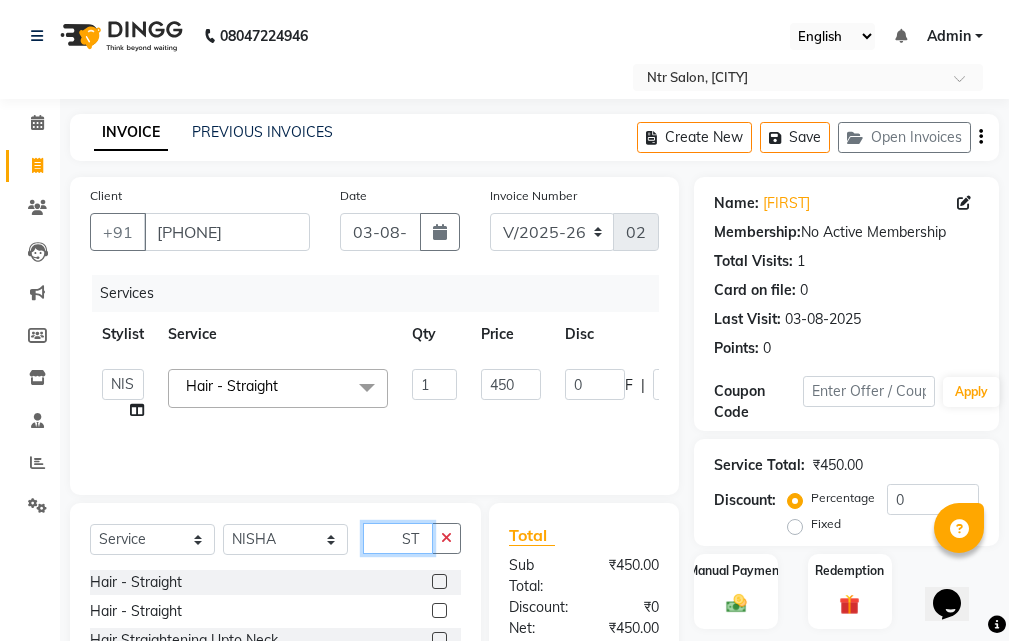 type on "S" 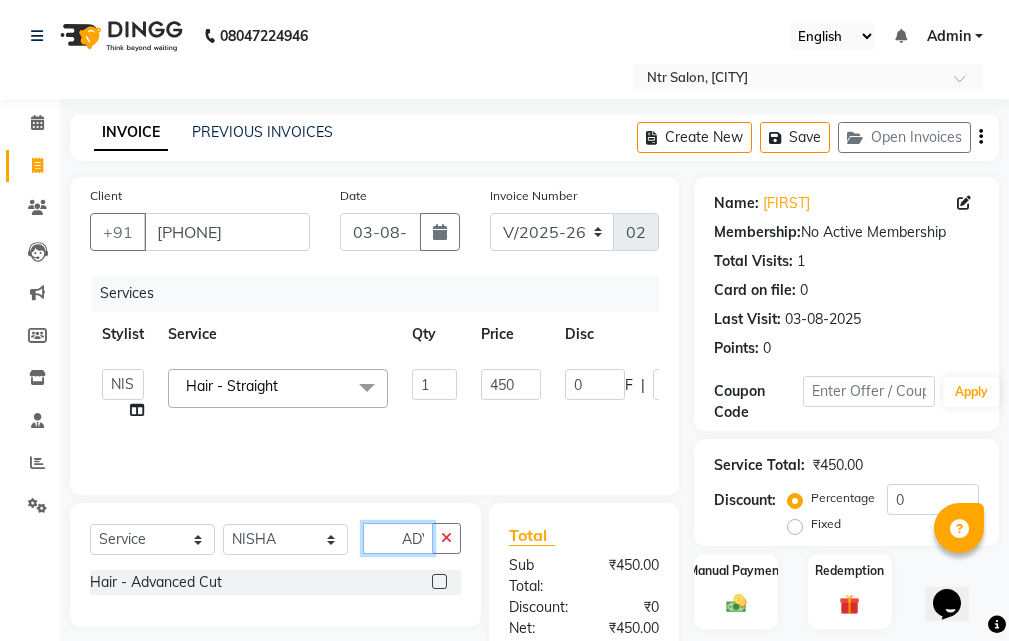 type on "ADVANCE" 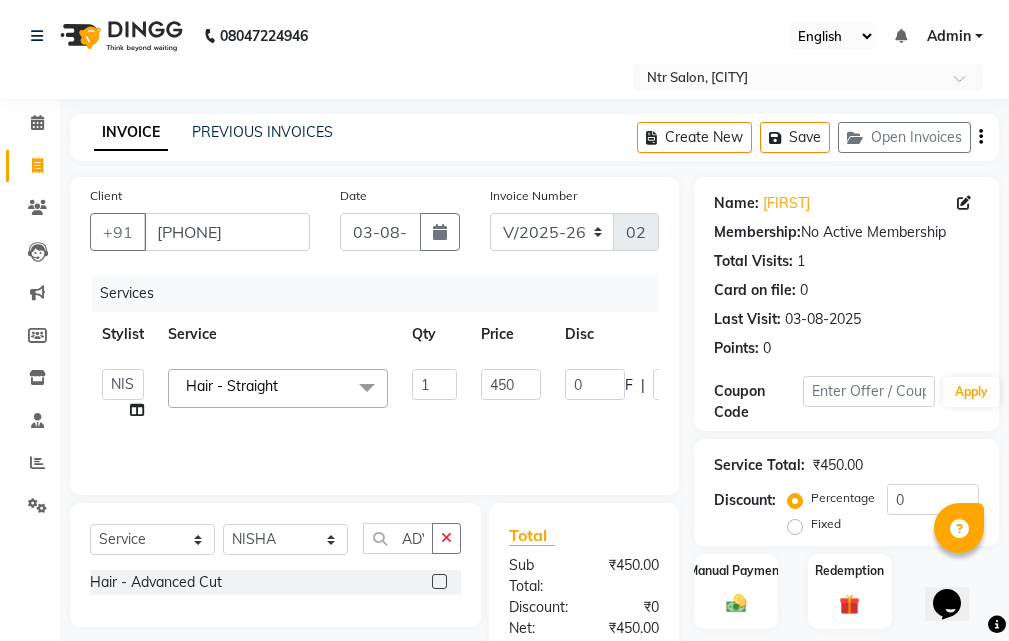 click 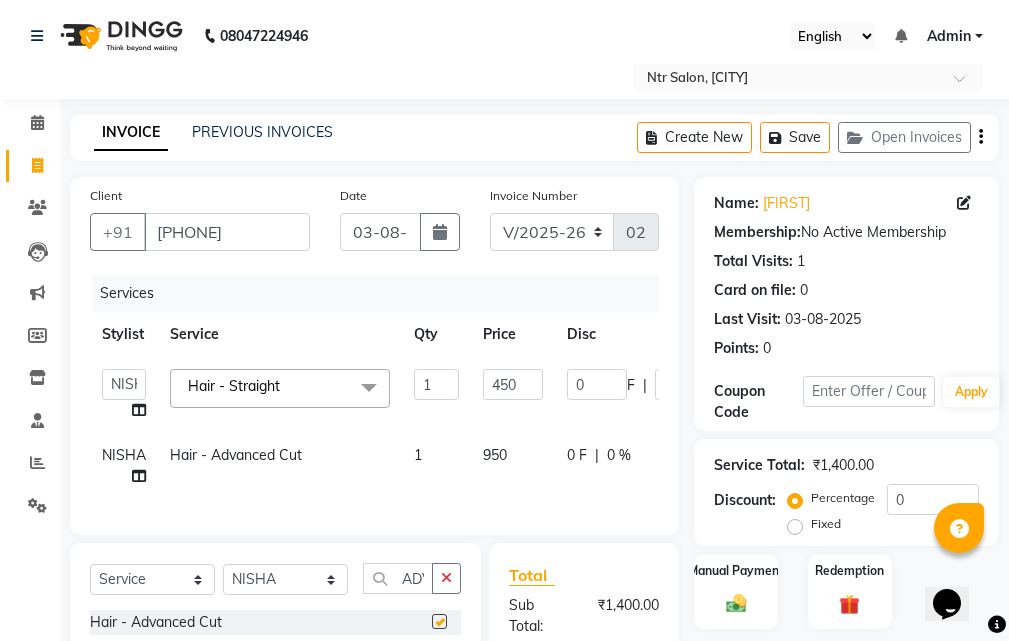 checkbox on "false" 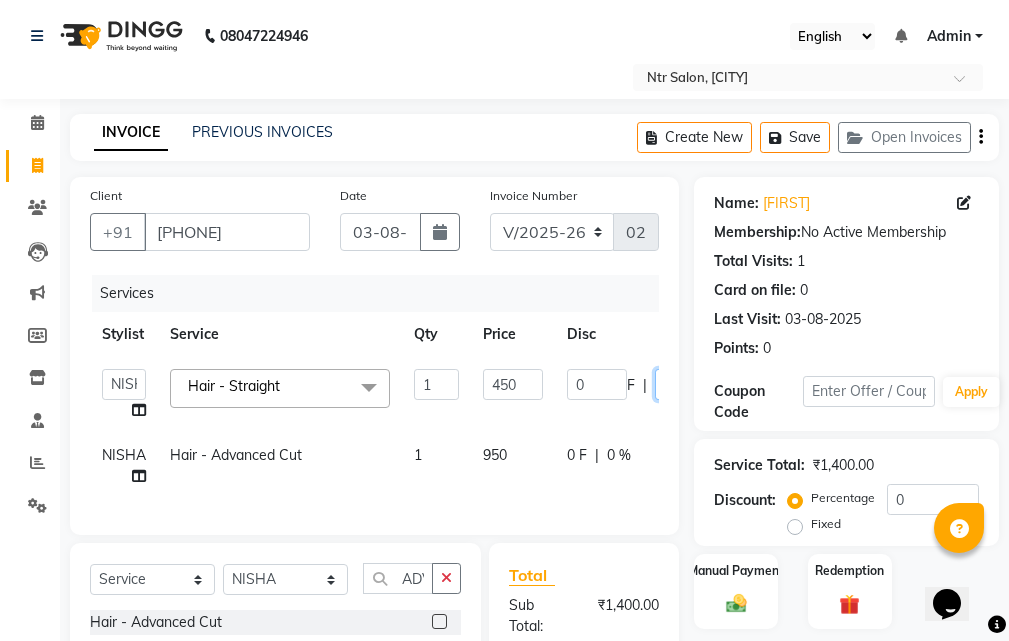 drag, startPoint x: 641, startPoint y: 331, endPoint x: 661, endPoint y: 334, distance: 20.22375 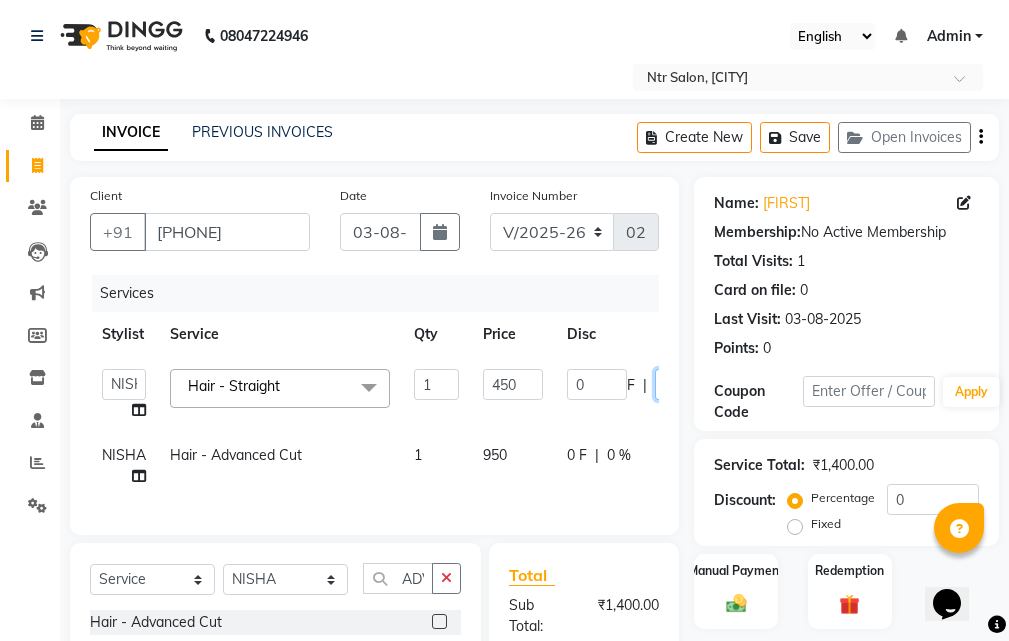type on "26" 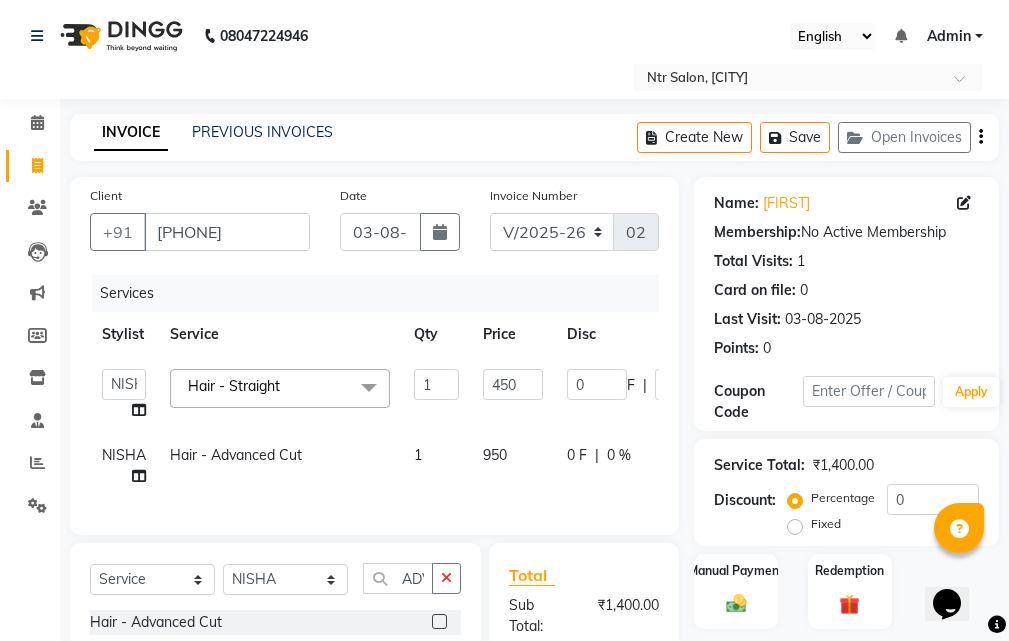 click on "KARISHMA BENDAL NISHA Pradnya Ambare SHRUTI GURAV Hair - Straight x Bleach (Gold) - Face & Neck FACIAL ORGANIC BRIDAL FUNKY COLOUR PER STREAK BIKINI WAX BOTOX PROTIEN KERA SHAMPOO BOTOX PROTIEN KERA CONDITIONER LISS UNLIMITED MASK ABSOLUT REPAIR SHAMPOO Rica lower lip WHITHENING FACIAL Bleach (Oxy Regular) - Feet Bleach (Oxy Regular) - Face & Neck Bleach (Oxy Regular) - Half Back Bleach (Oxy Regular) - Stomach Bleach (Oxy Regular) - Full Arms Bleach (Oxy Regular) - Full Back Bleach (Oxy Regular) - Full Body Cleanups - Regular Cleanups - Tan Clear Cleanups - Clear Glow BRIGHTENING TIGHTNING VITAMIN C CLEANUP 03+ SHINE AND GLOW Face Pack - Off Brightening Mask Face Pack - Collagen Mask Oxy D - Tan Mask PEEL OFF MASK O3+HYDROXY MASK Facial-FRUIT FACIAL Facial - Tan Clear Facial - Pearl Facial - Diamond Facial - ORGANIC Facial - Vitamin - C Facial - O3+ Bridal HYDRA FACIAL BRIGHTENING TIGHTENING WINE FACIAL Full Body Service - Body Massage BACK POLISHING 1 450 0" 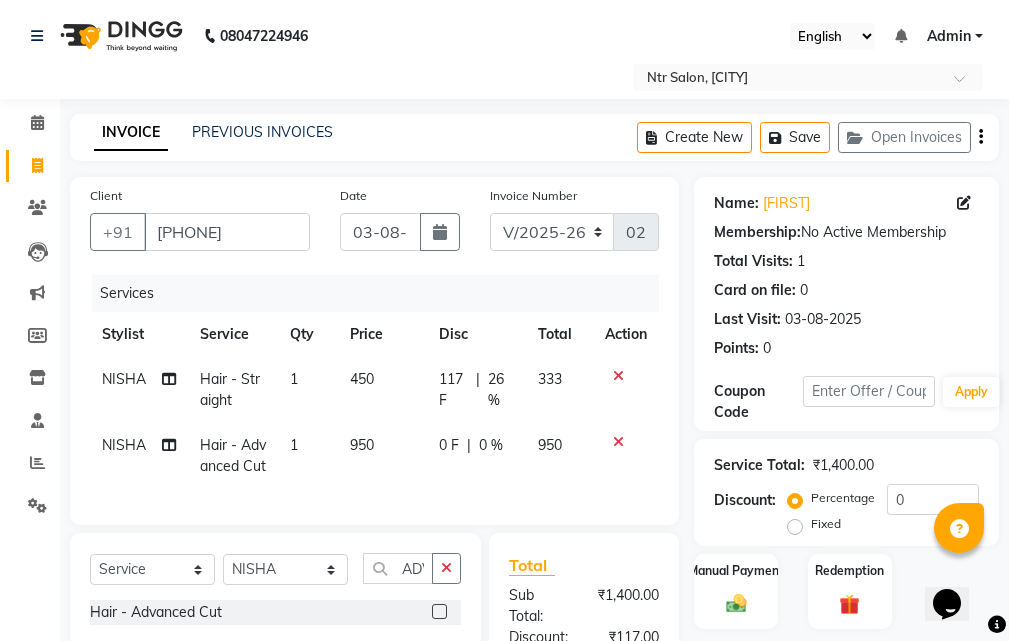 click on "26 %" 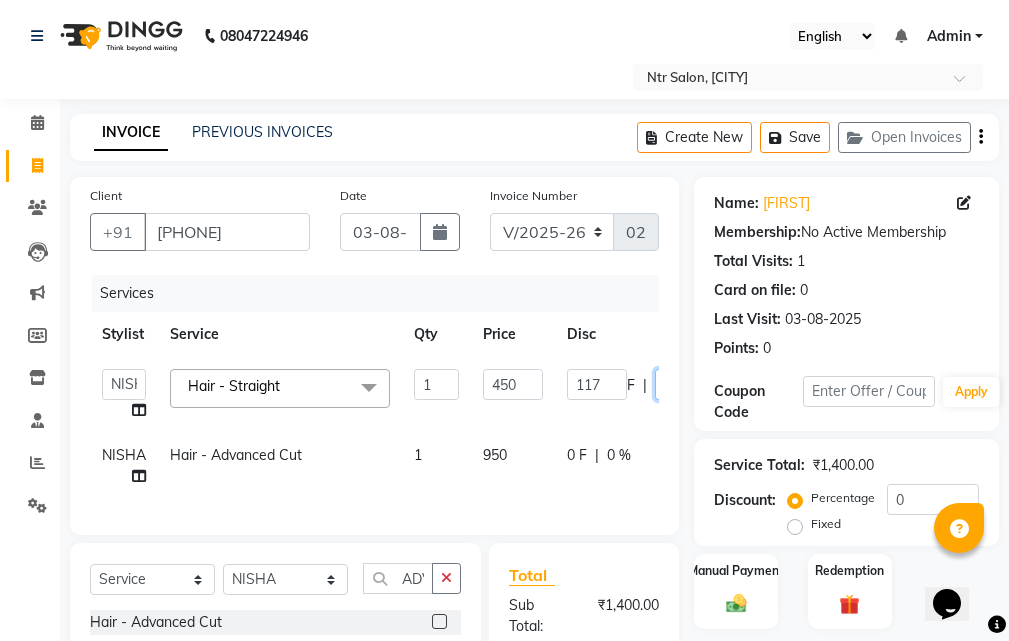 click on "26" 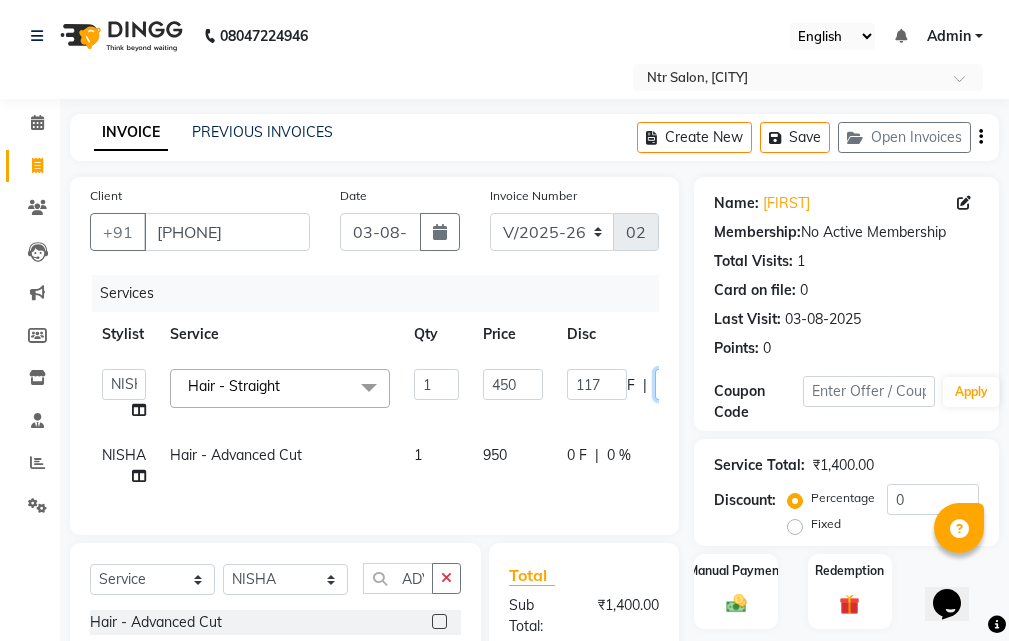 drag, startPoint x: 638, startPoint y: 333, endPoint x: 670, endPoint y: 337, distance: 32.24903 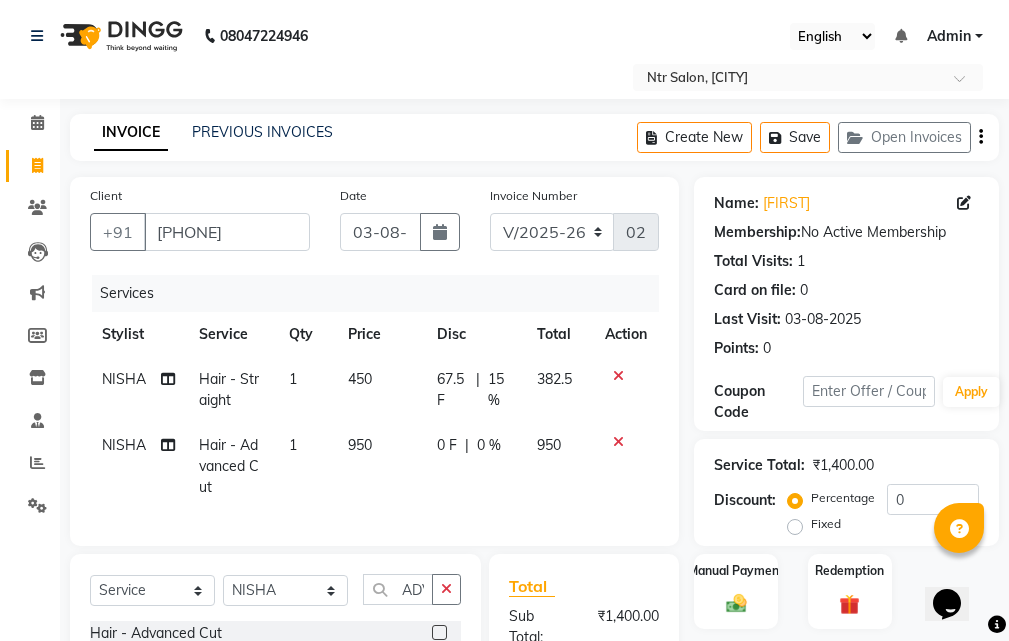 click on "[FIRST] [FIRST] Hair - Straight 1 [PRICE] [PRICE] F | 15 % [PRICE]" 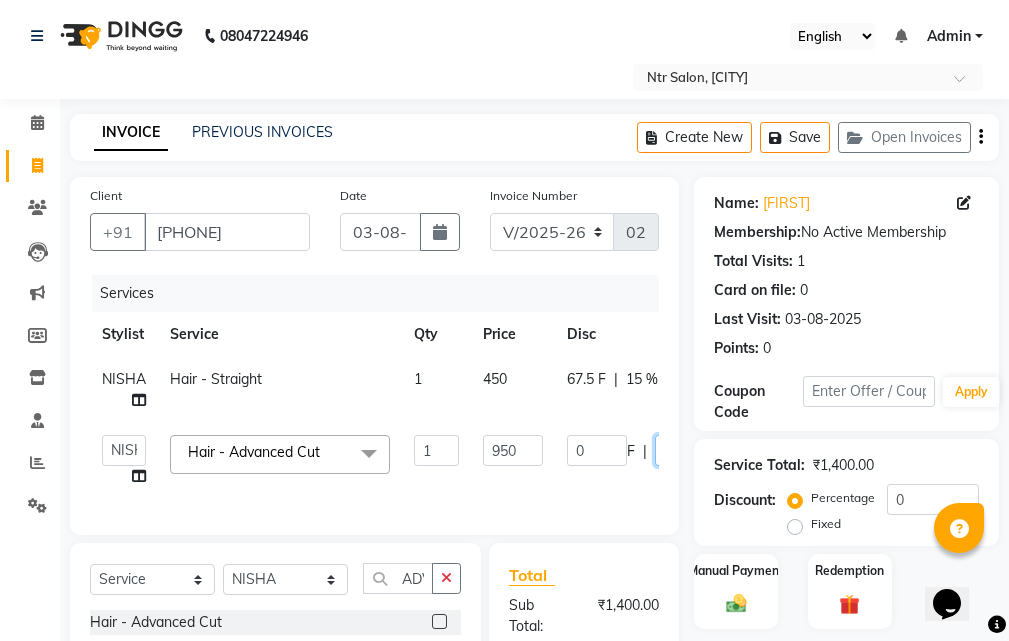 click on "0" 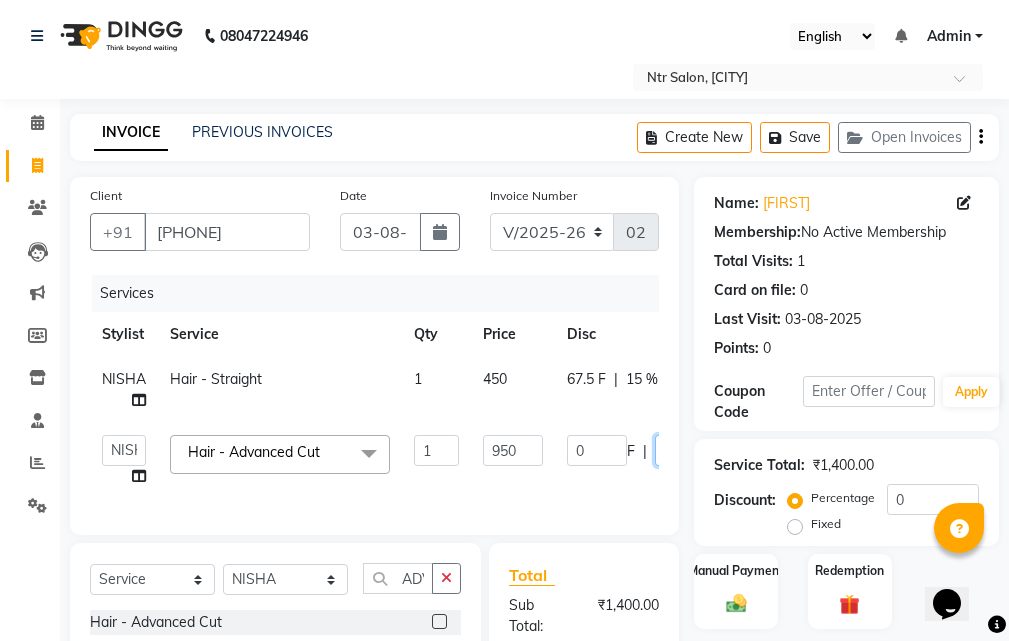 type on "26" 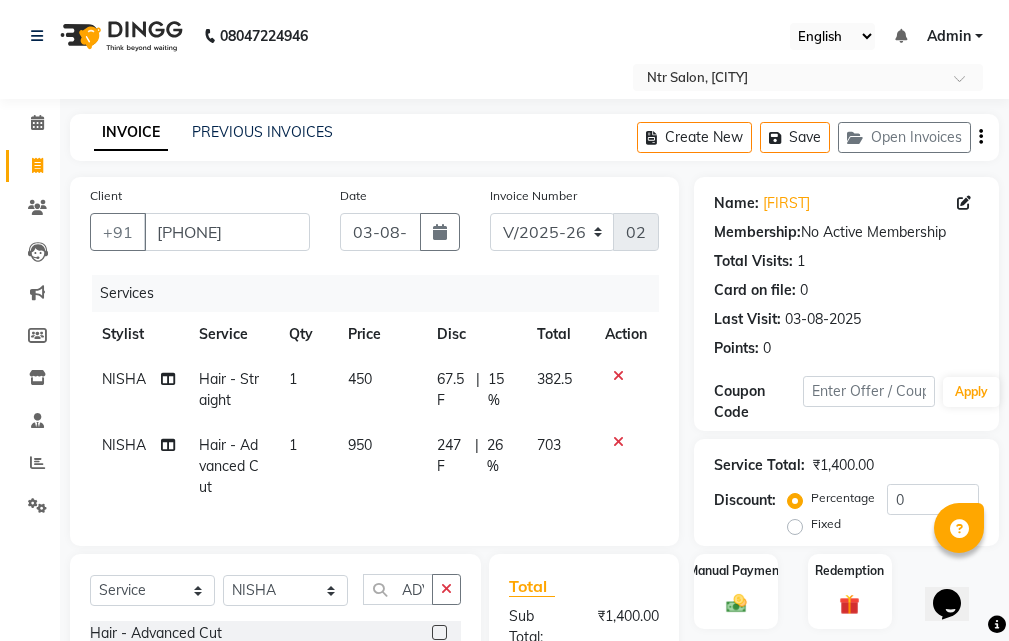 click on "[FIRST] [FIRST] Hair - Straight 1 [PRICE] [PRICE] F | 26 % [PRICE]" 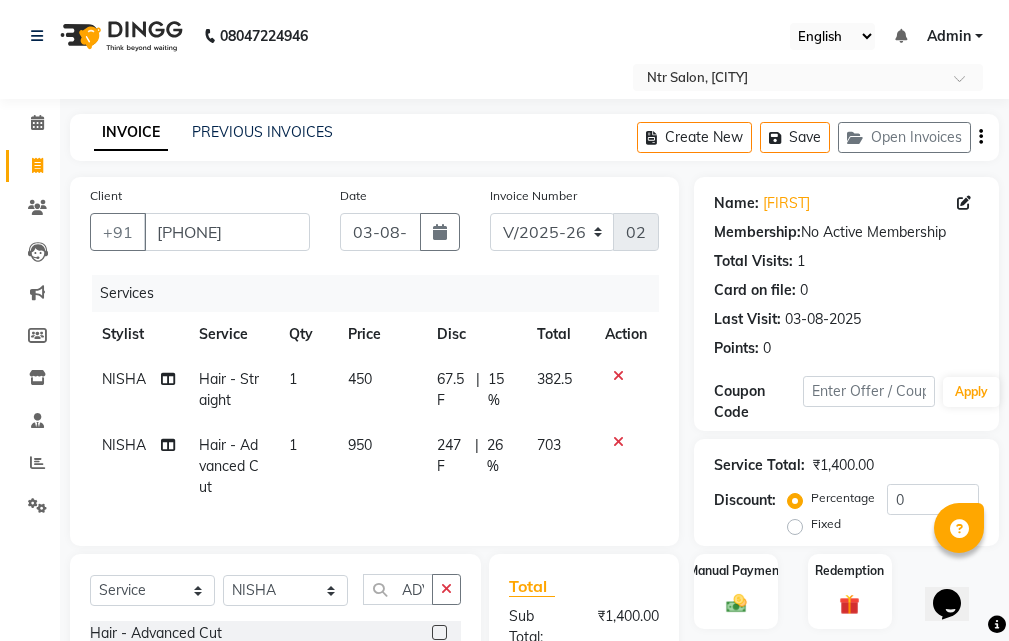 scroll, scrollTop: 93, scrollLeft: 0, axis: vertical 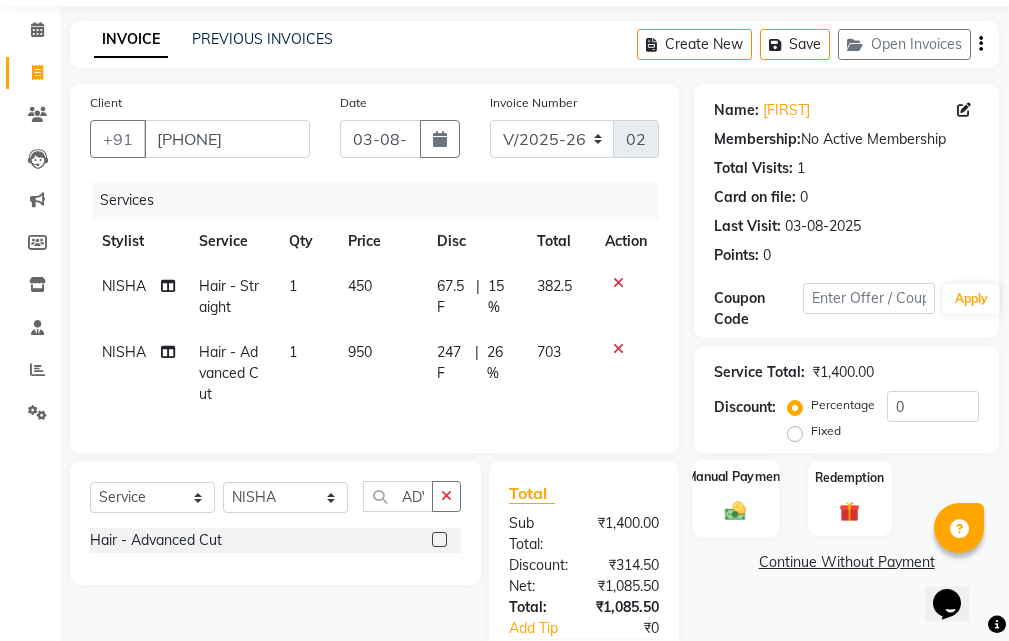 click 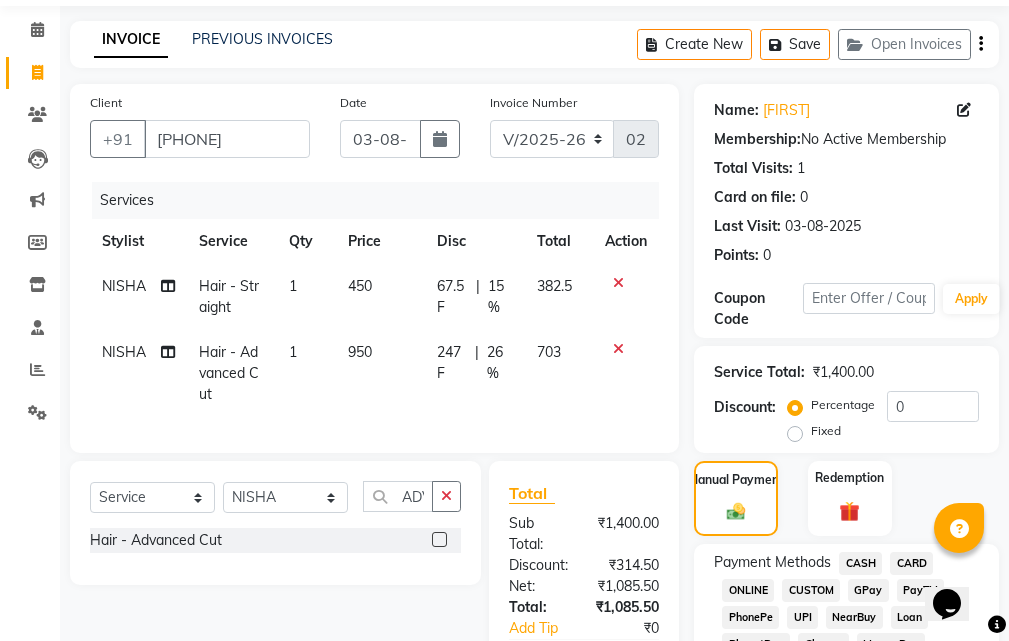 click on "GPay" 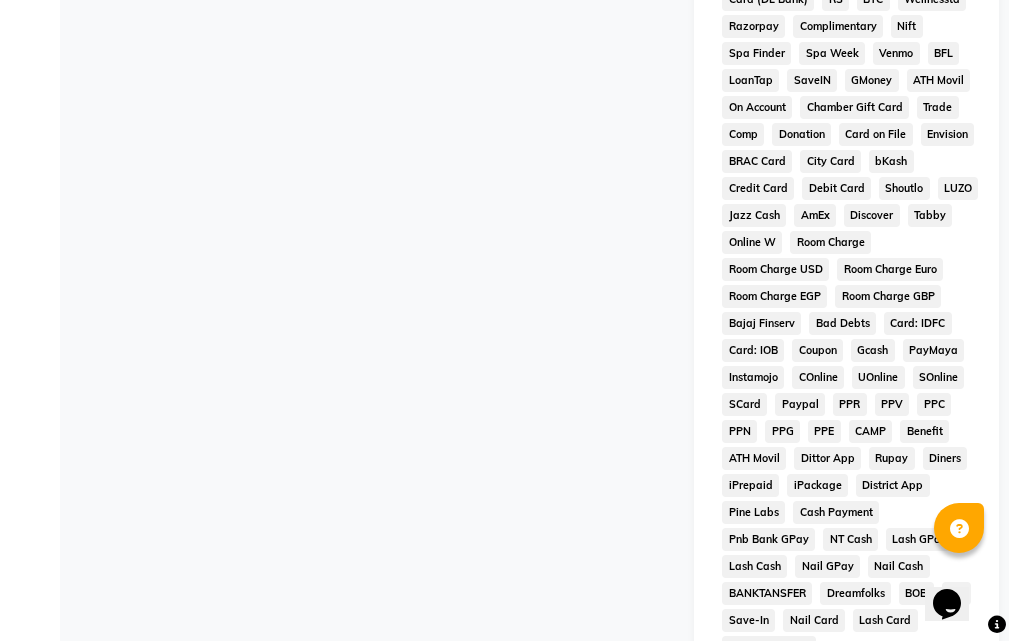 scroll, scrollTop: 1020, scrollLeft: 0, axis: vertical 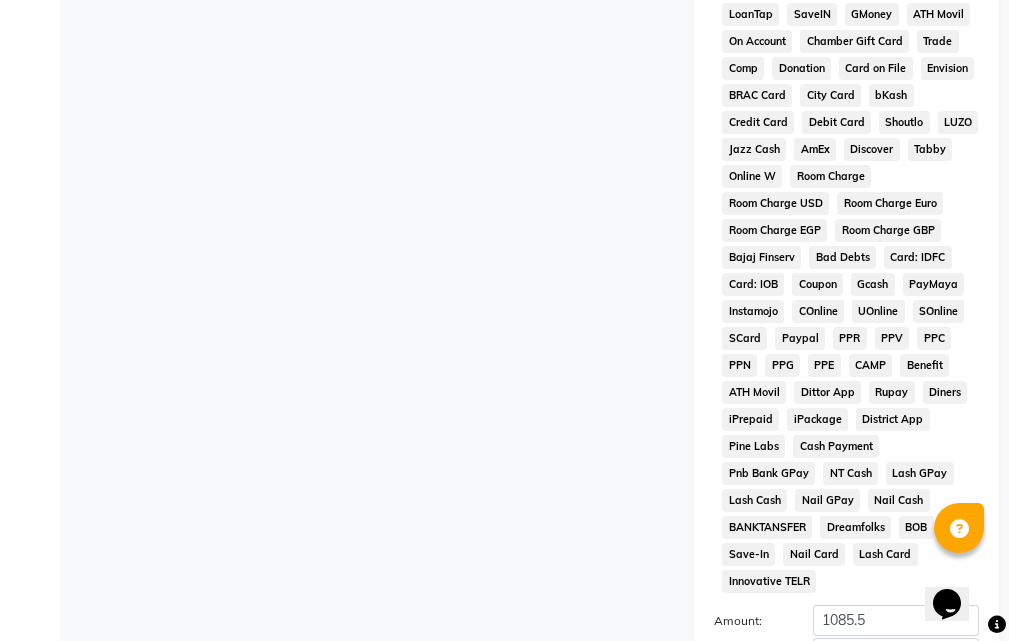 click on "Add Payment" 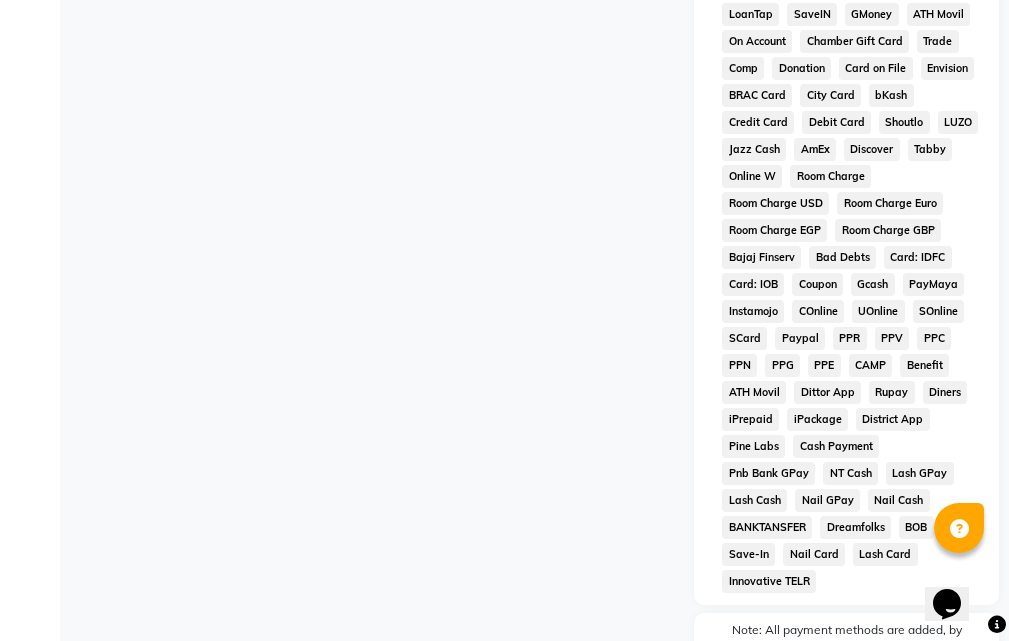 click on "Checkout" 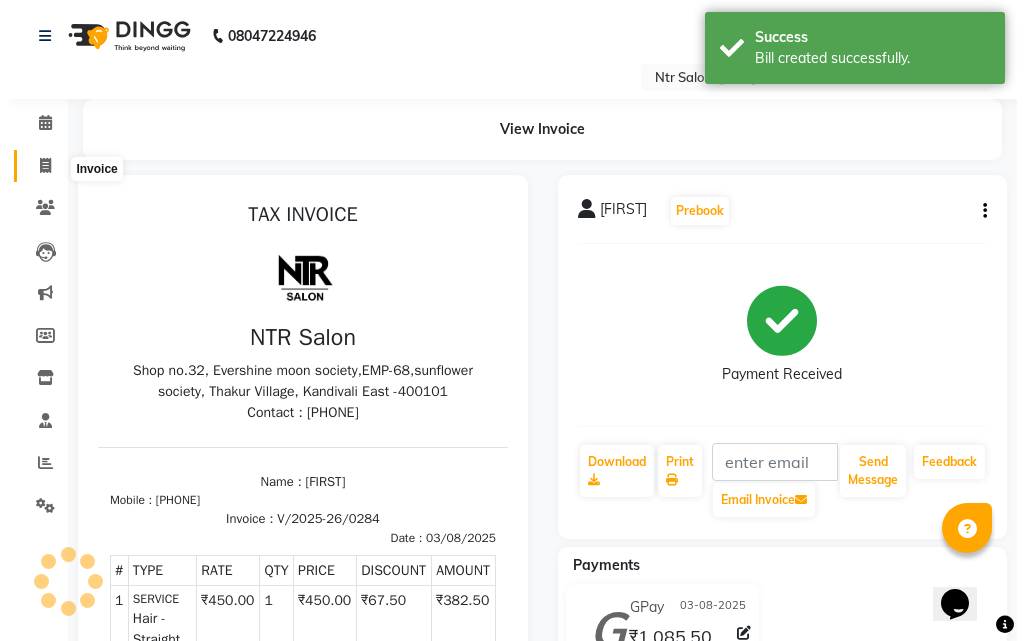 scroll, scrollTop: 0, scrollLeft: 0, axis: both 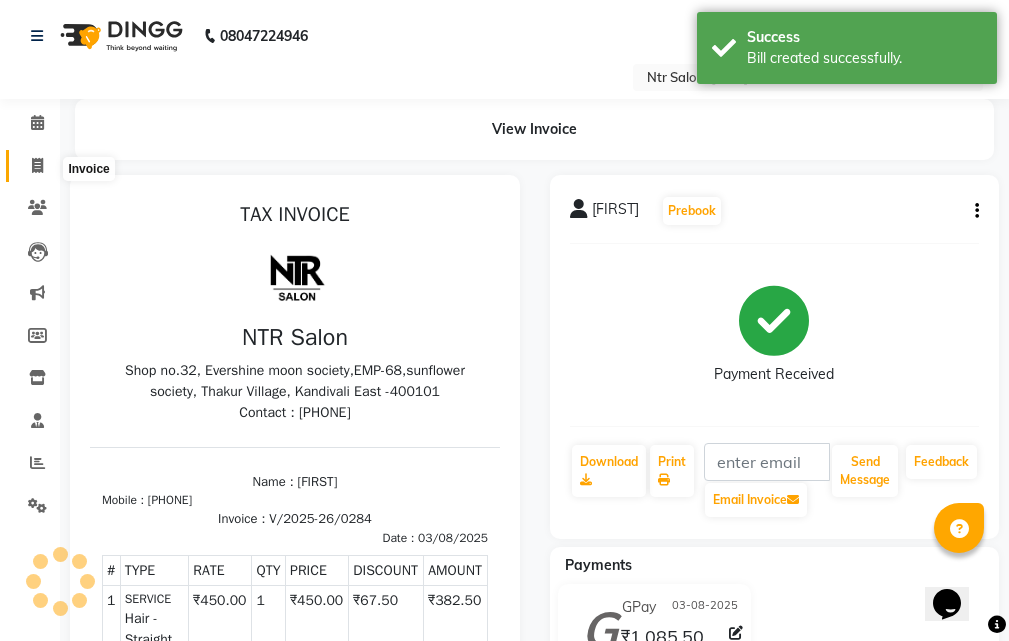 click 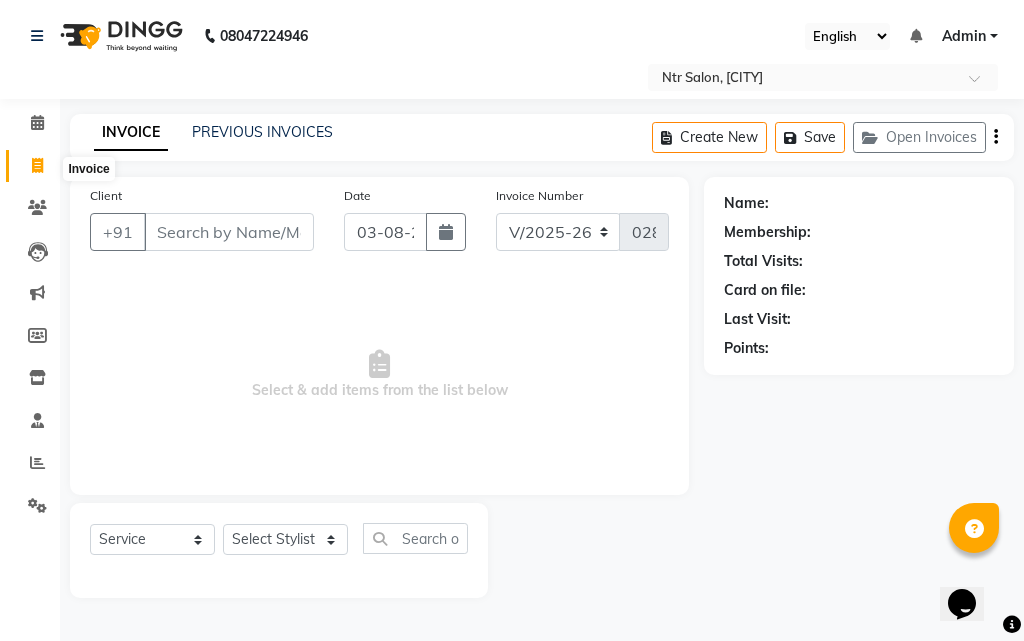 click 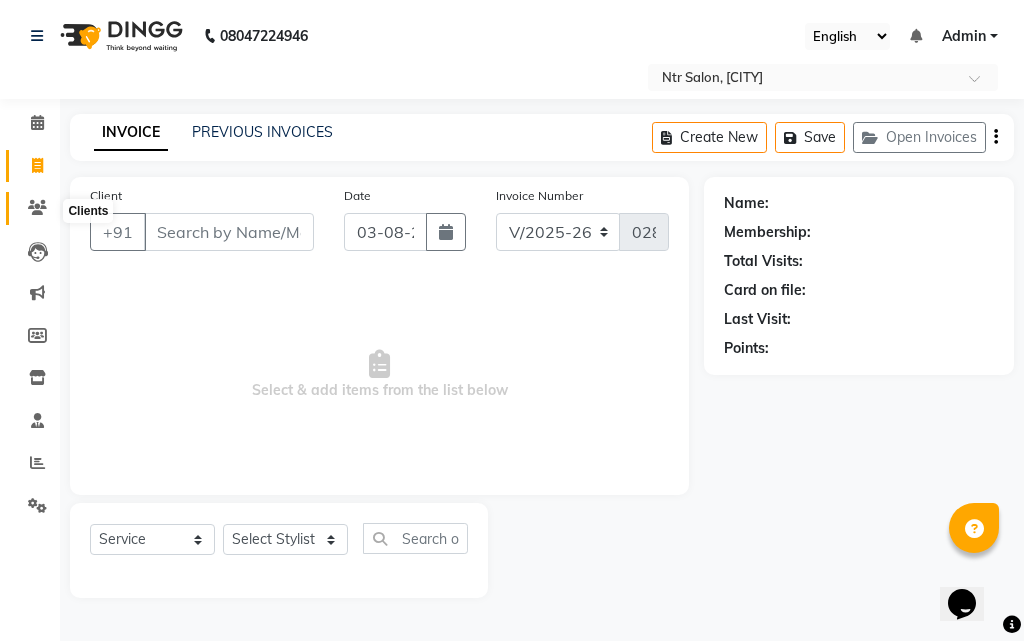 click 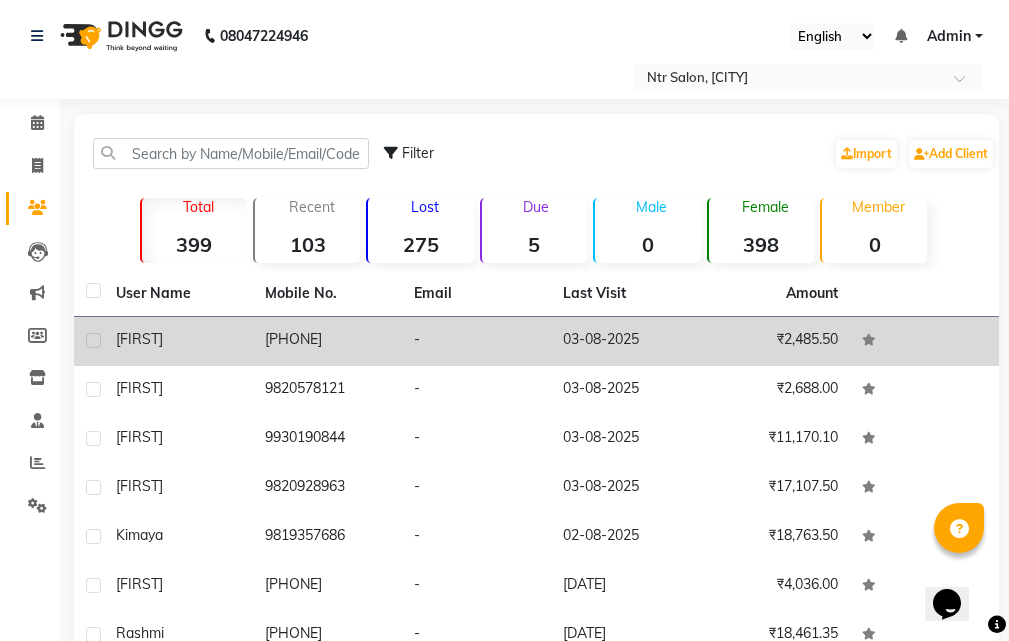 click on "03-08-2025" 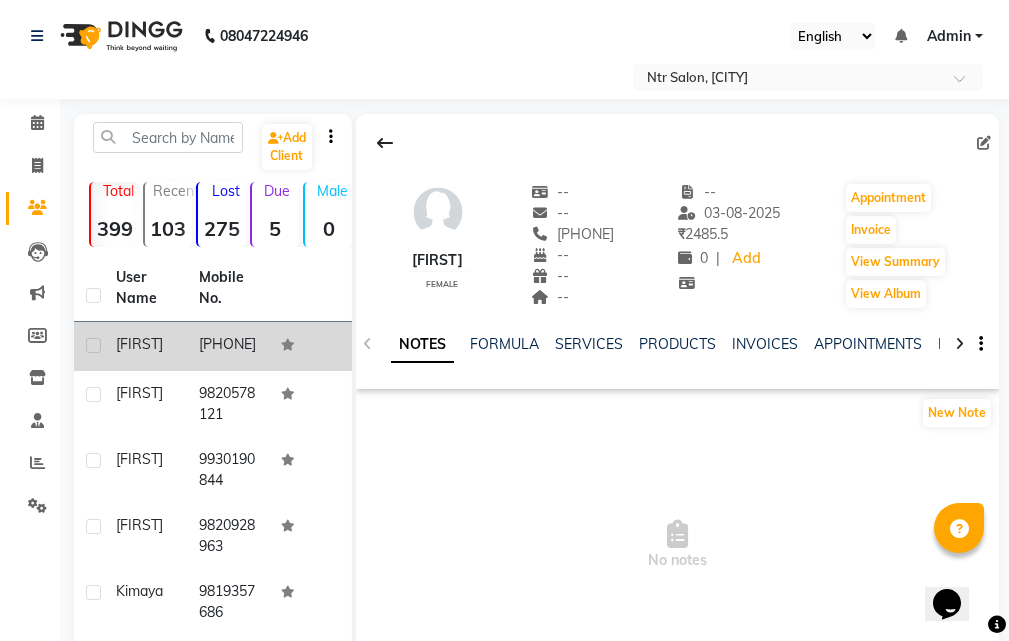 click on "NOTES FORMULA SERVICES PRODUCTS INVOICES APPOINTMENTS MEMBERSHIP PACKAGES VOUCHERS GIFTCARDS POINTS FORMS FAMILY CARDS WALLET" 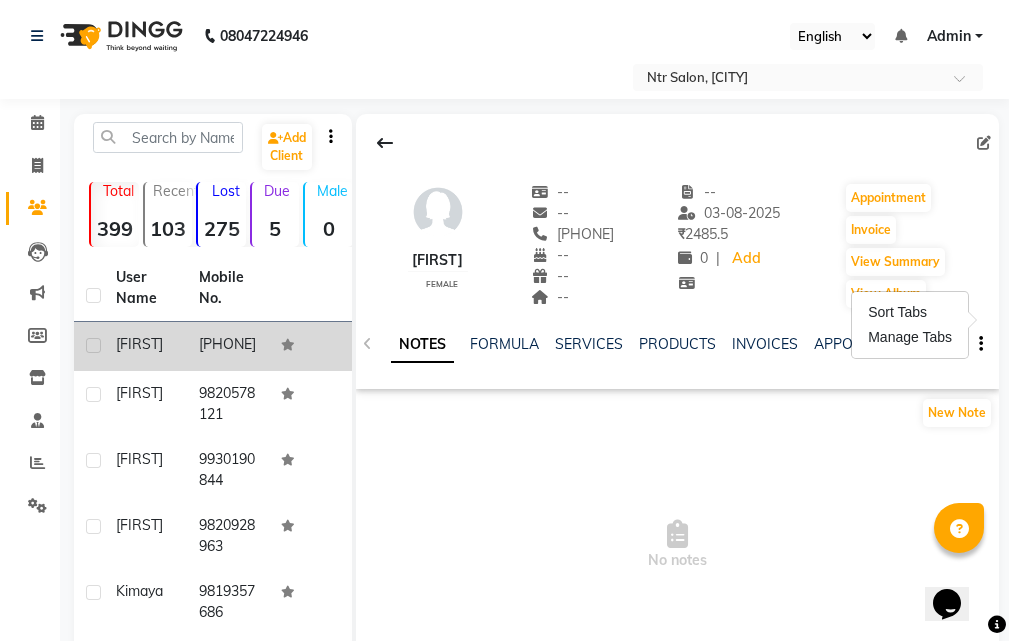 click on "[FIRST] female -- -- [PHONE] -- -- -- -- [DATE] ₹ [PRICE] 0 | Add Appointment Invoice View Summary View Album" 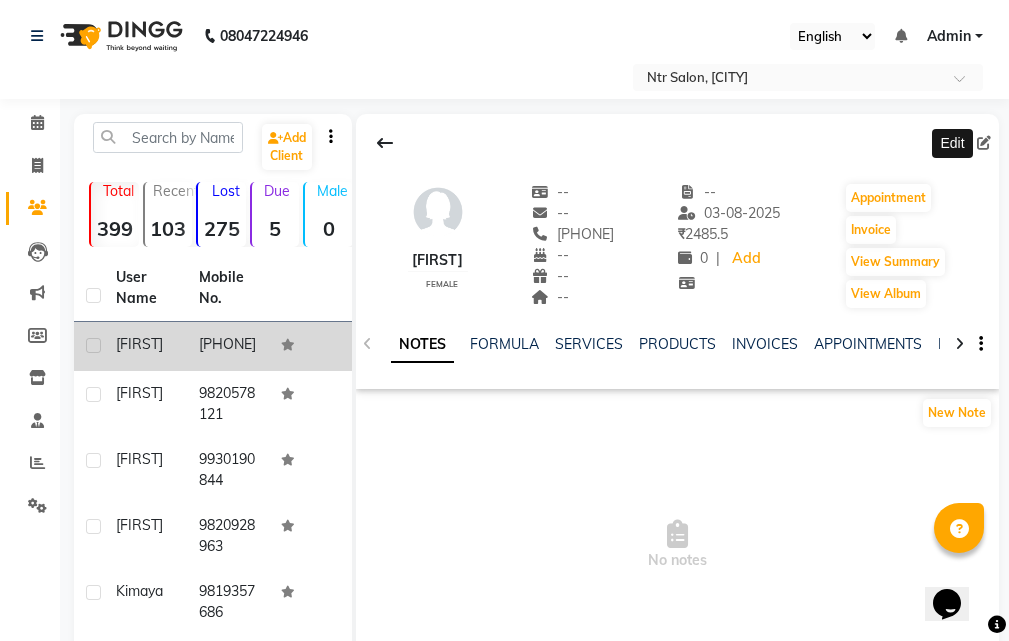 click 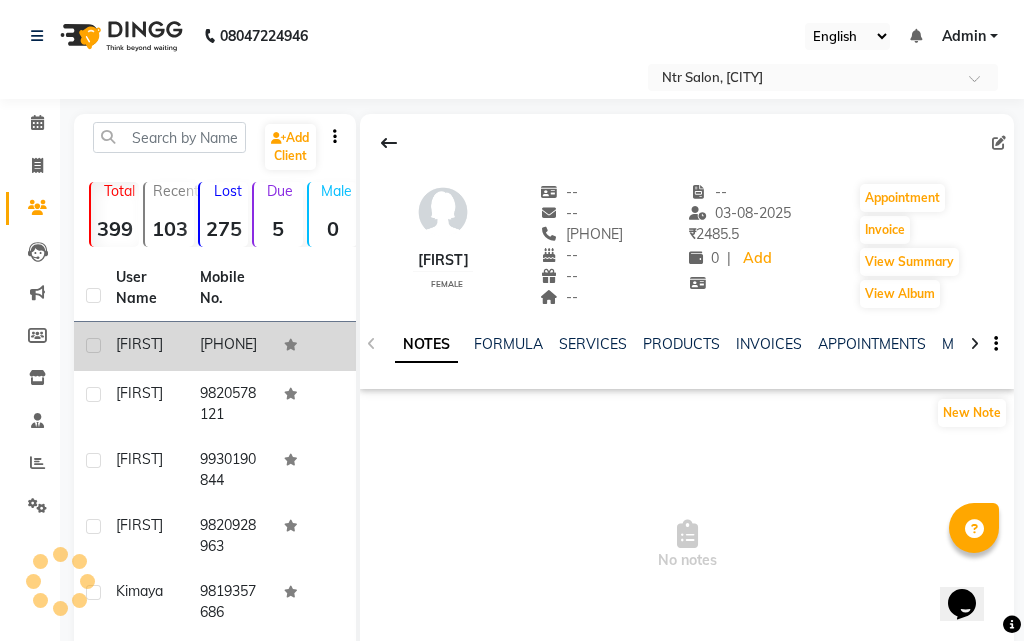 select on "female" 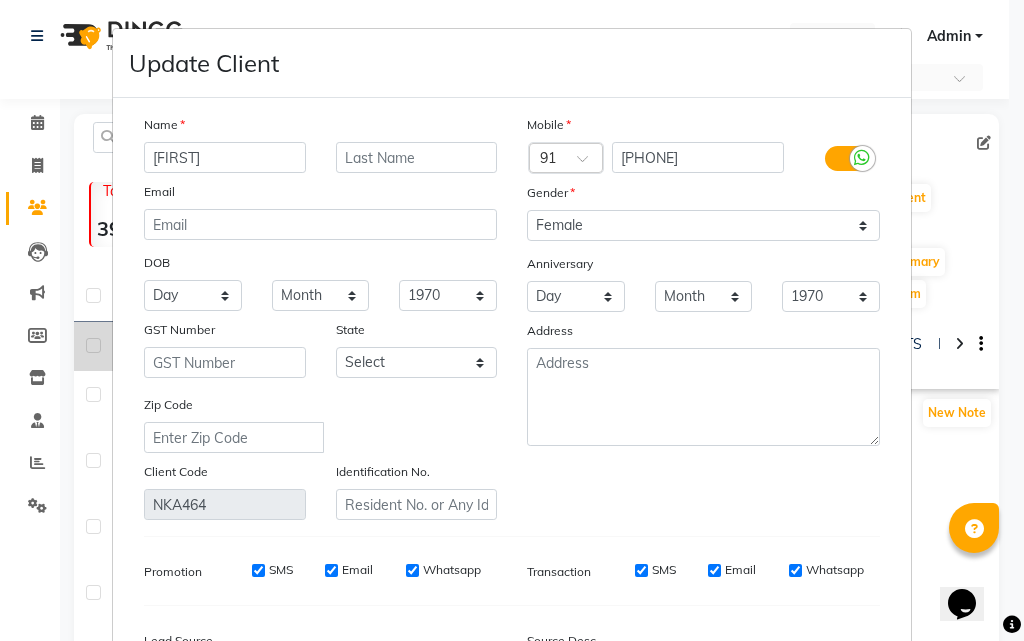 click on "Update Client Name [FIRST] Email DOB Day 01 02 03 04 05 06 07 08 09 10 11 12 13 14 15 16 17 18 19 20 21 22 23 24 25 26 27 28 29 30 31 Month January February March April May June July August September October November December 1940 1941 1942 1943 1944 1945 1946 1947 1948 1949 1950 1951 1952 1953 1954 1955 1956 1957 1958 1959 1960 1961 1962 1963 1964 1965 1966 1967 1968 1969 1970 1971 1972 1973 1974 1975 1976 1977 1978 1979 1980 1981 1982 1983 1984 1985 1986 1987 1988 1989 1990 1991 1992 1993 1994 1995 1996 1997 1998 1999 2000 2001 2002 2003 2004 2005 2006 2007 2008 2009 2010 2011 2012 2013 2014 2015 2016 2017 2018 2019 2020 2021 2022 2023 2024 GST Number State Select Andaman and Nicobar Islands Andhra Pradesh Arunachal Pradesh Assam Bihar Chandigarh Chhattisgarh Dadra and Nagar Haveli Daman and Diu Delhi Goa Gujarat Haryana Himachal Pradesh Jammu and Kashmir Jharkhand Karnataka Kerala Lakshadweep Madhya Pradesh Maharashtra Manipur Meghalaya Mizoram Nagaland Odisha Pondicherry Punjab Rajasthan Sikkim Tamil Nadu Telangana Tripura" at bounding box center (512, 320) 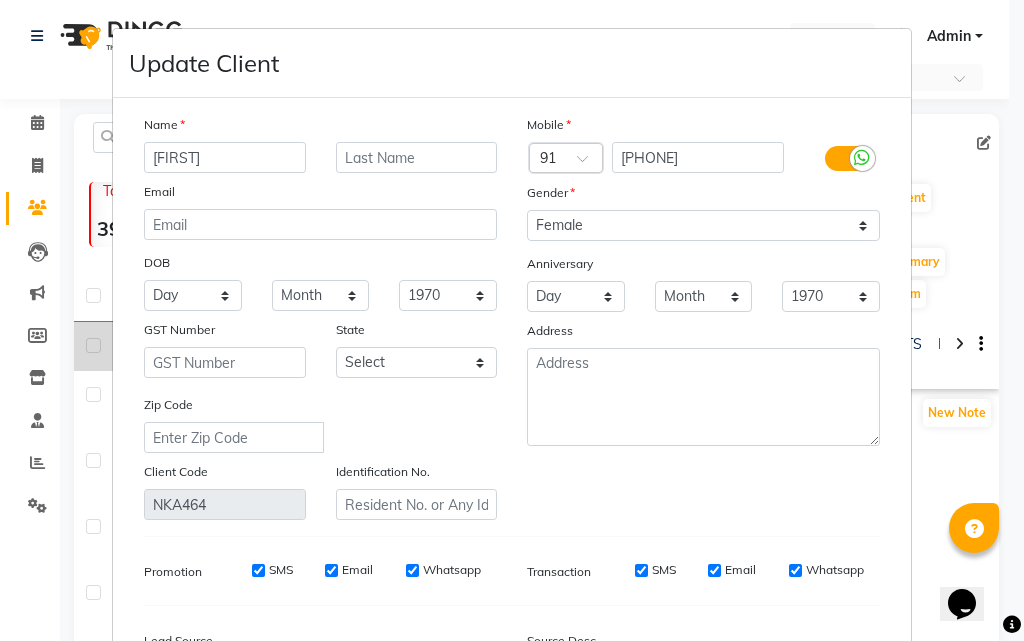 click on "Update Client Name [FIRST] Email DOB Day 01 02 03 04 05 06 07 08 09 10 11 12 13 14 15 16 17 18 19 20 21 22 23 24 25 26 27 28 29 30 31 Month January February March April May June July August September October November December 1940 1941 1942 1943 1944 1945 1946 1947 1948 1949 1950 1951 1952 1953 1954 1955 1956 1957 1958 1959 1960 1961 1962 1963 1964 1965 1966 1967 1968 1969 1970 1971 1972 1973 1974 1975 1976 1977 1978 1979 1980 1981 1982 1983 1984 1985 1986 1987 1988 1989 1990 1991 1992 1993 1994 1995 1996 1997 1998 1999 2000 2001 2002 2003 2004 2005 2006 2007 2008 2009 2010 2011 2012 2013 2014 2015 2016 2017 2018 2019 2020 2021 2022 2023 2024 GST Number State Select Andaman and Nicobar Islands Andhra Pradesh Arunachal Pradesh Assam Bihar Chandigarh Chhattisgarh Dadra and Nagar Haveli Daman and Diu Delhi Goa Gujarat Haryana Himachal Pradesh Jammu and Kashmir Jharkhand Karnataka Kerala Lakshadweep Madhya Pradesh Maharashtra Manipur Meghalaya Mizoram Nagaland Odisha Pondicherry Punjab Rajasthan Sikkim Tamil Nadu Telangana Tripura" at bounding box center [512, 320] 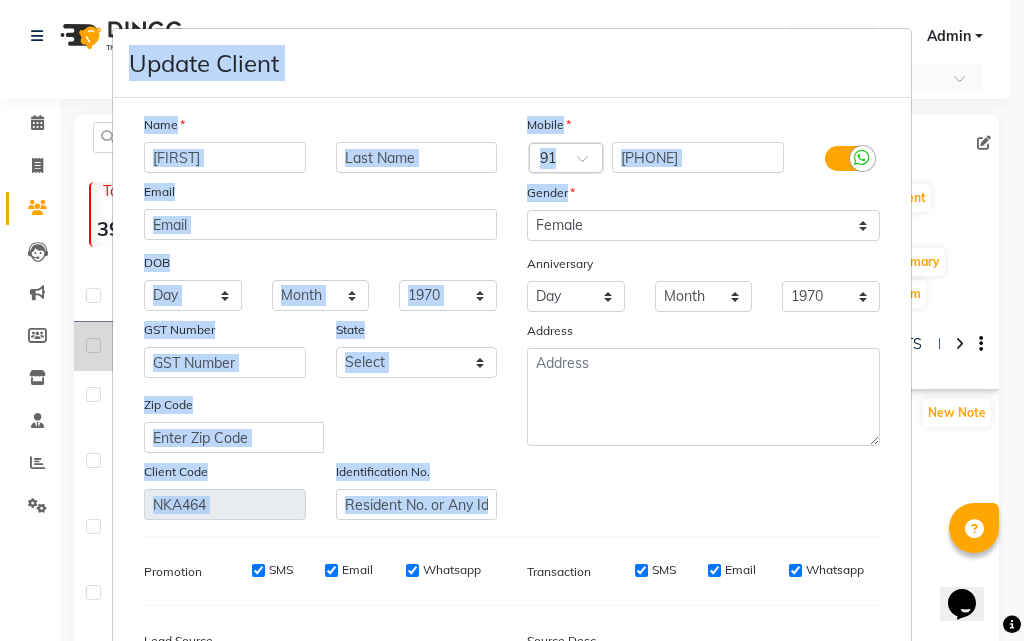 drag, startPoint x: 884, startPoint y: 134, endPoint x: 877, endPoint y: 34, distance: 100.2447 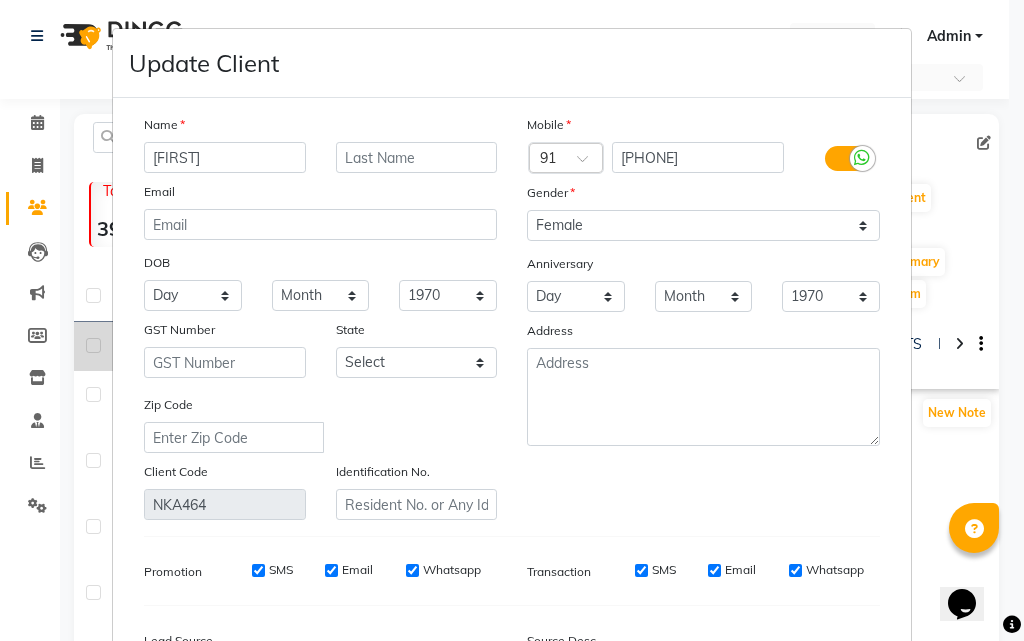 click on "Update Client Name [FIRST] Email DOB Day 01 02 03 04 05 06 07 08 09 10 11 12 13 14 15 16 17 18 19 20 21 22 23 24 25 26 27 28 29 30 31 Month January February March April May June July August September October November December 1940 1941 1942 1943 1944 1945 1946 1947 1948 1949 1950 1951 1952 1953 1954 1955 1956 1957 1958 1959 1960 1961 1962 1963 1964 1965 1966 1967 1968 1969 1970 1971 1972 1973 1974 1975 1976 1977 1978 1979 1980 1981 1982 1983 1984 1985 1986 1987 1988 1989 1990 1991 1992 1993 1994 1995 1996 1997 1998 1999 2000 2001 2002 2003 2004 2005 2006 2007 2008 2009 2010 2011 2012 2013 2014 2015 2016 2017 2018 2019 2020 2021 2022 2023 2024 GST Number State Select Andaman and Nicobar Islands Andhra Pradesh Arunachal Pradesh Assam Bihar Chandigarh Chhattisgarh Dadra and Nagar Haveli Daman and Diu Delhi Goa Gujarat Haryana Himachal Pradesh Jammu and Kashmir Jharkhand Karnataka Kerala Lakshadweep Madhya Pradesh Maharashtra Manipur Meghalaya Mizoram Nagaland Odisha Pondicherry Punjab Rajasthan Sikkim Tamil Nadu Telangana Tripura" at bounding box center [512, 320] 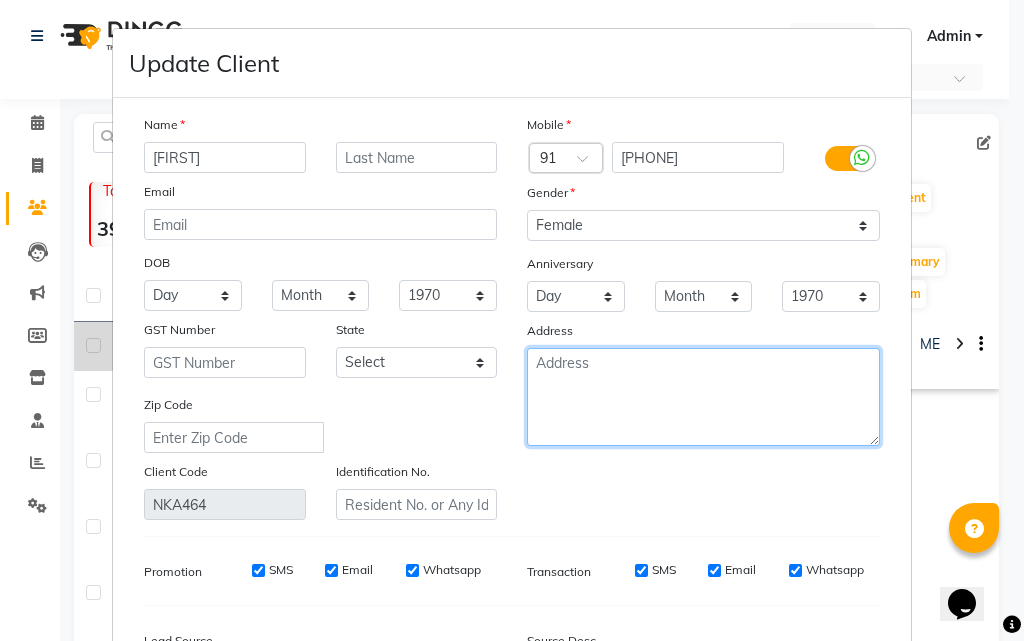 click on "Mobile Country Code × 91 [PHONE] Gender Select Male Female Other Prefer Not To Say Anniversary Day 01 02 03 04 05 06 07 08 09 10 11 12 13 14 15 16 17 18 19 20 21 22 23 24 25 26 27 28 29 30 31 Month January February March April May June July August September October November December 1970 1971 1972 1973 1974 1975 1976 1977 1978 1979 1980 1981 1982 1983 1984 1985 1986 1987 1988 1989 1990 1991 1992 1993 1994 1995 1996 1997 1998 1999 2000 2001 2002 2003 2004 2005 2006 2007 2008 2009 2010 2011 2012 2013 2014 2015 2016 2017 2018 2019 2020 2021 2022 2023 2024 2025 Address" at bounding box center [703, 317] 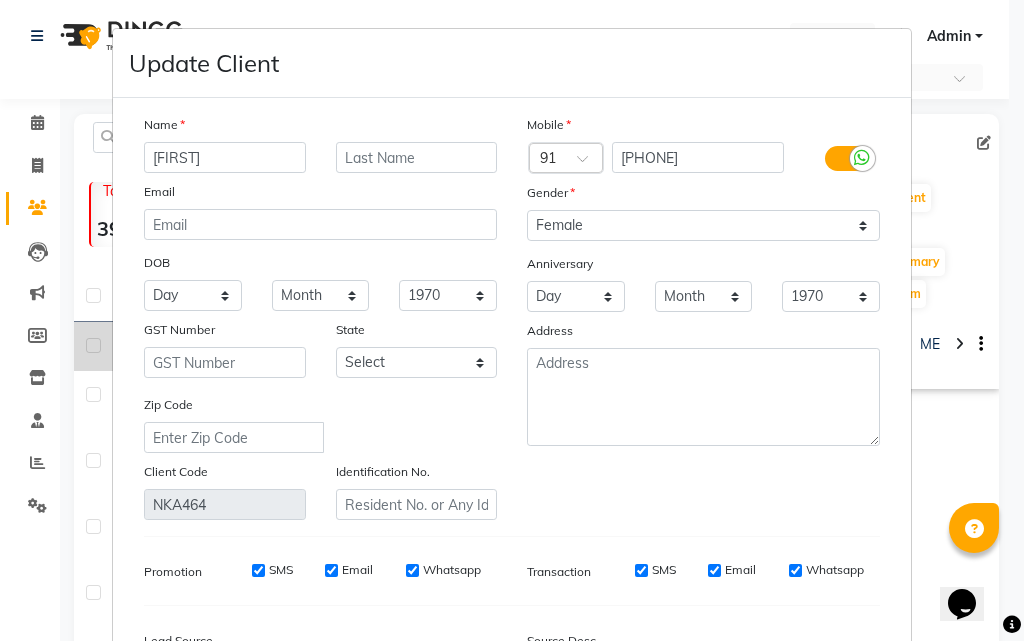 drag, startPoint x: 969, startPoint y: 497, endPoint x: 958, endPoint y: 483, distance: 17.804493 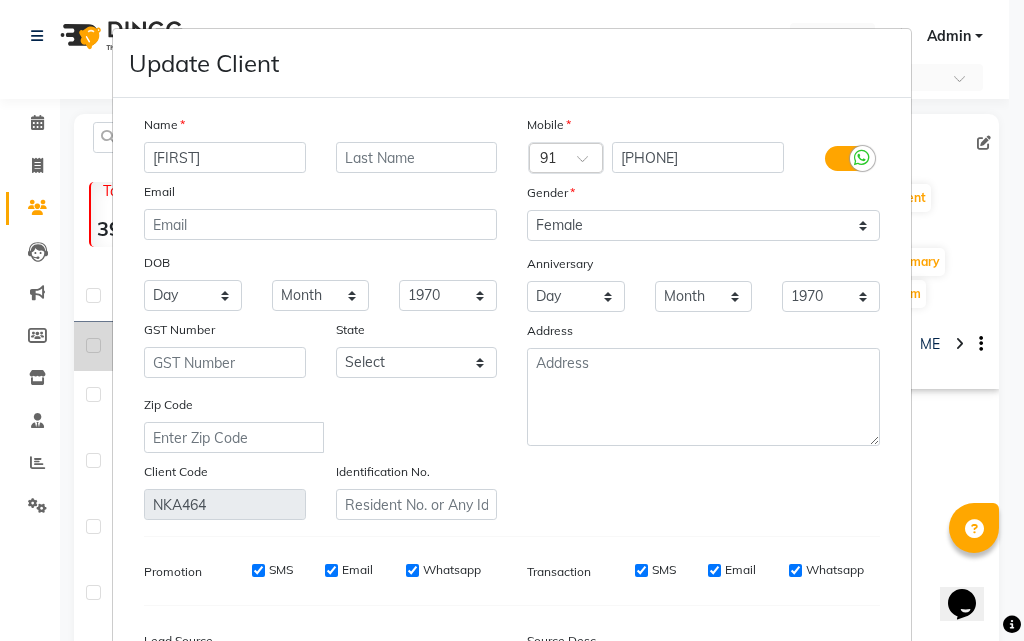 click on "Update Client Name [FIRST] Email DOB Day 01 02 03 04 05 06 07 08 09 10 11 12 13 14 15 16 17 18 19 20 21 22 23 24 25 26 27 28 29 30 31 Month January February March April May June July August September October November December 1940 1941 1942 1943 1944 1945 1946 1947 1948 1949 1950 1951 1952 1953 1954 1955 1956 1957 1958 1959 1960 1961 1962 1963 1964 1965 1966 1967 1968 1969 1970 1971 1972 1973 1974 1975 1976 1977 1978 1979 1980 1981 1982 1983 1984 1985 1986 1987 1988 1989 1990 1991 1992 1993 1994 1995 1996 1997 1998 1999 2000 2001 2002 2003 2004 2005 2006 2007 2008 2009 2010 2011 2012 2013 2014 2015 2016 2017 2018 2019 2020 2021 2022 2023 2024 GST Number State Select Andaman and Nicobar Islands Andhra Pradesh Arunachal Pradesh Assam Bihar Chandigarh Chhattisgarh Dadra and Nagar Haveli Daman and Diu Delhi Goa Gujarat Haryana Himachal Pradesh Jammu and Kashmir Jharkhand Karnataka Kerala Lakshadweep Madhya Pradesh Maharashtra Manipur Meghalaya Mizoram Nagaland Odisha Pondicherry Punjab Rajasthan Sikkim Tamil Nadu Telangana Tripura" at bounding box center (512, 320) 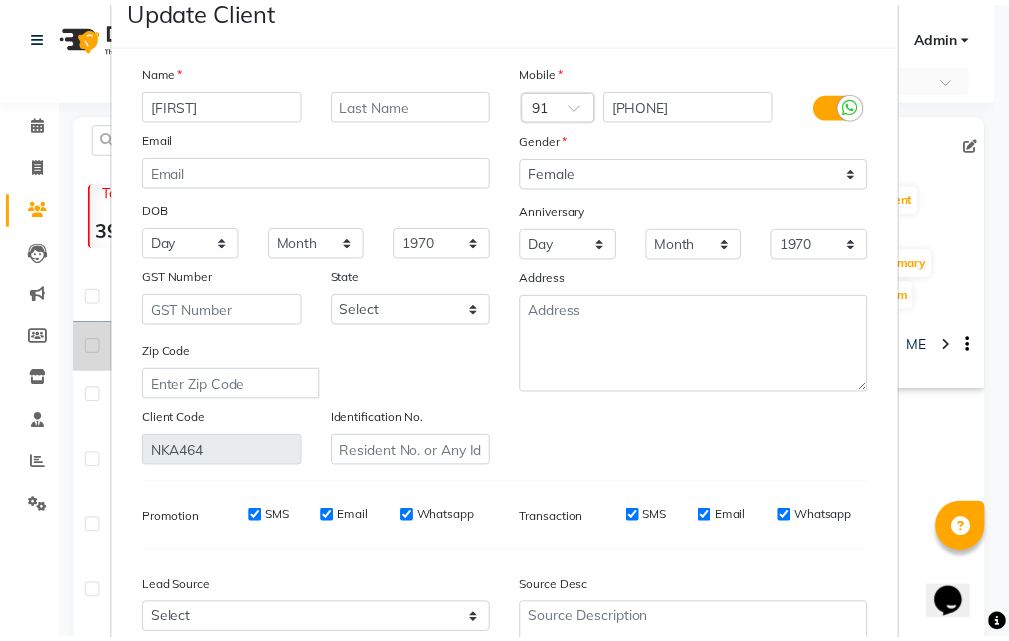 scroll, scrollTop: 80, scrollLeft: 0, axis: vertical 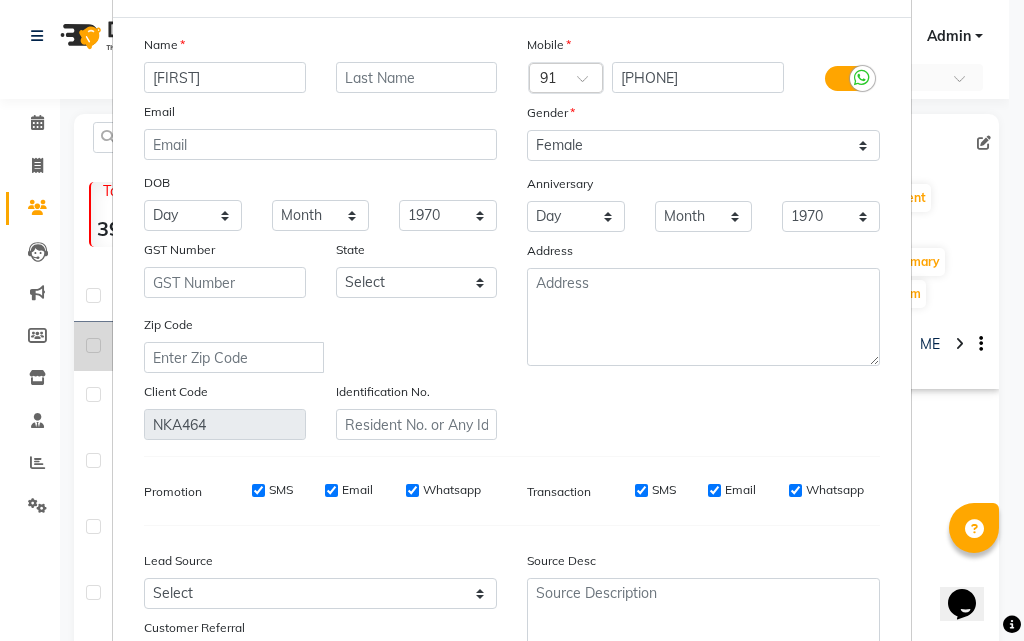 click on "Cancel" at bounding box center [852, 739] 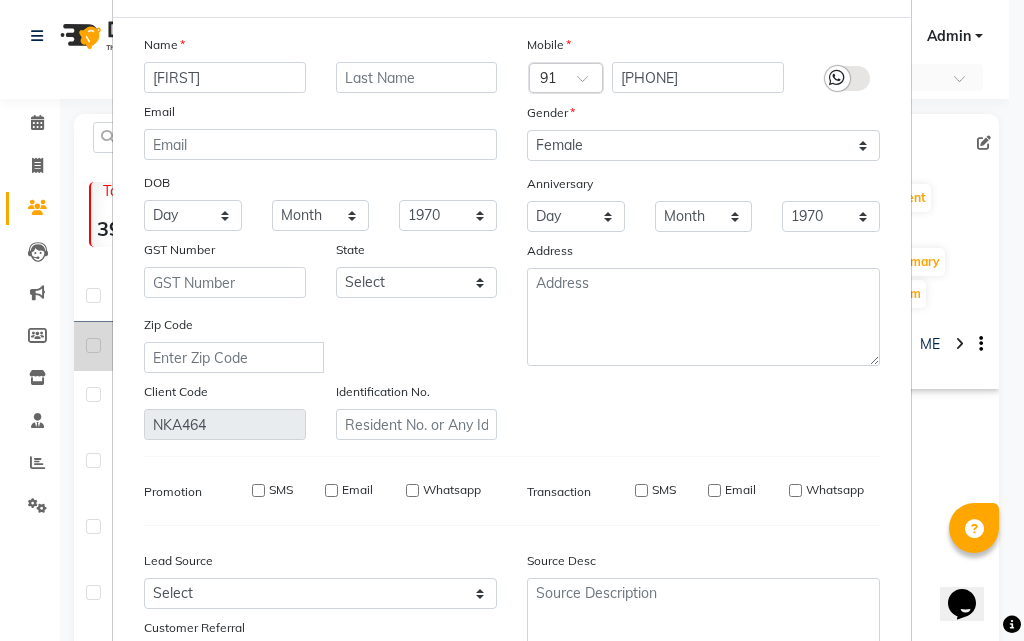 type 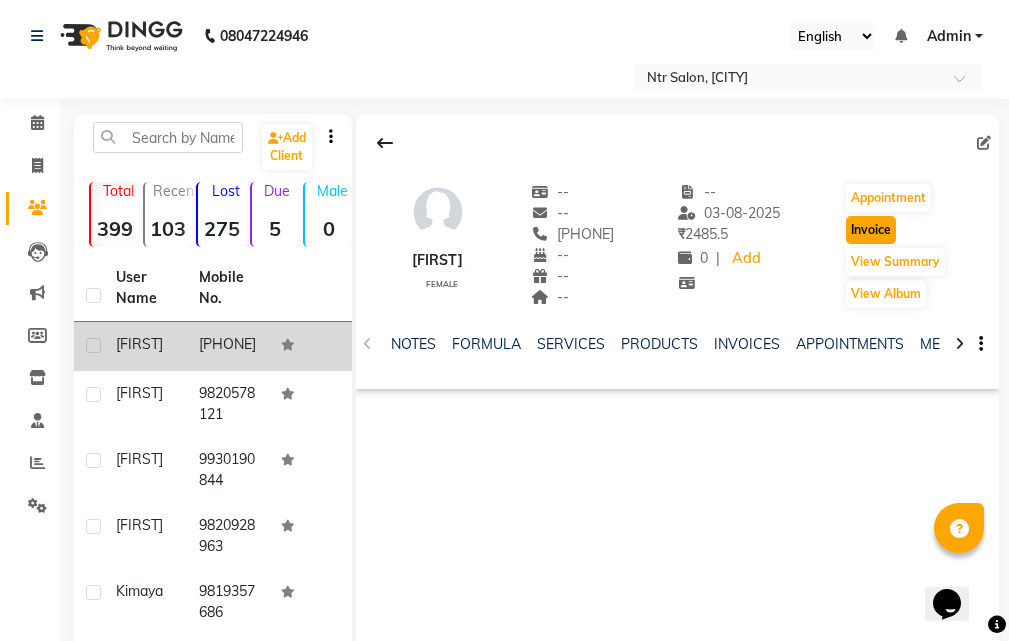 click on "Invoice" 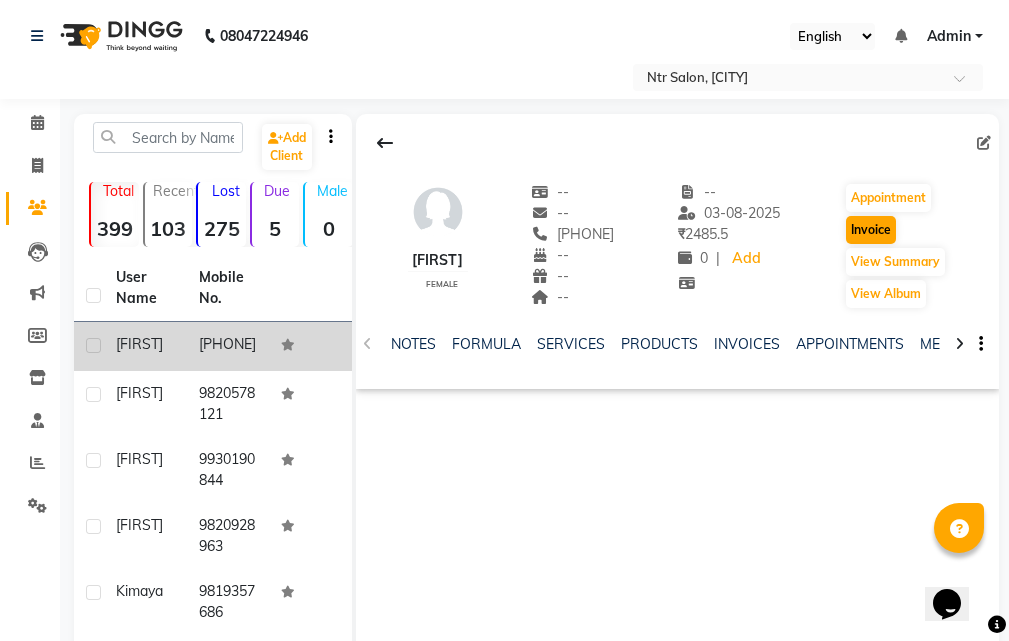 select on "5173" 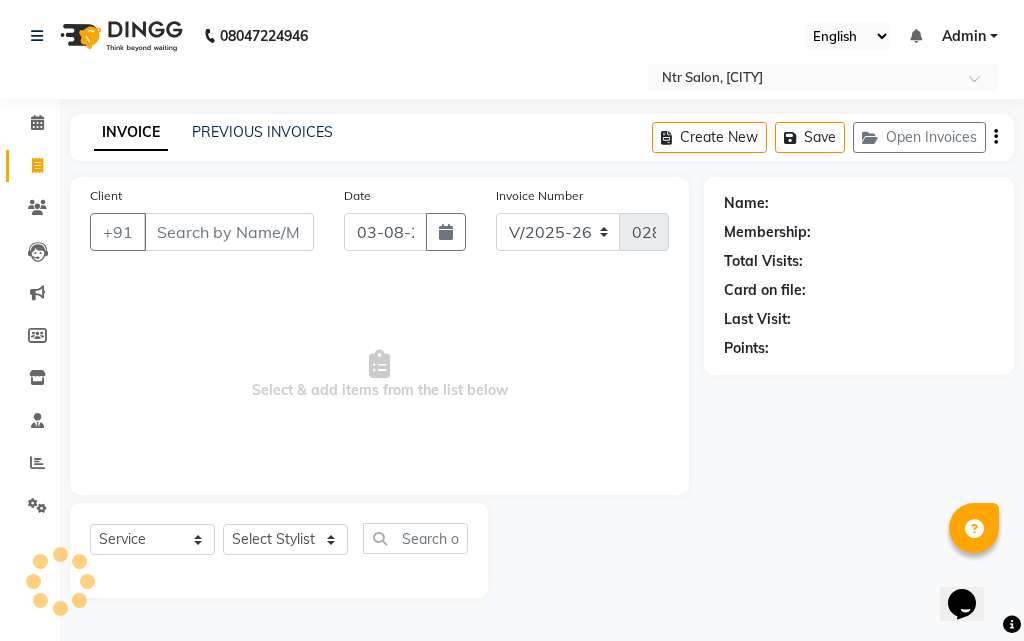 type on "[PHONE]" 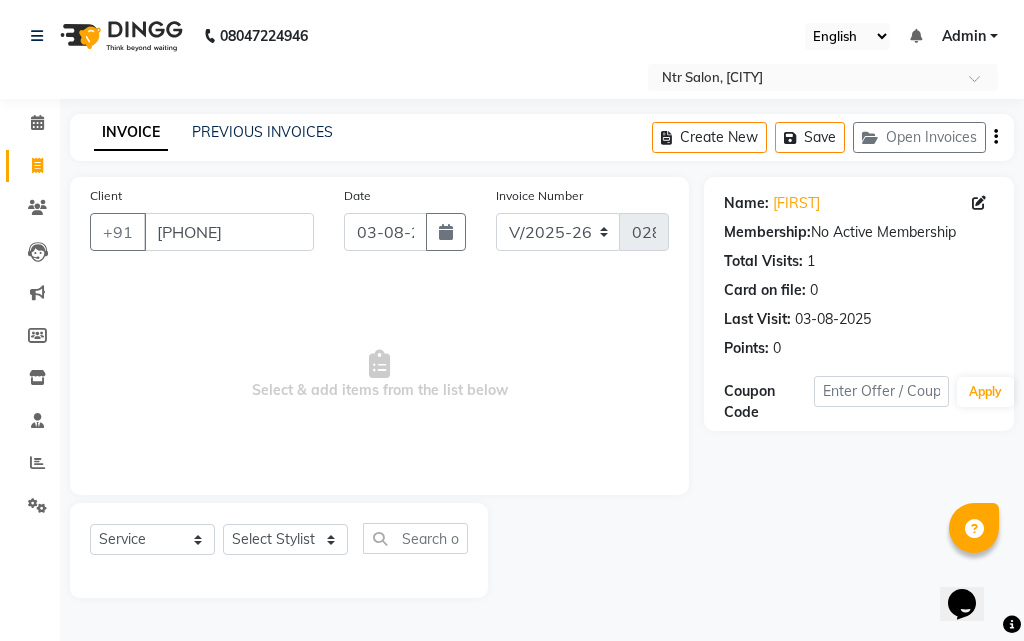 click on "Calendar" 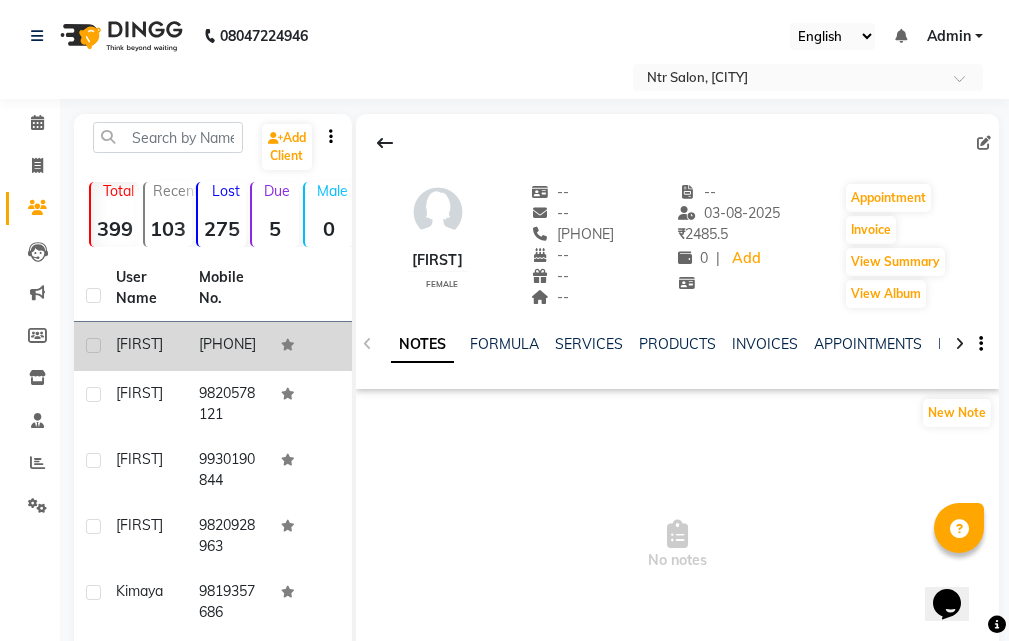 click on "[FIRST]" 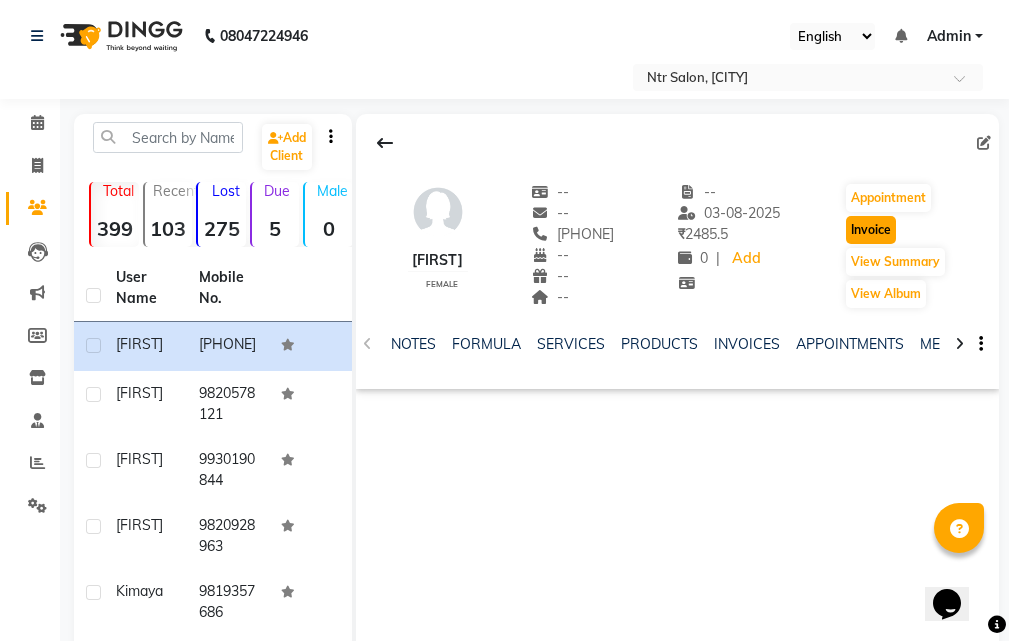 click on "Invoice" 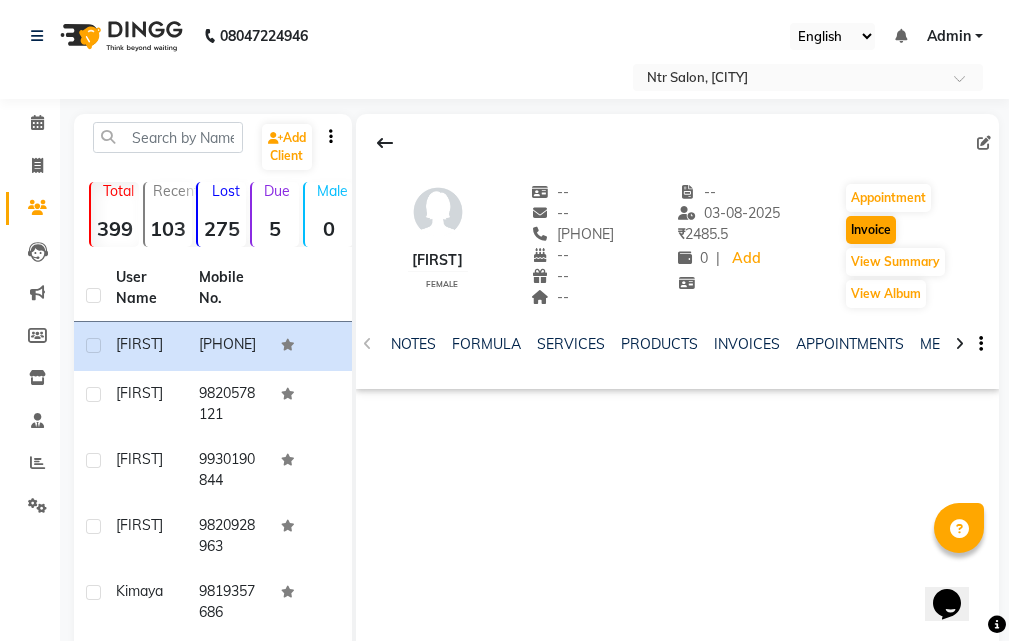 select on "service" 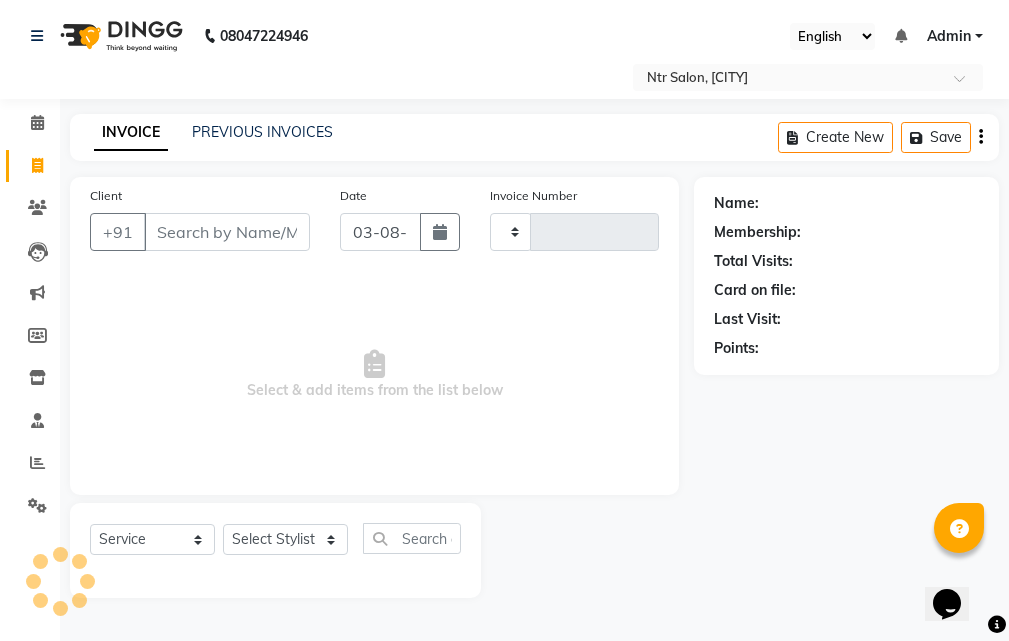 type on "0285" 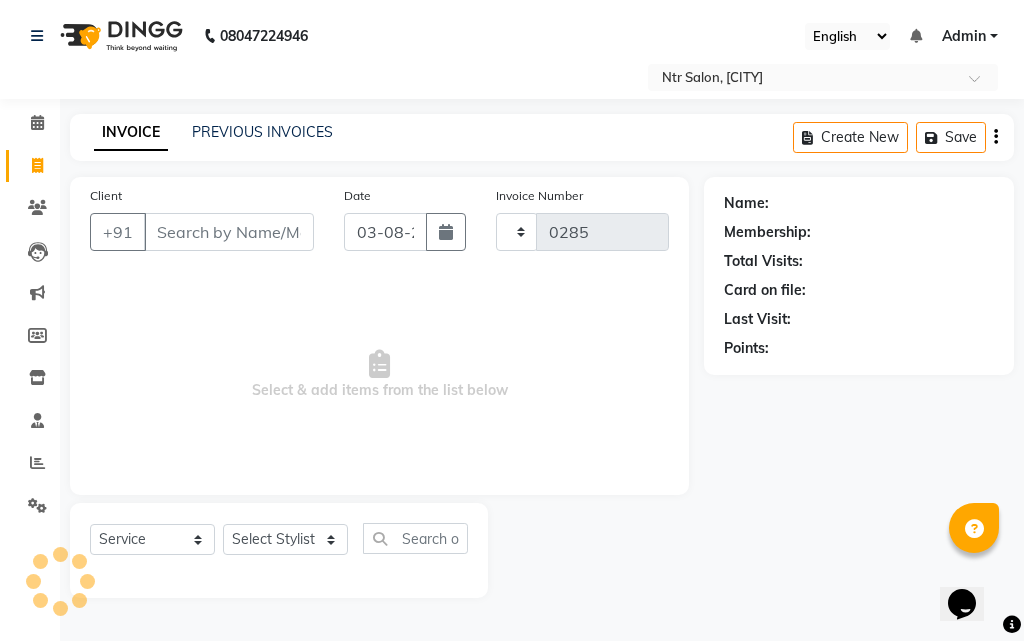 select on "5173" 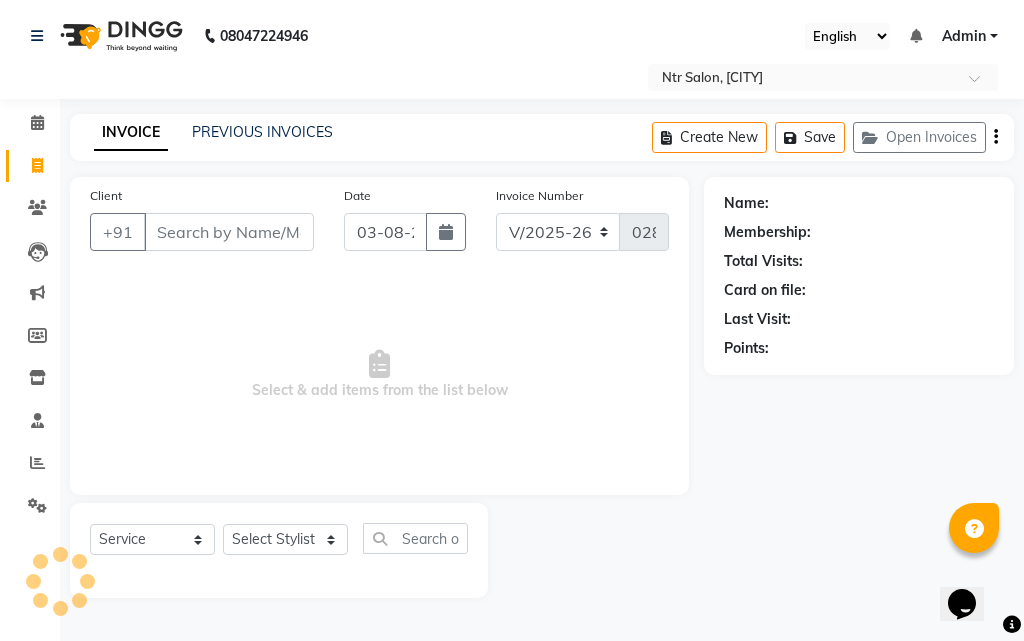 type on "[PHONE]" 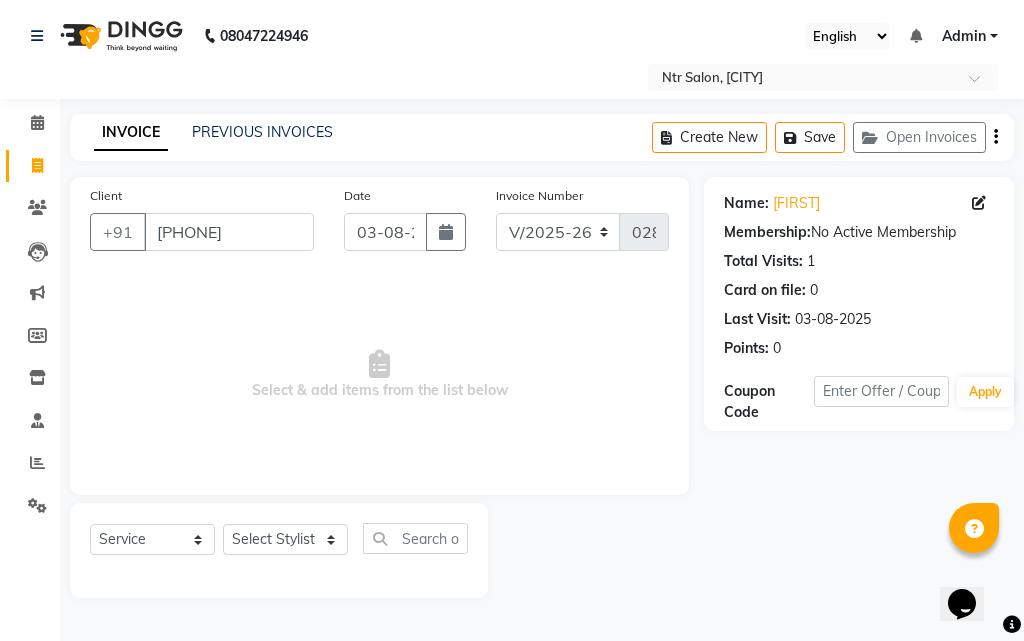 click on "Name: [FIRST] Membership: No Active Membership Total Visits: 1 Card on file: 0 Last Visit: [DATE] Points: 0" 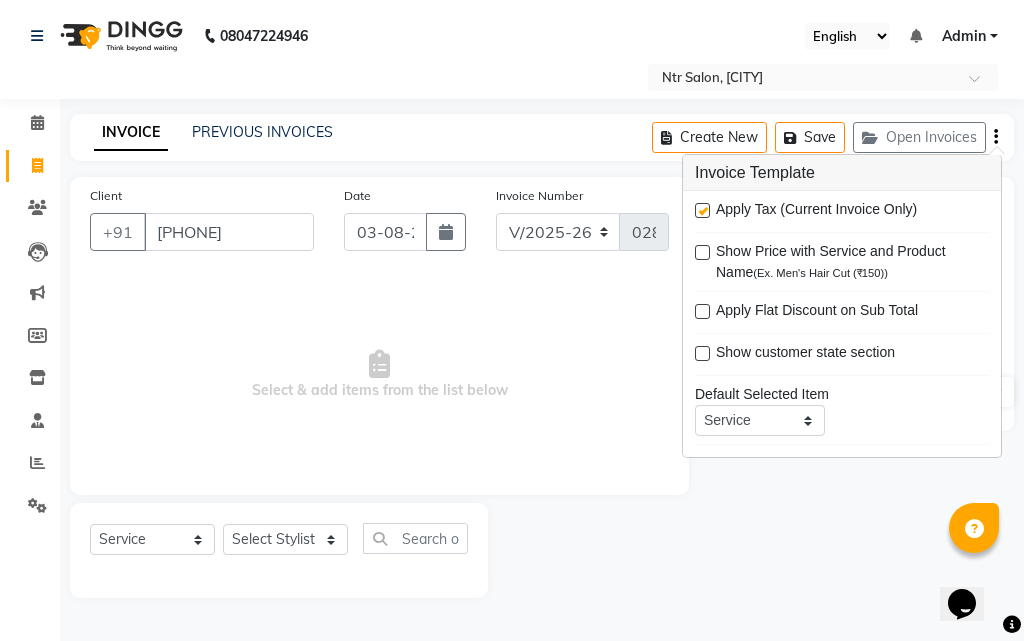 click on "Select Location × Ntr Salon, [CITY]" at bounding box center [512, 77] 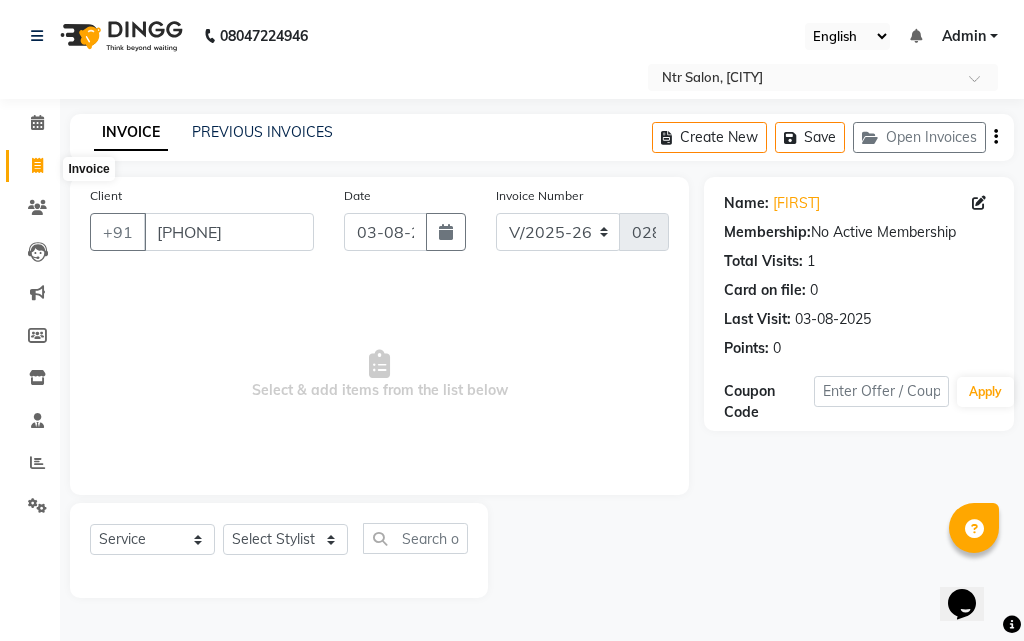 click 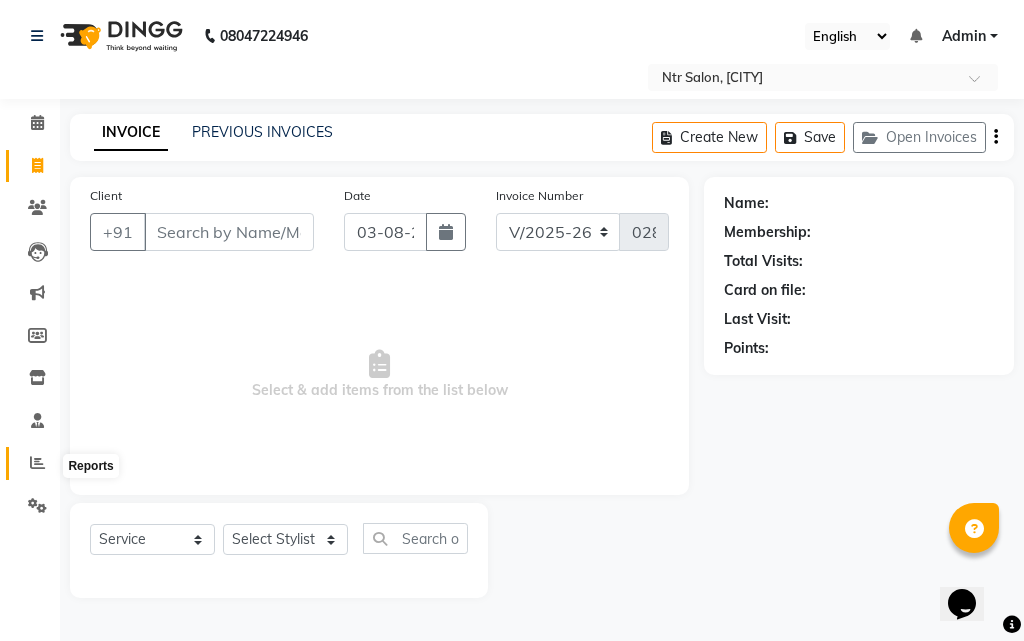 click 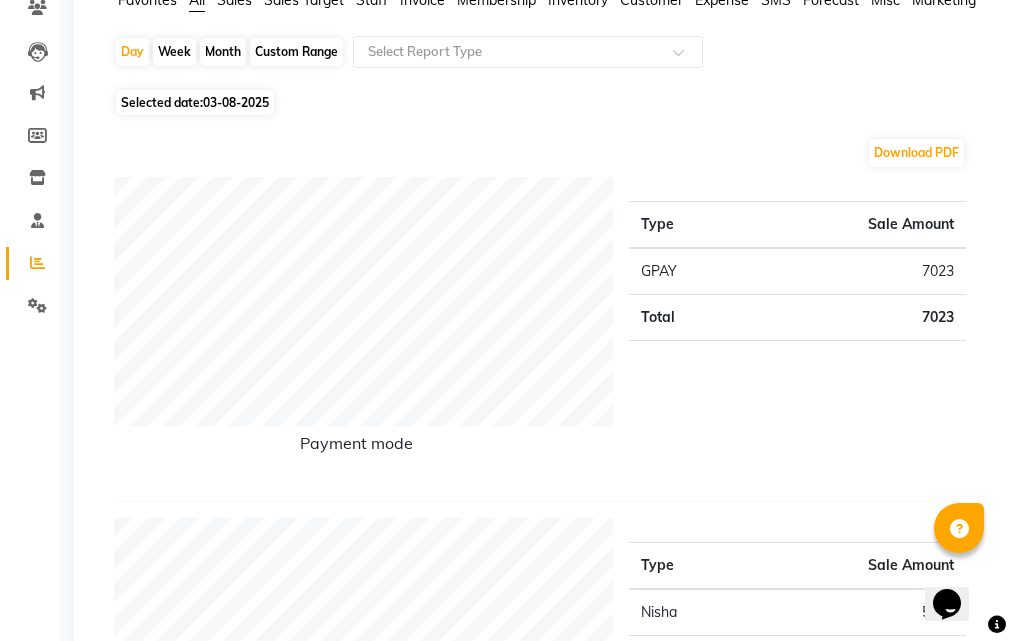 scroll, scrollTop: 500, scrollLeft: 0, axis: vertical 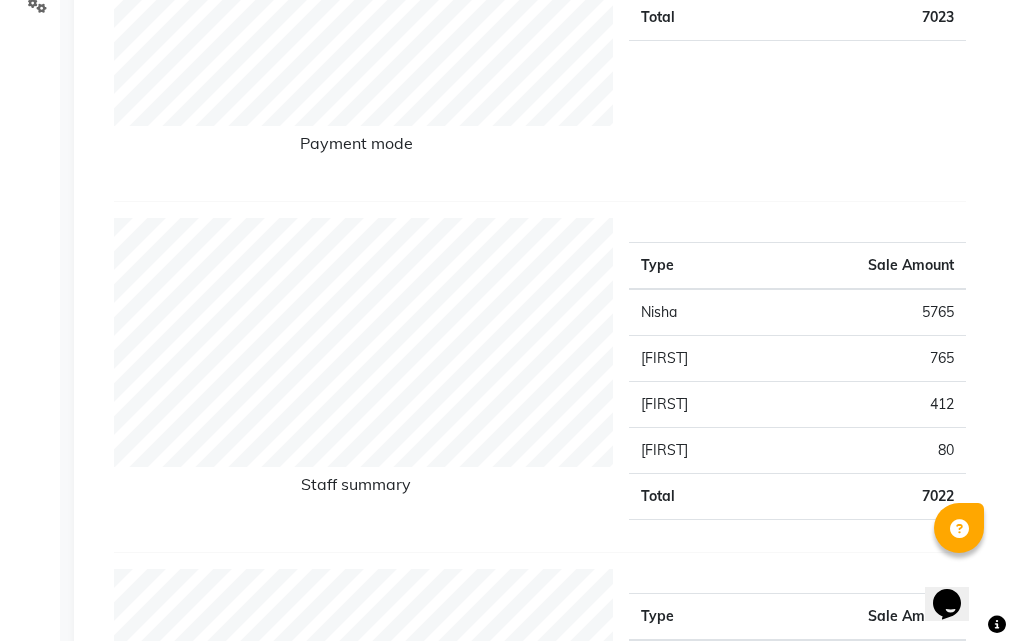select on "5173" 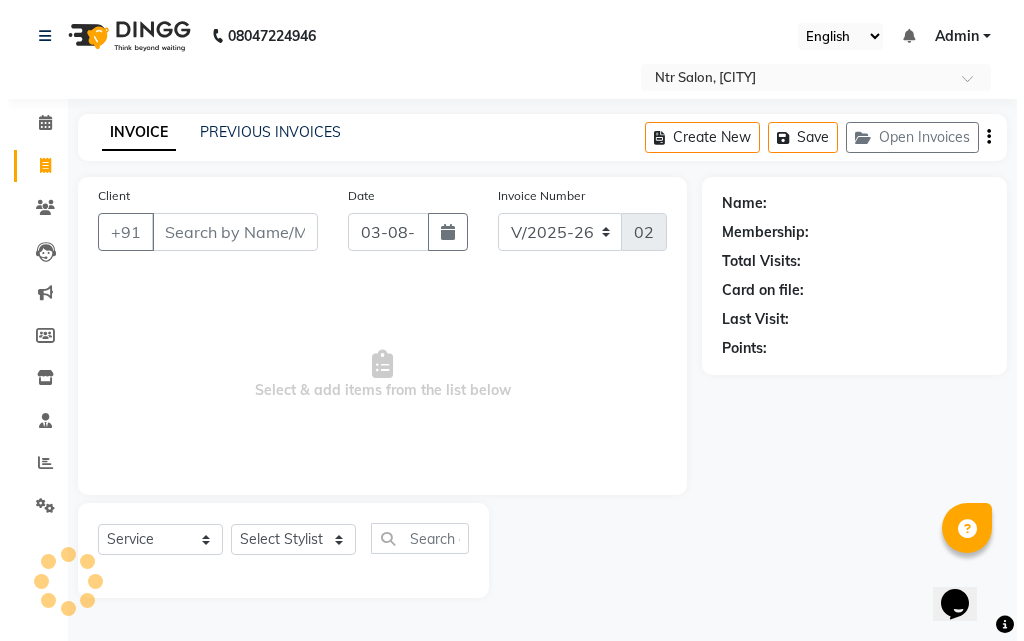 scroll, scrollTop: 0, scrollLeft: 0, axis: both 